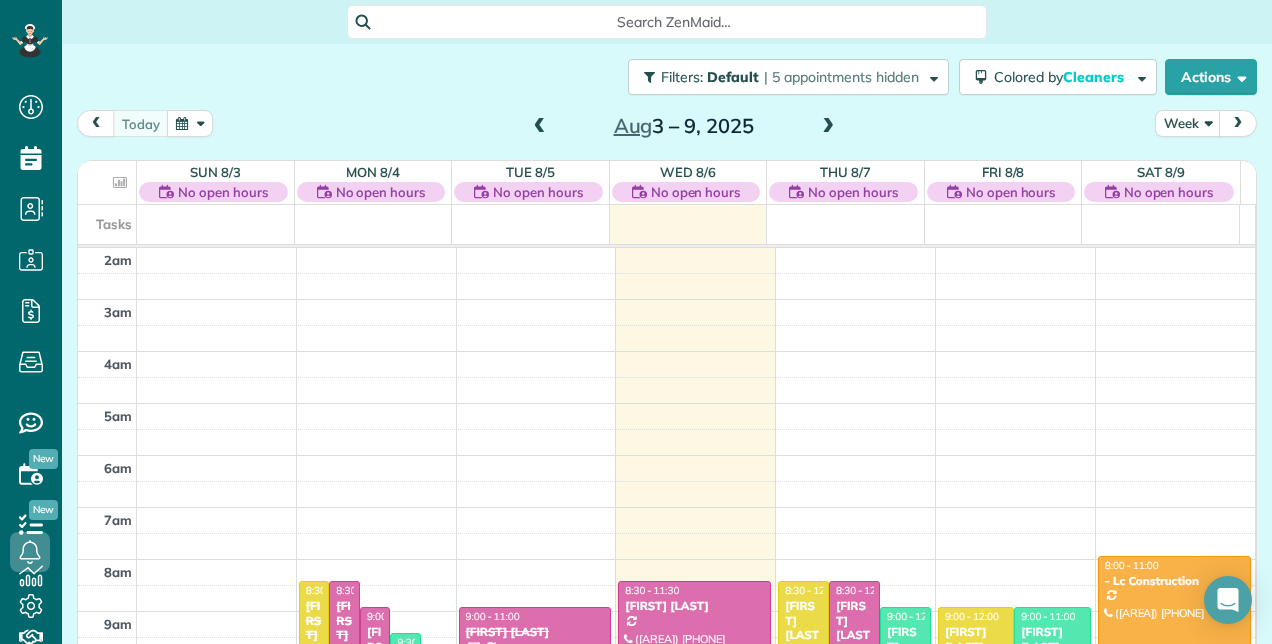 scroll, scrollTop: 0, scrollLeft: 0, axis: both 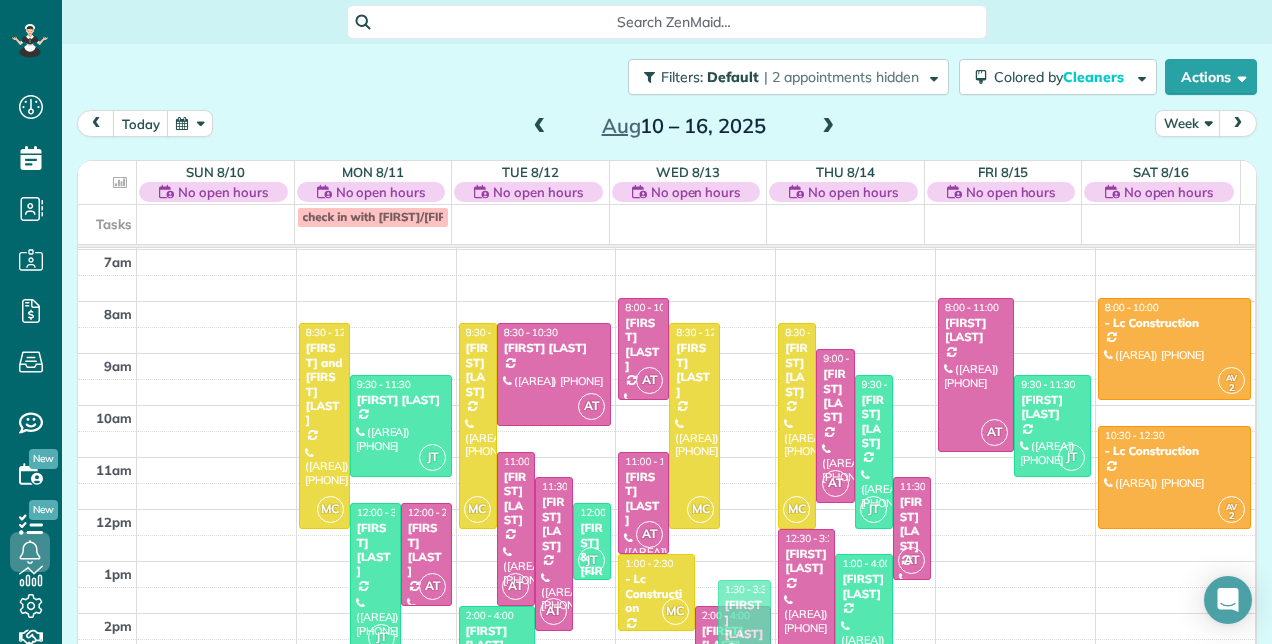 drag, startPoint x: 720, startPoint y: 411, endPoint x: 736, endPoint y: 615, distance: 204.6265 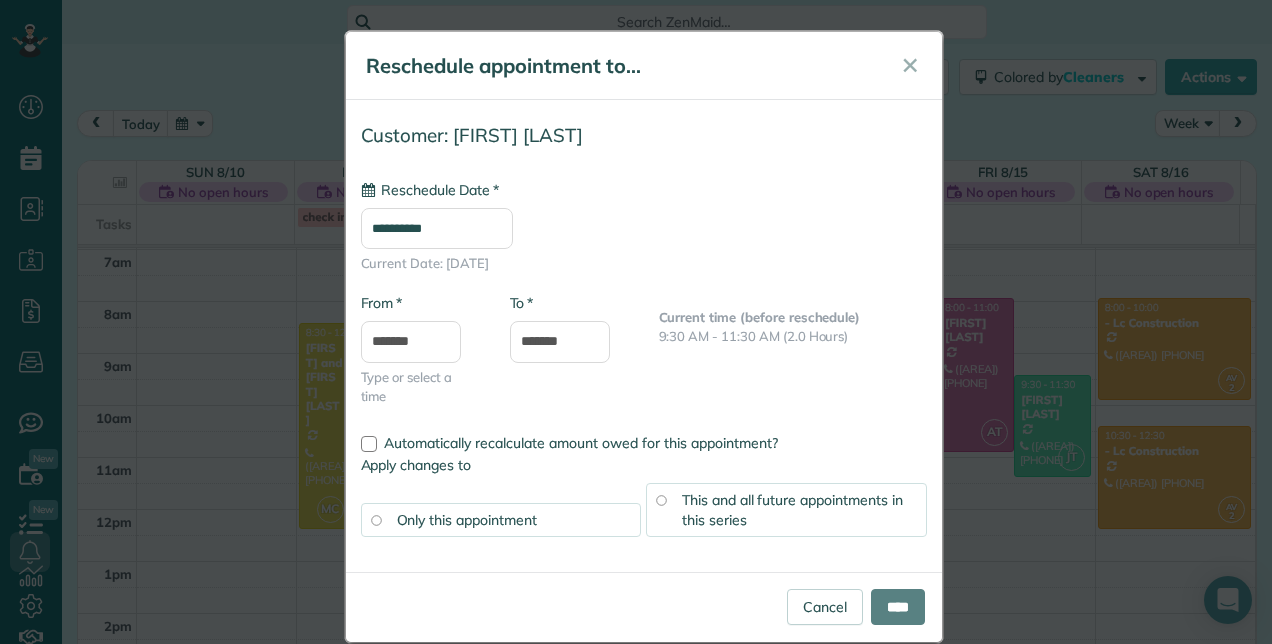 type on "**********" 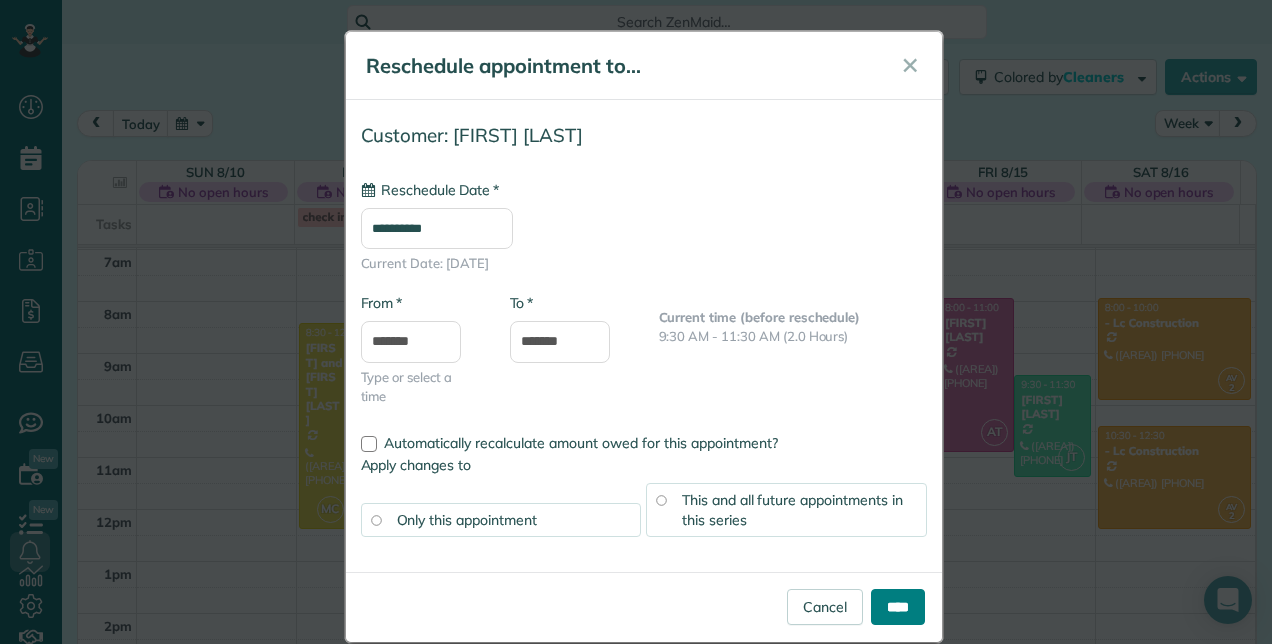 click on "****" at bounding box center [898, 607] 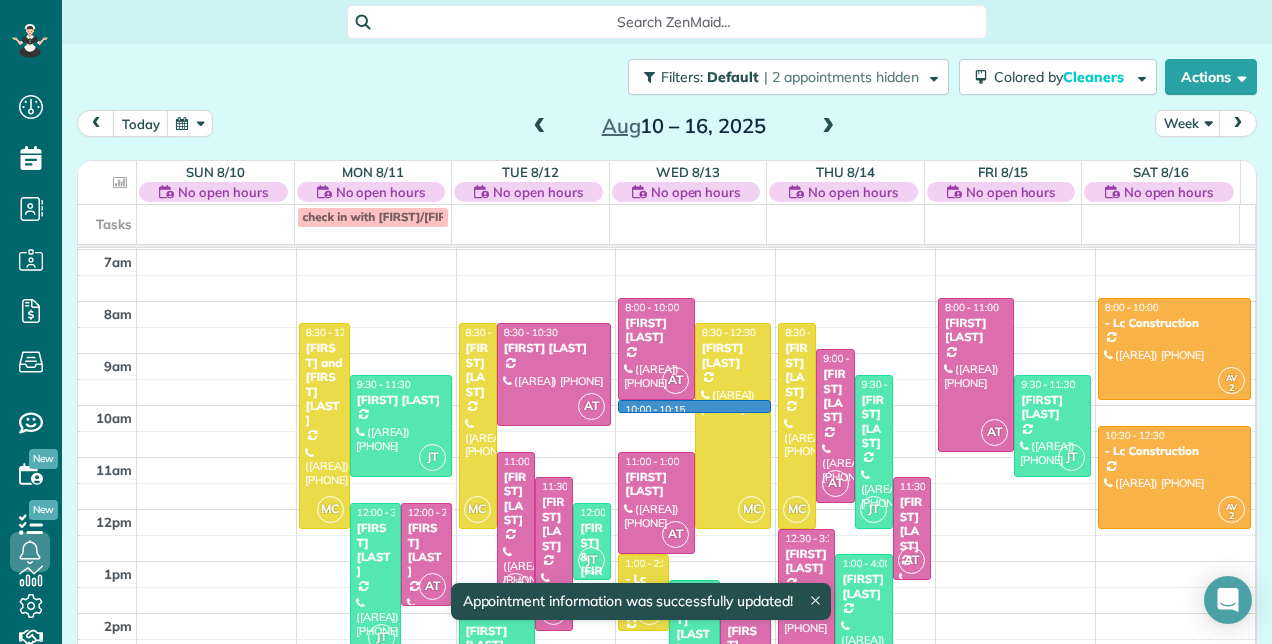 click on "[TIME] - [TIME] [FIRST] and [FIRST] [LAST] ([PHONE]) [NUMBER] [STREET] [CITY], [STATE] [POSTAL_CODE] [TIME] - [TIME] [FIRST] [LAST] ([PHONE]) [NUMBER] [STREET] [CITY], [STATE] [POSTAL_CODE] [TIME] - [TIME] [FIRST] [LAST] ([PHONE]) [NUMBER] [STREET] [CITY], [STATE] [POSTAL_CODE] [TIME] - [TIME] [FIRST] [LAST] ([PHONE]) [NUMBER] [STREET] [CITY], [STATE] [POSTAL_CODE] [TIME] - [TIME] [FIRST] [LAST] ([PHONE]) [NUMBER] [STREET] #[NUMBER] [CITY], [STATE] [POSTAL_CODE] [TIME] - [TIME] [FIRST] [LAST] ([PHONE]) [NUMBER] [STREET] [CITY], [STATE] [POSTAL_CODE] [TIME] - [TIME] [FIRST] [LAST] ([PHONE]) [NUMBER] [STREET] [CITY], [STATE] [POSTAL_CODE] [TIME] - [TIME] [FIRST] [LAST] ([PHONE]) [NUMBER] [STREET] [CITY], [STATE] [POSTAL_CODE] [TIME] - [TIME] [FIRST] & [FIRST] [LAST] ([PHONE]) [NUMBER] [STREET] apt# [LETTER][NUMBER] [CITY], [STATE] [POSTAL_CODE] [TIME] - [TIME] [FIRST] [LAST] ([PHONE]) [NUMBER] [STREET] [CITY], [STATE] [POSTAL_CODE] [TIME] - [TIME]" at bounding box center (666, 431) 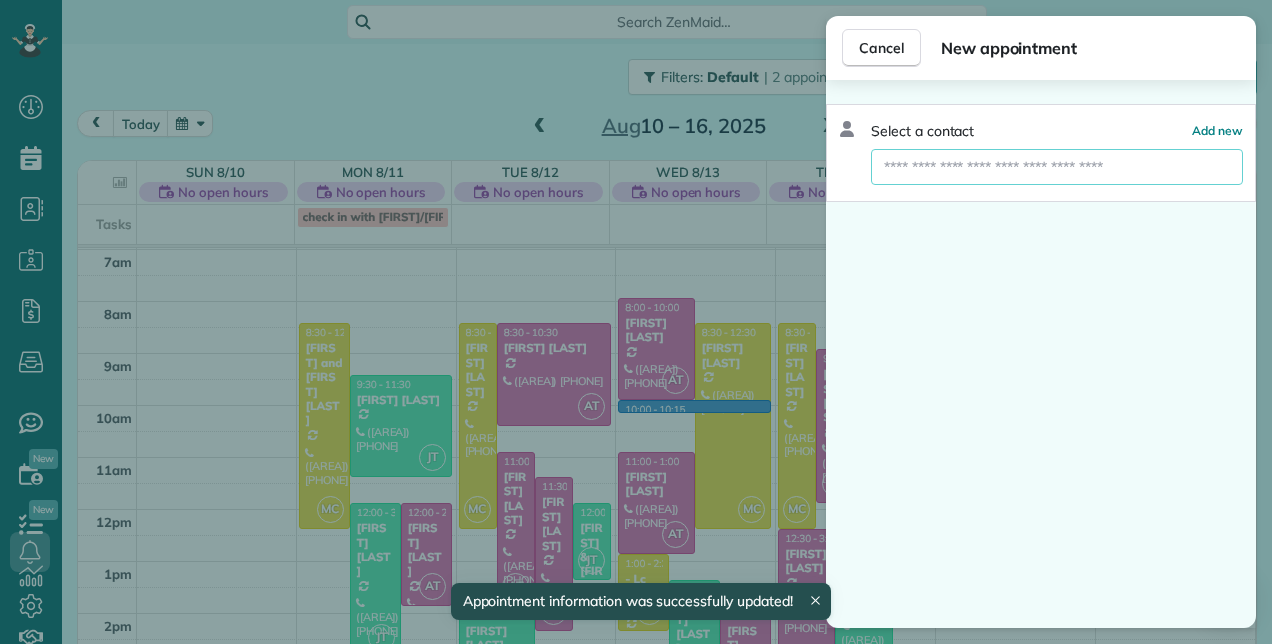 click at bounding box center [1057, 167] 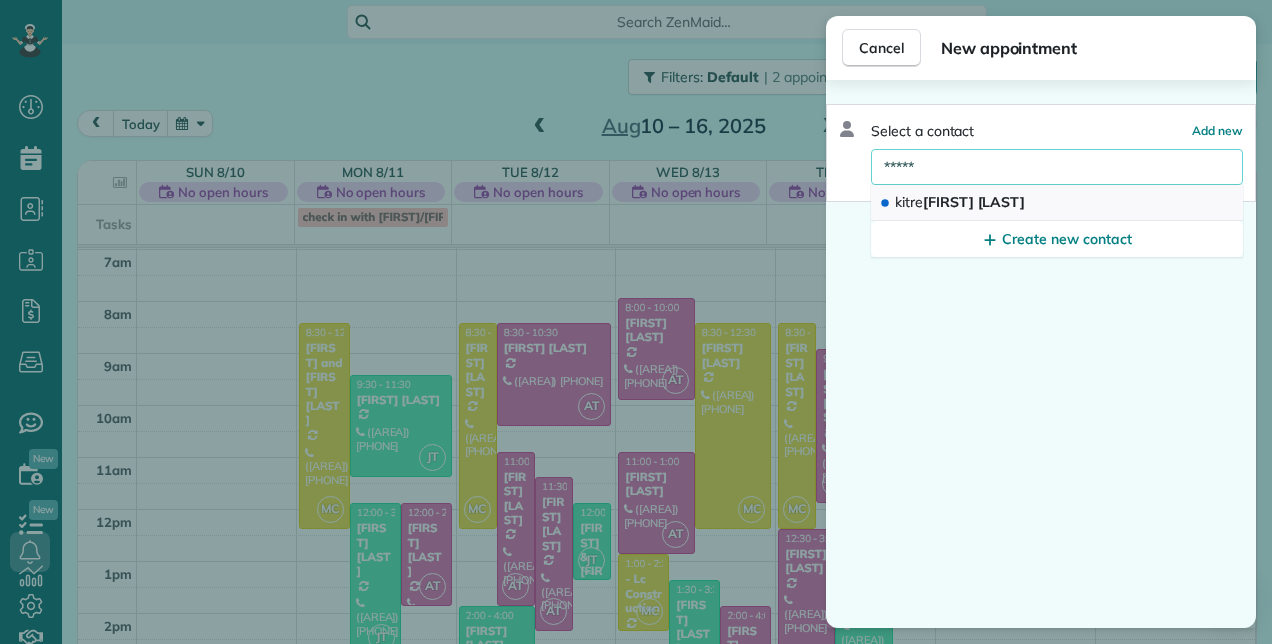 type on "*****" 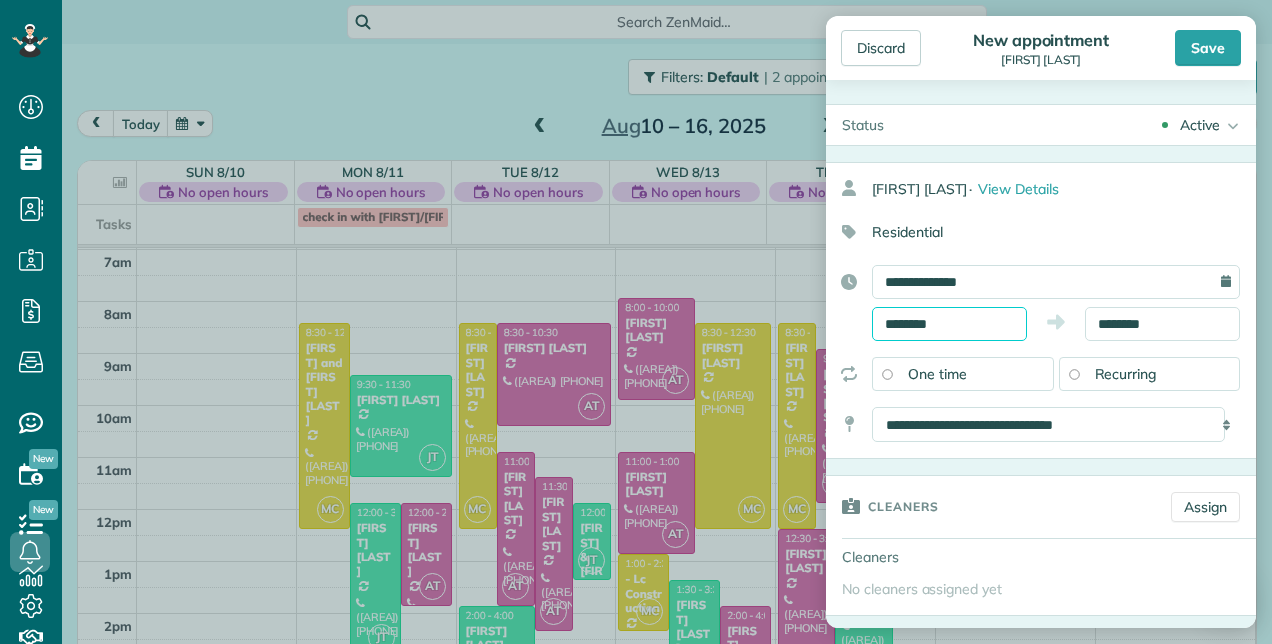 click on "********" at bounding box center (949, 324) 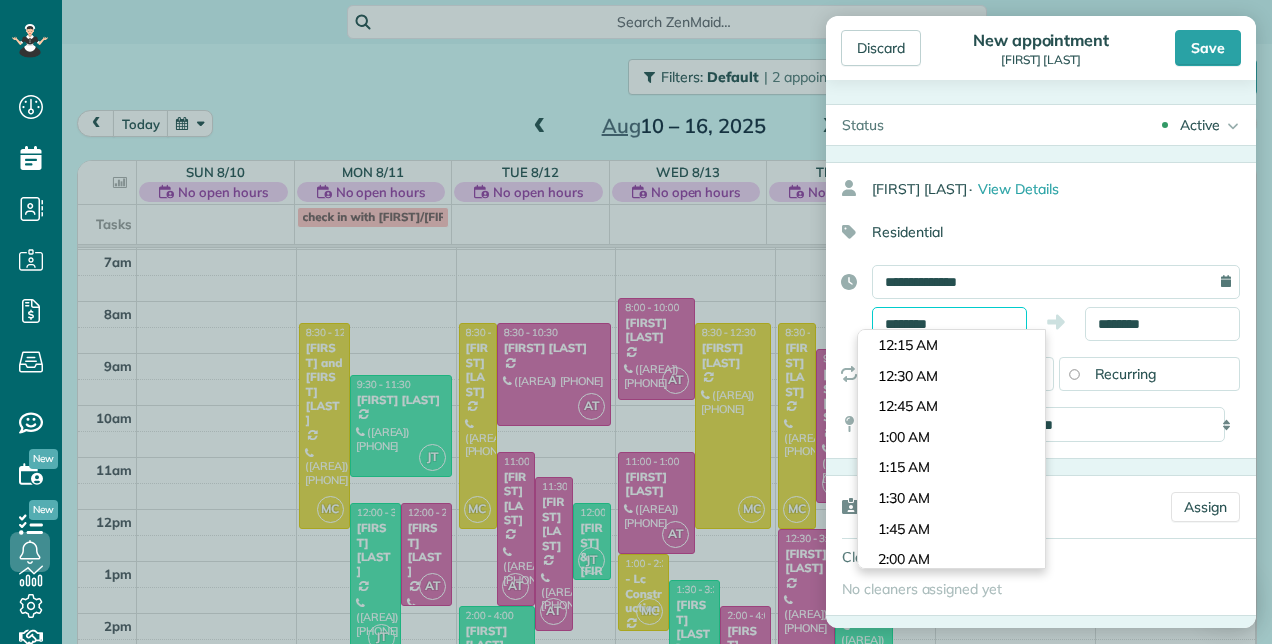 scroll, scrollTop: 1160, scrollLeft: 0, axis: vertical 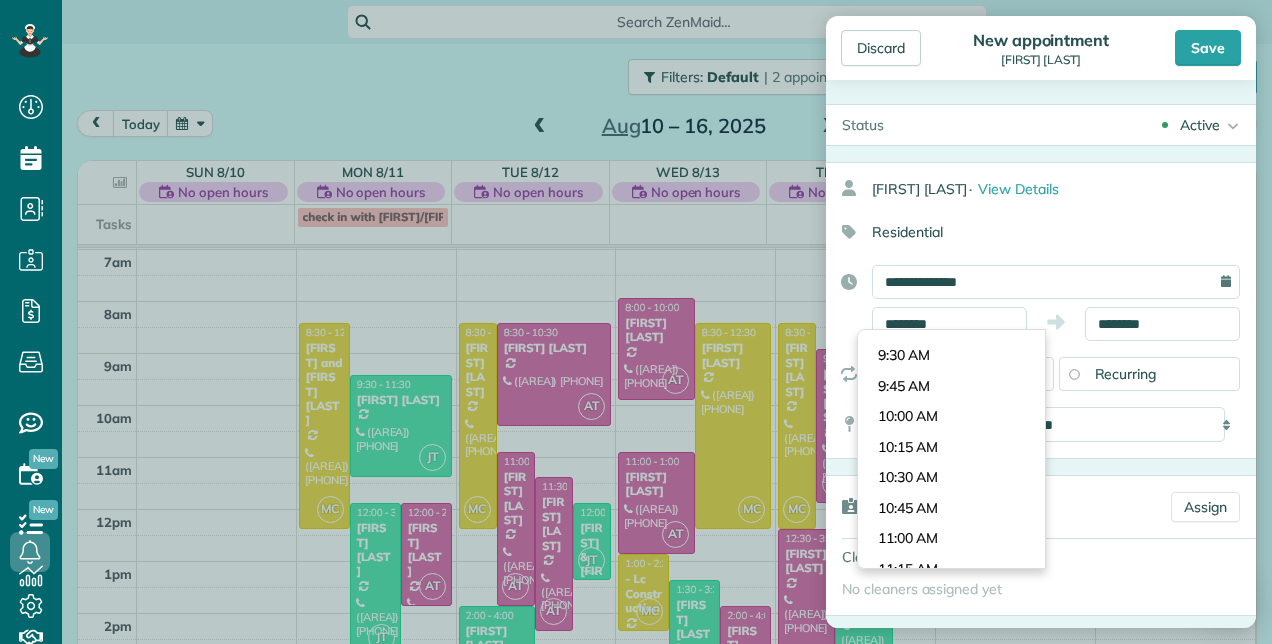 type on "*******" 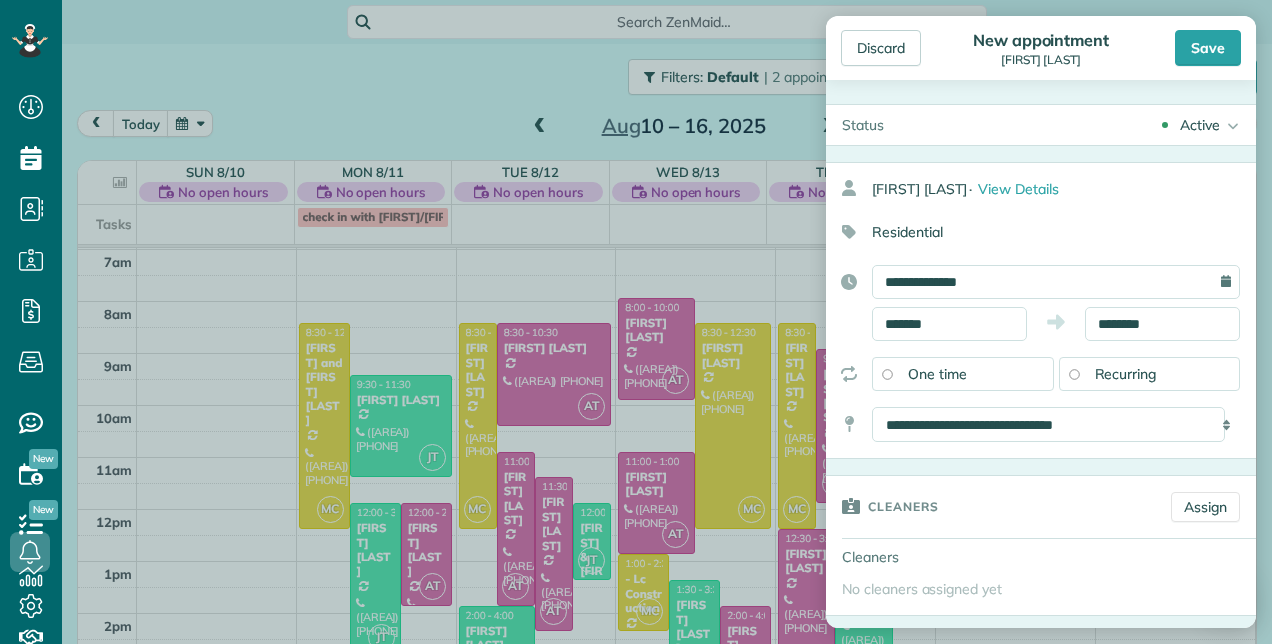 drag, startPoint x: 956, startPoint y: 357, endPoint x: 976, endPoint y: 357, distance: 20 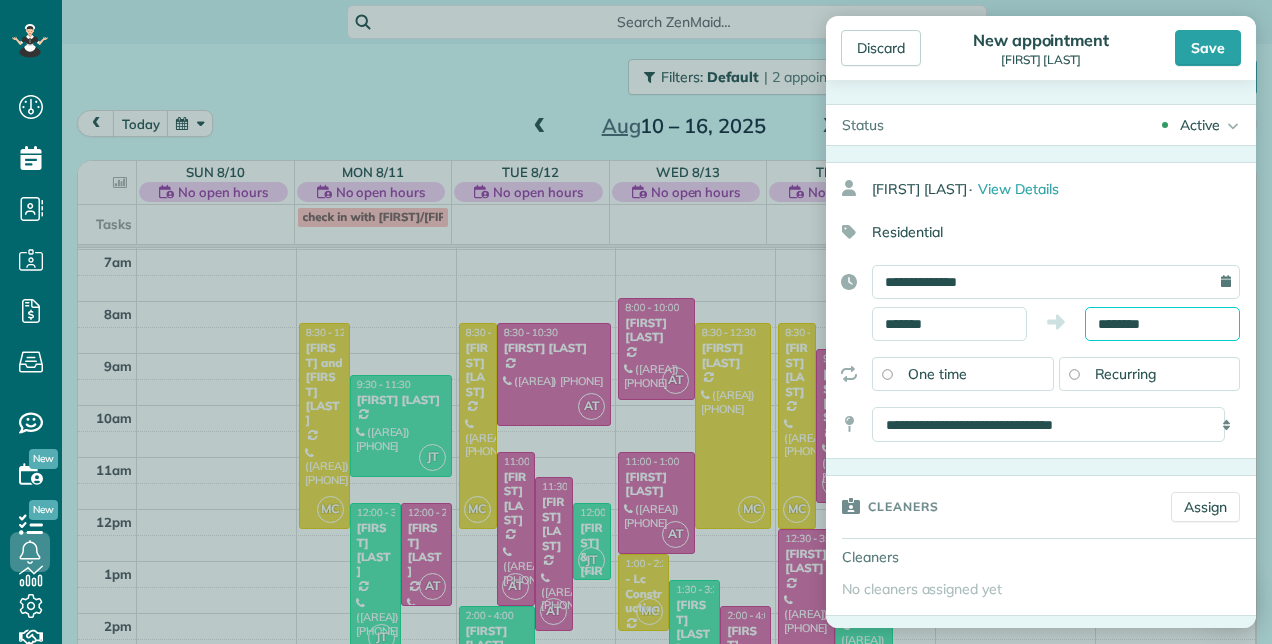 click on "********" at bounding box center (1162, 324) 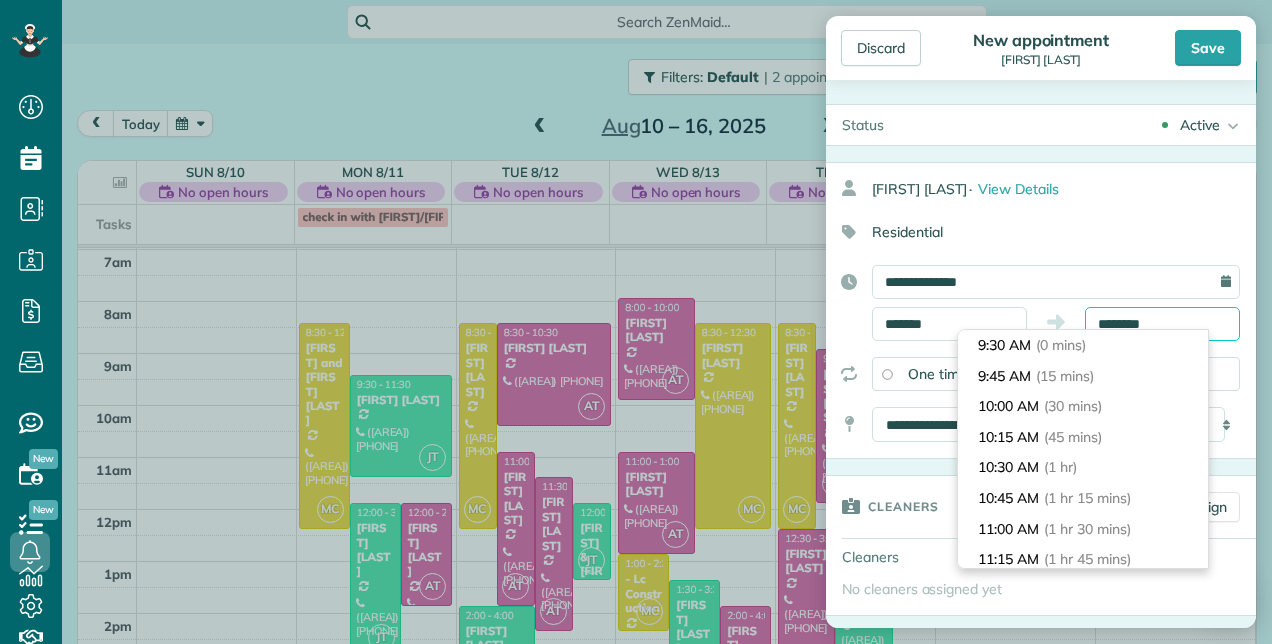 scroll, scrollTop: 61, scrollLeft: 0, axis: vertical 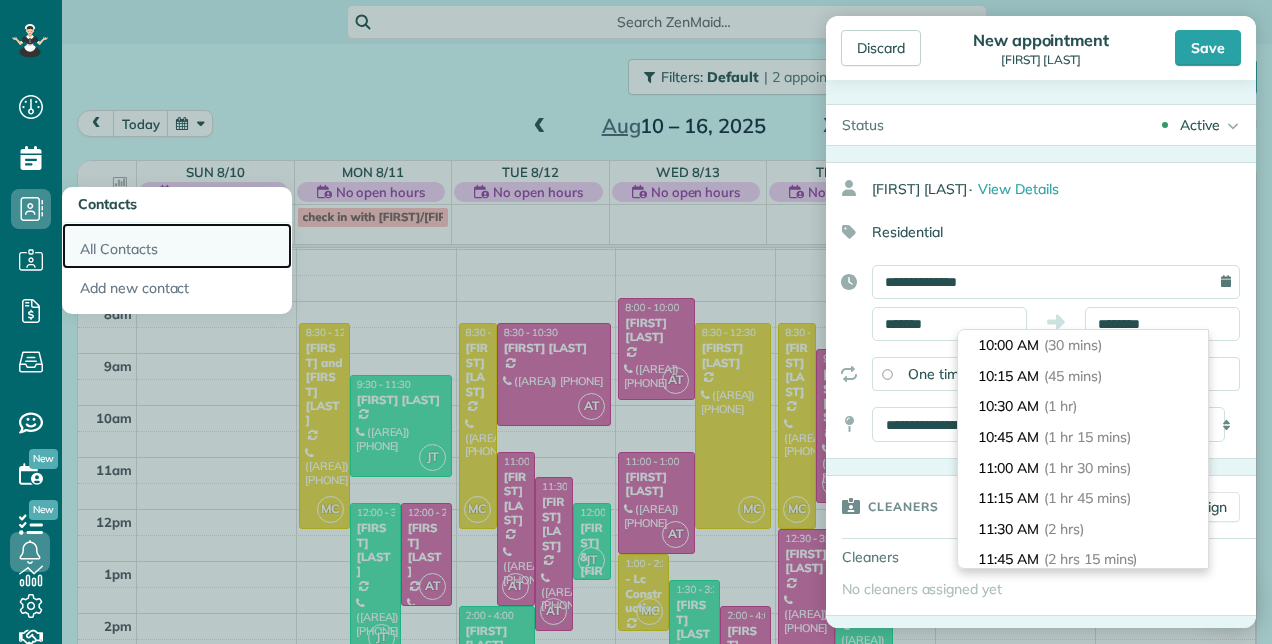 click on "All Contacts" at bounding box center [177, 246] 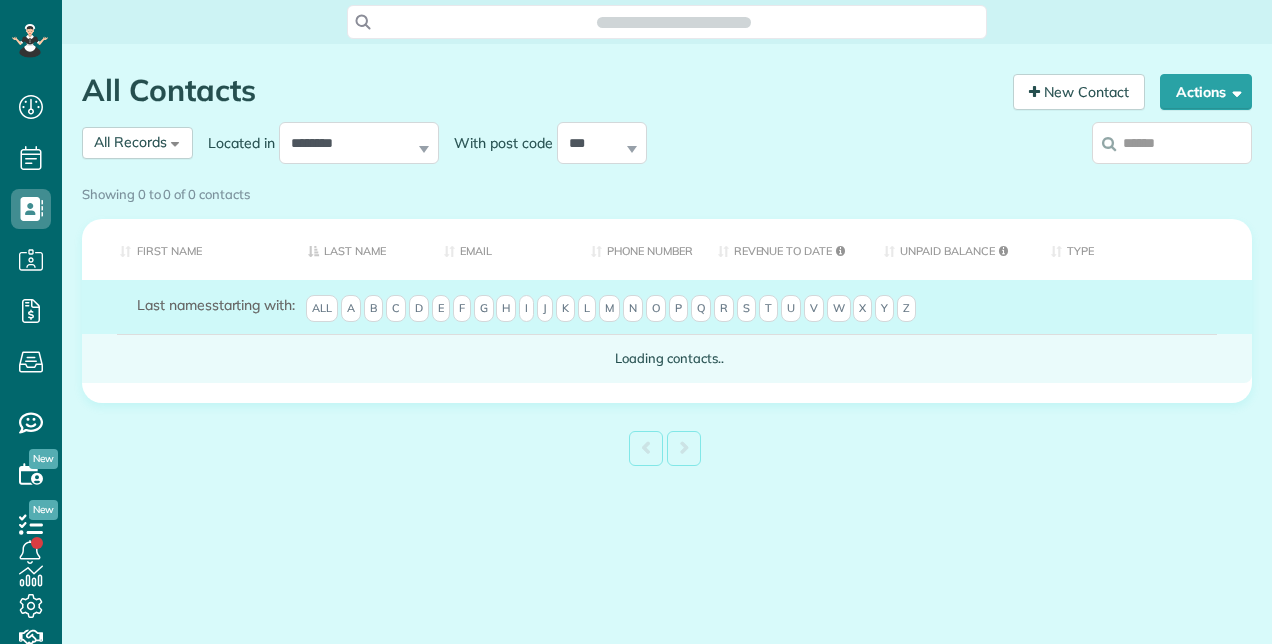 scroll, scrollTop: 0, scrollLeft: 0, axis: both 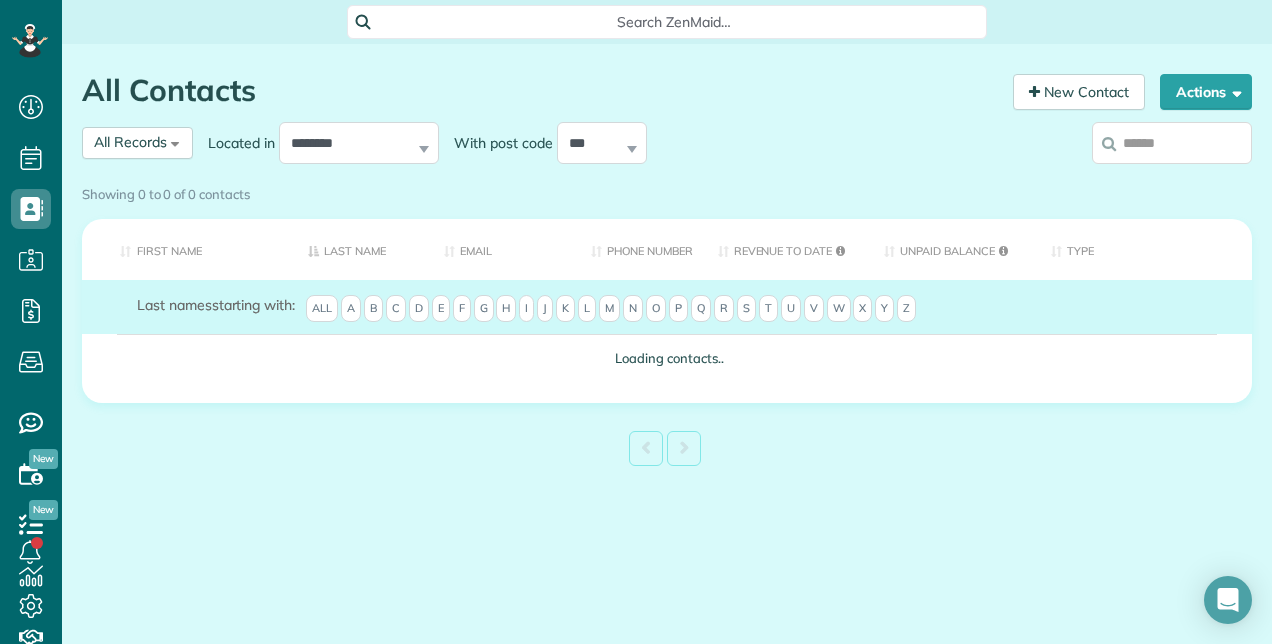 click on "Last Name" at bounding box center (361, 249) 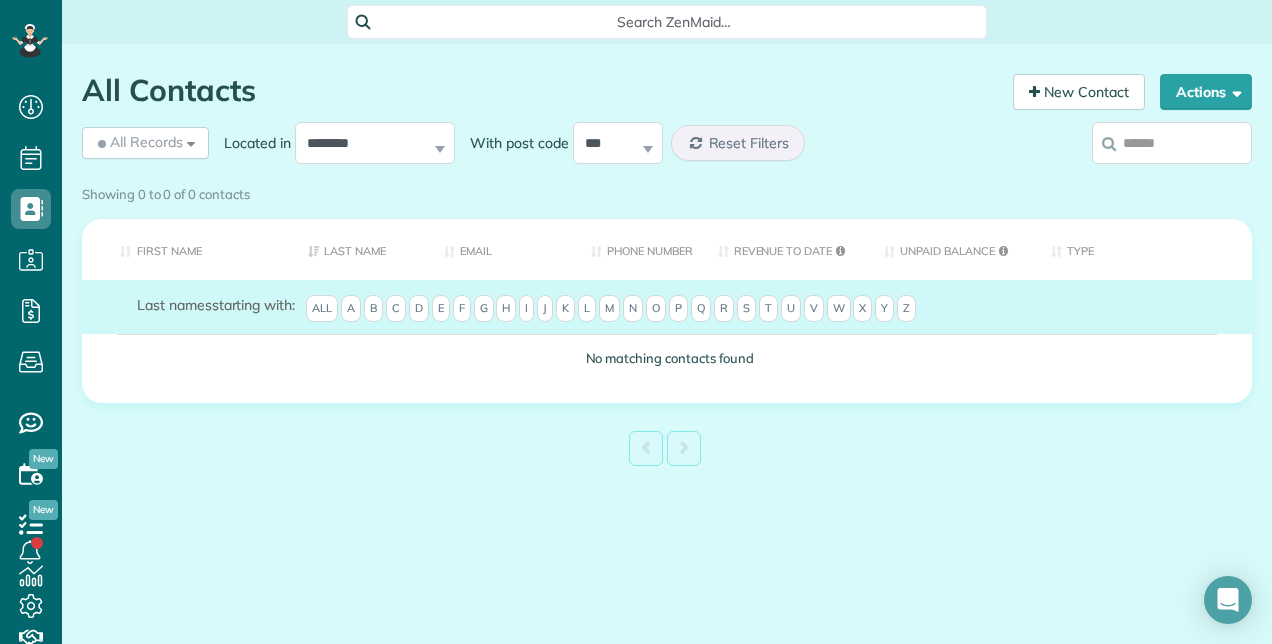 click on "T" at bounding box center [768, 309] 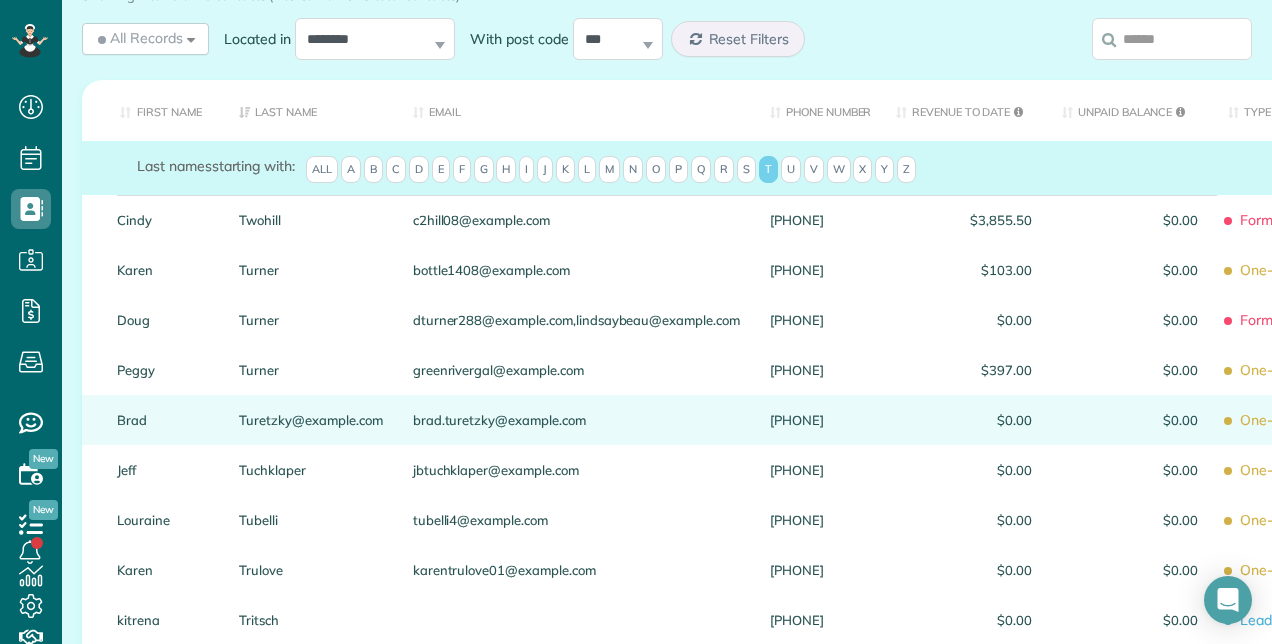 scroll, scrollTop: 300, scrollLeft: 0, axis: vertical 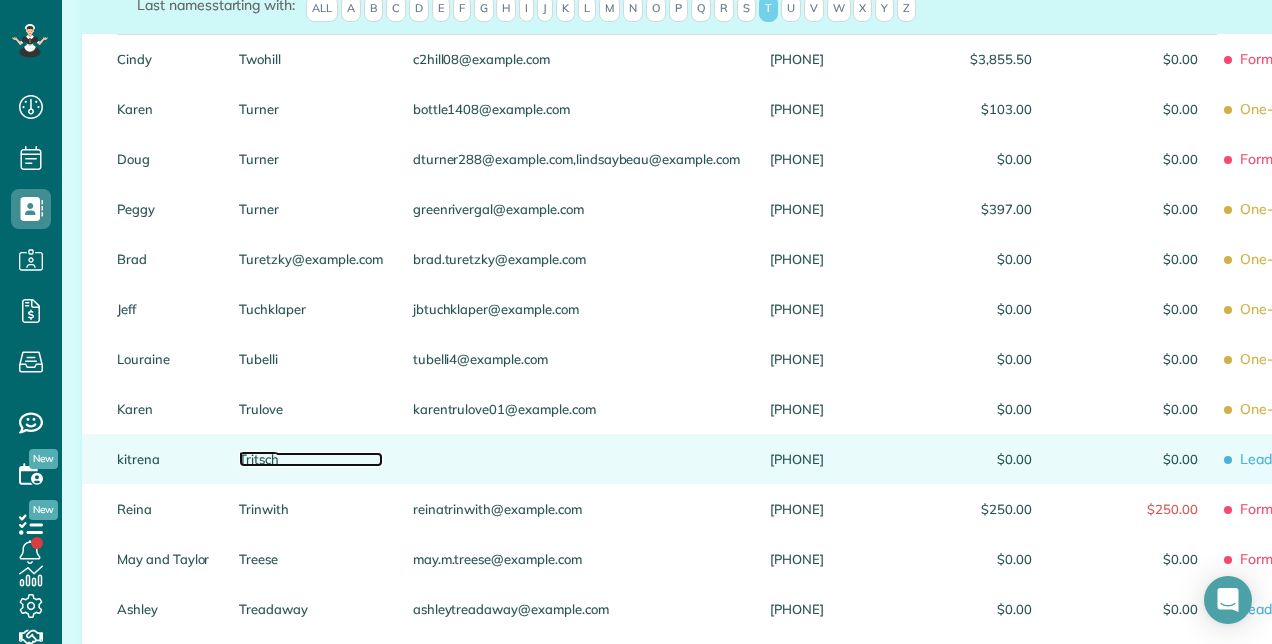 click on "Tritsch" at bounding box center (310, 459) 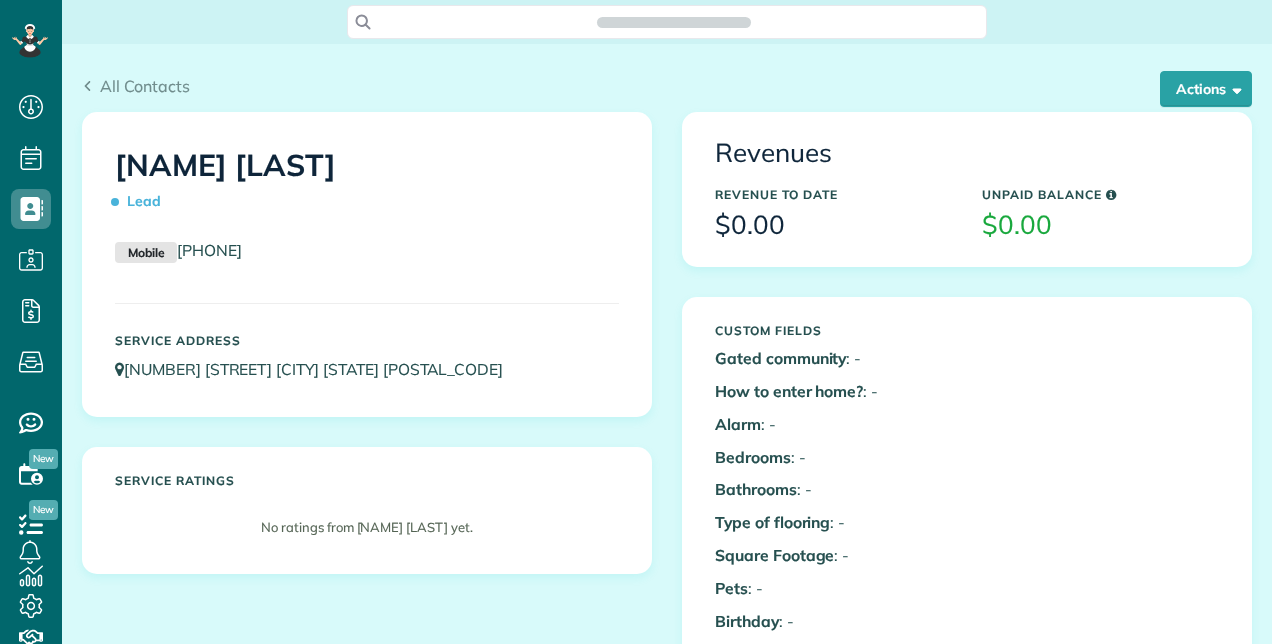 scroll, scrollTop: 0, scrollLeft: 0, axis: both 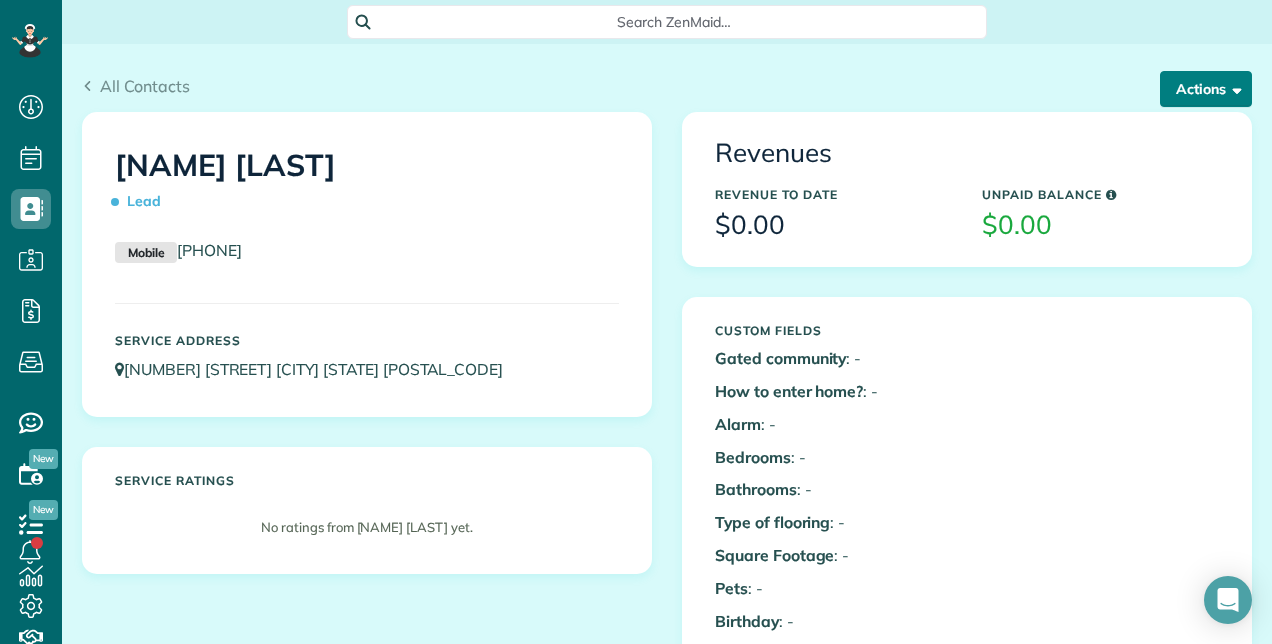 click on "Actions" at bounding box center [1206, 89] 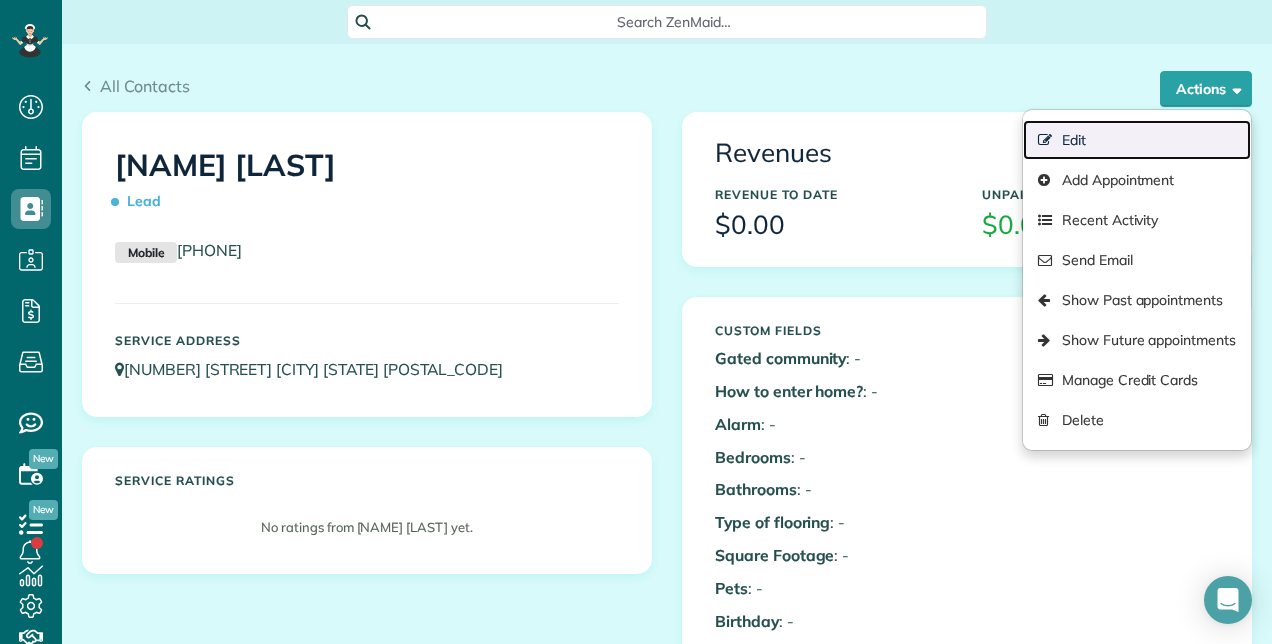 click on "Edit" at bounding box center (1137, 140) 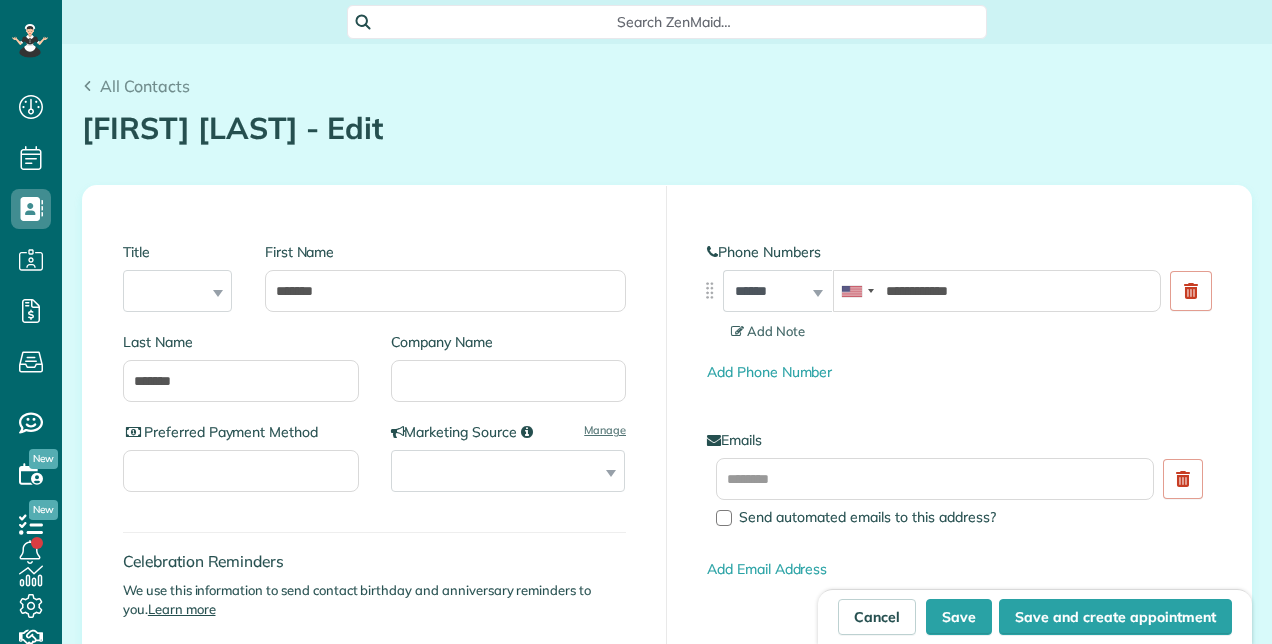 scroll, scrollTop: 0, scrollLeft: 0, axis: both 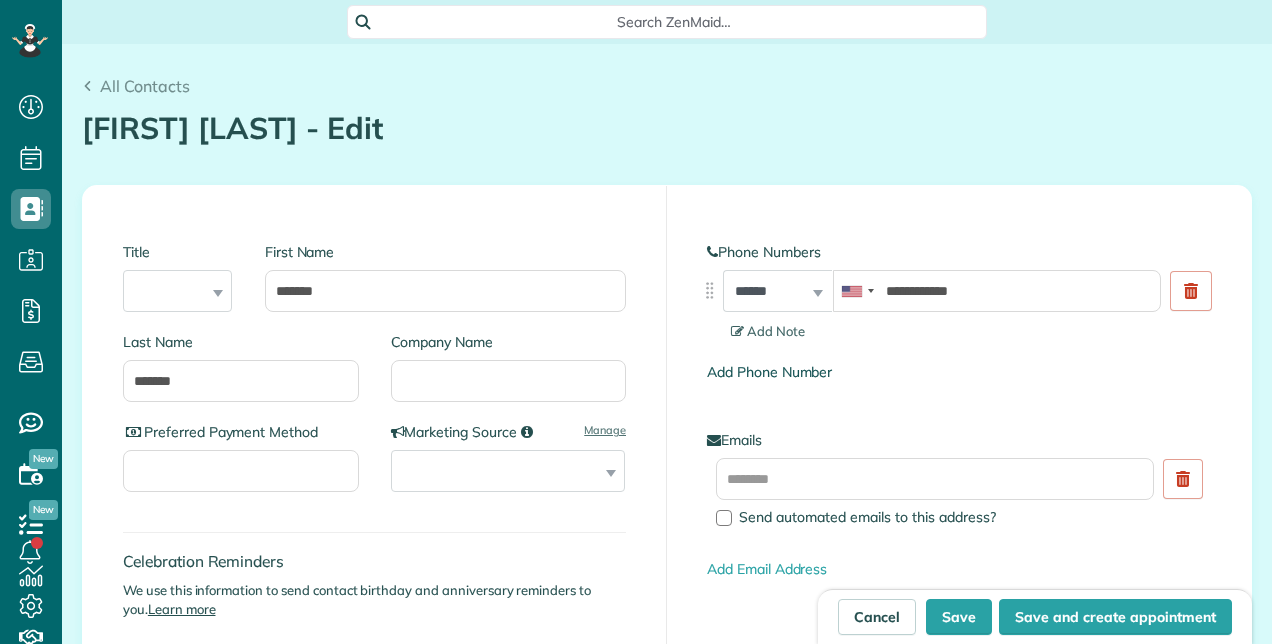 type on "**********" 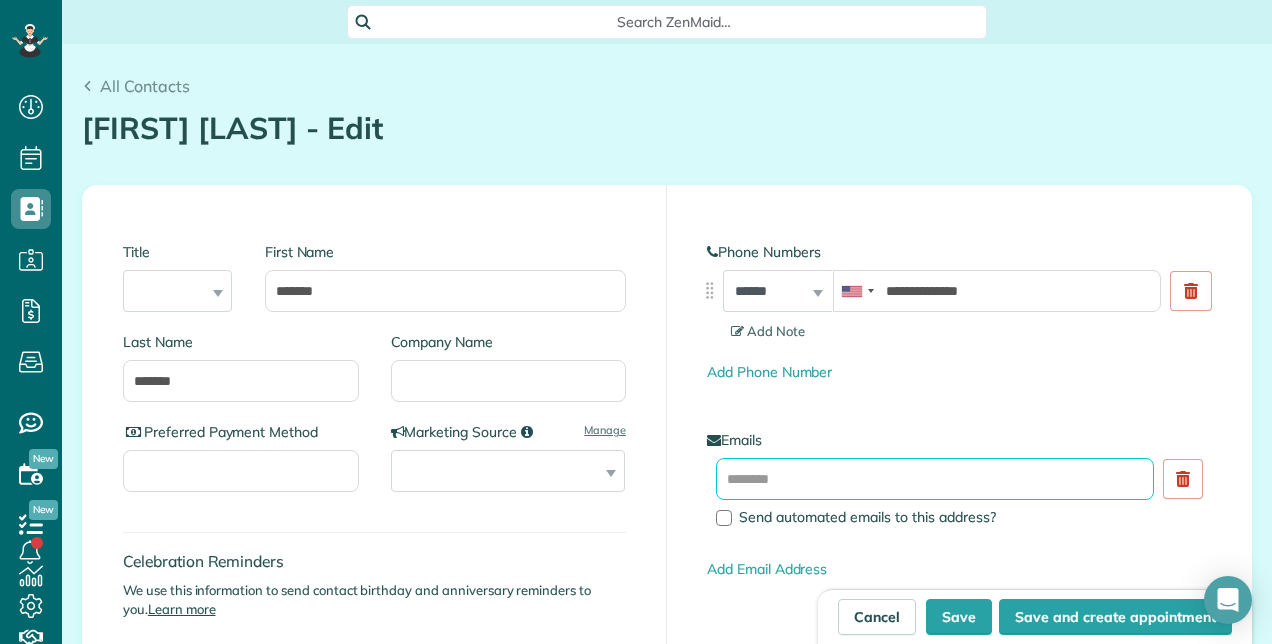 click at bounding box center [935, 479] 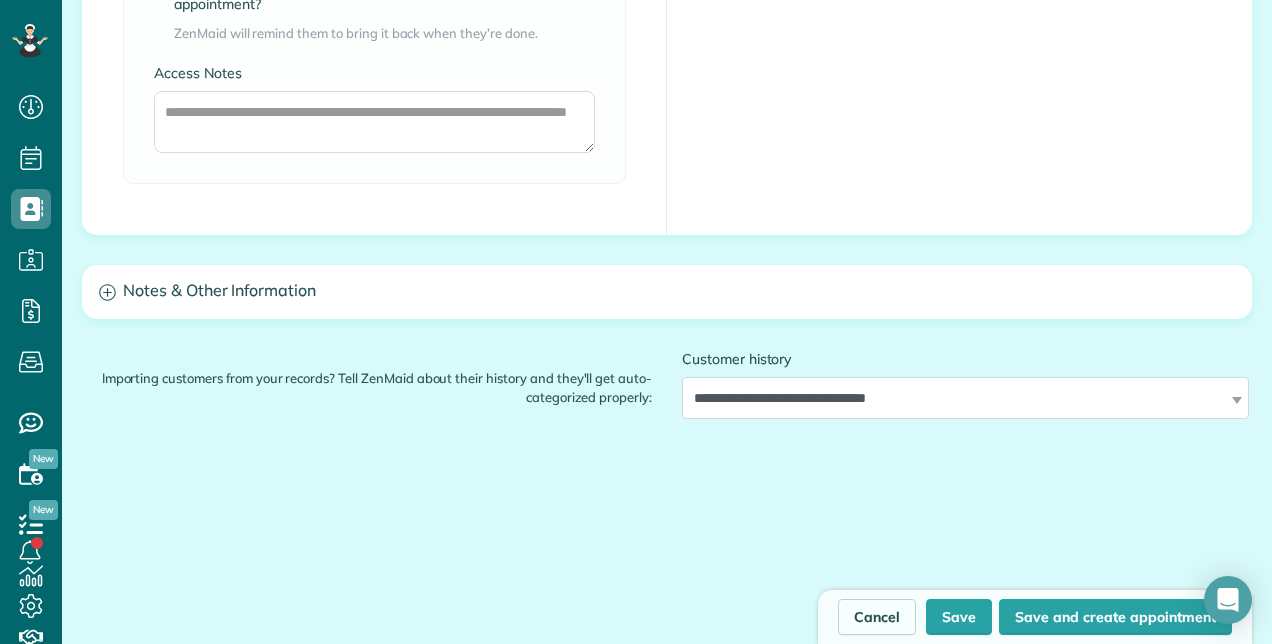 scroll, scrollTop: 1651, scrollLeft: 0, axis: vertical 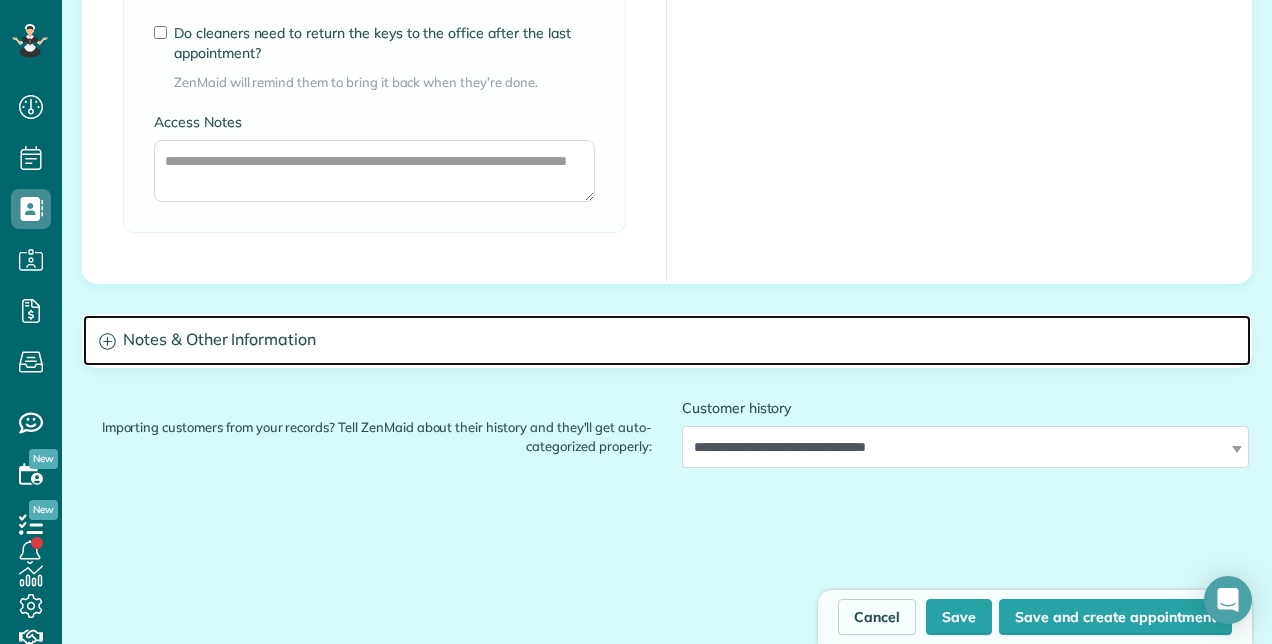 click on "Notes & Other Information" at bounding box center (667, 340) 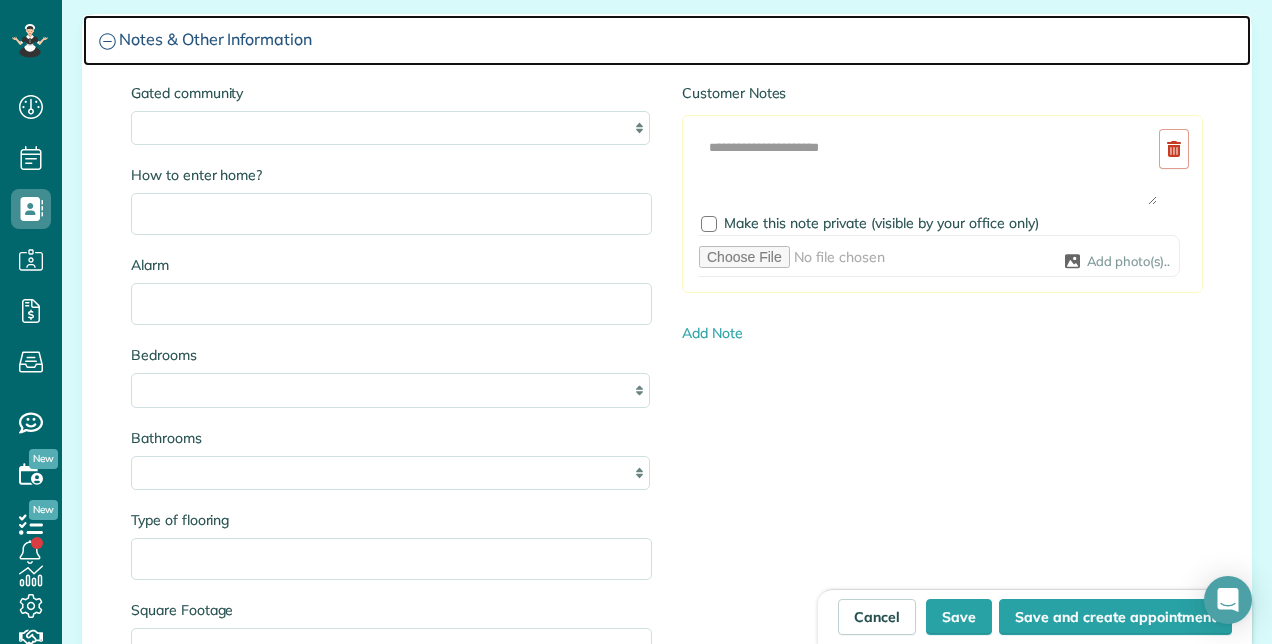 scroll, scrollTop: 1851, scrollLeft: 0, axis: vertical 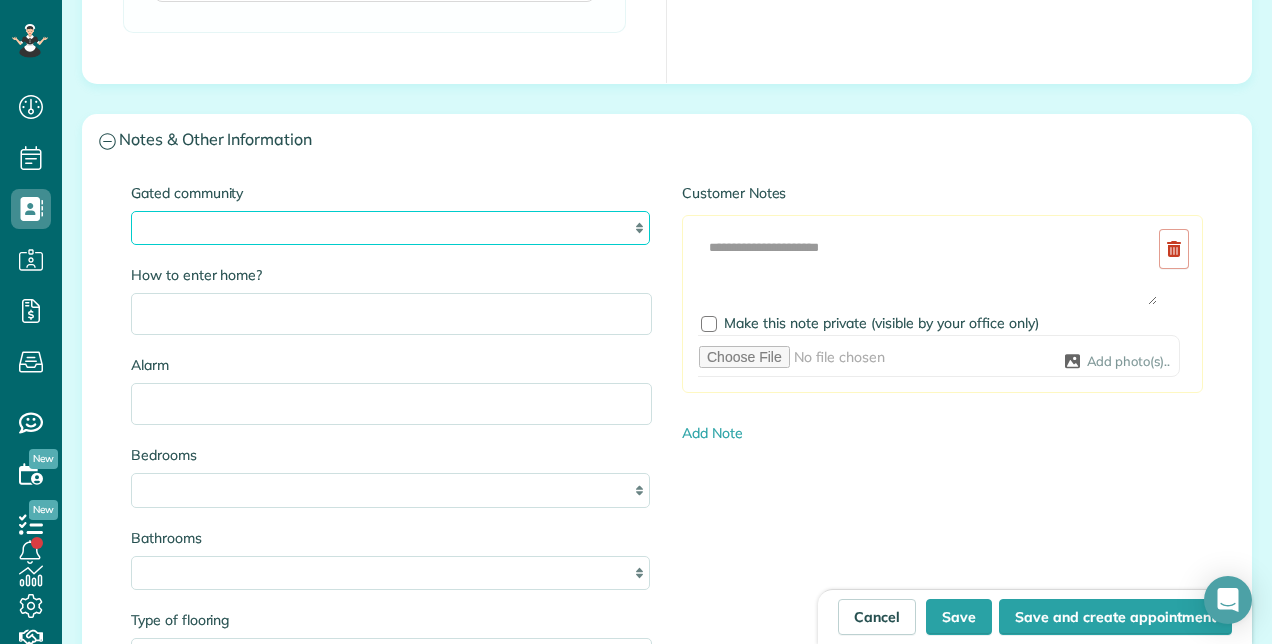 click on "***
**" at bounding box center (390, 228) 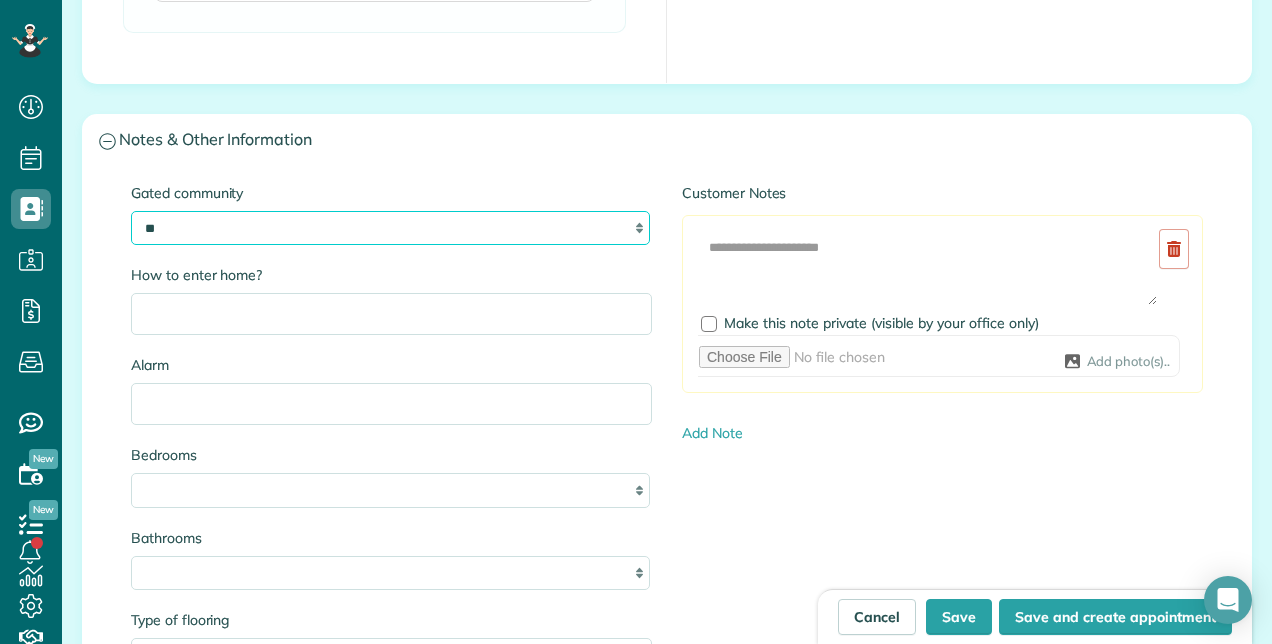 click on "***
**" at bounding box center (390, 228) 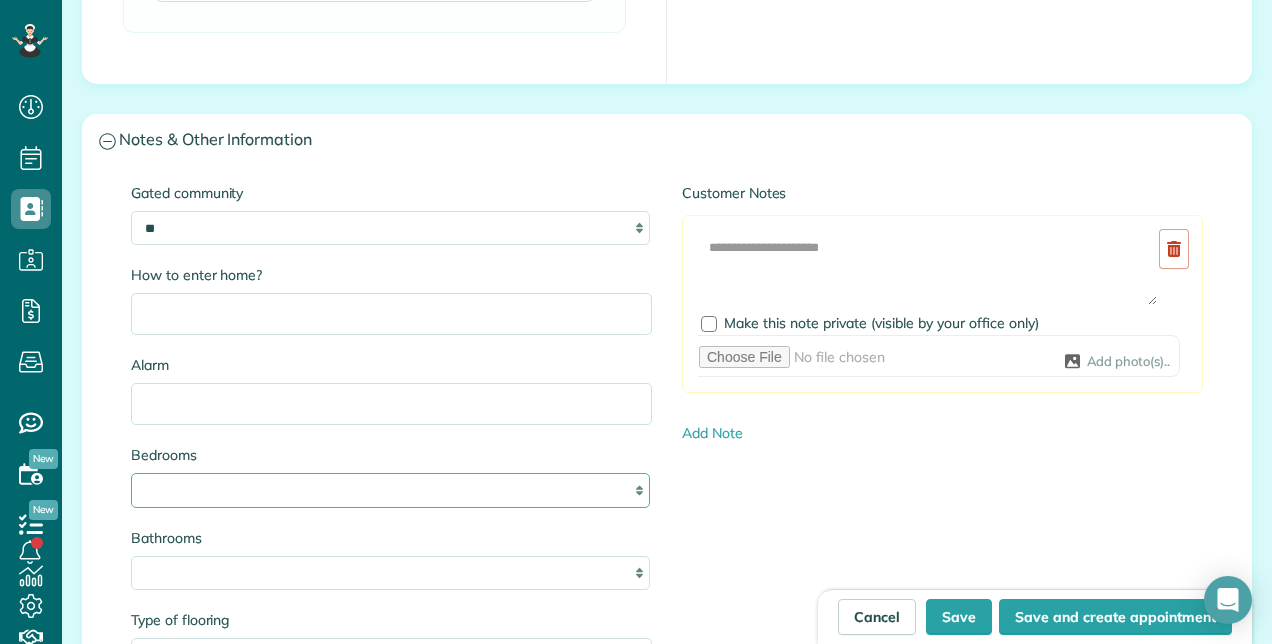 click on "*
*
*
*
**" at bounding box center [390, 490] 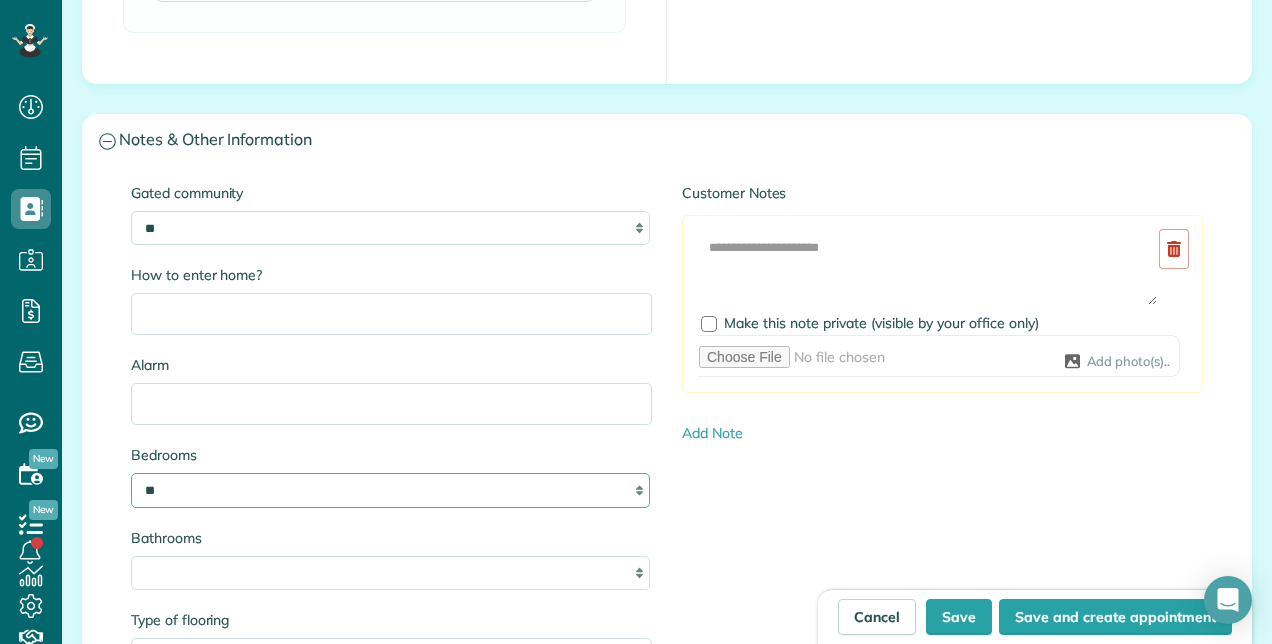 click on "*
*
*
*
**" at bounding box center [390, 490] 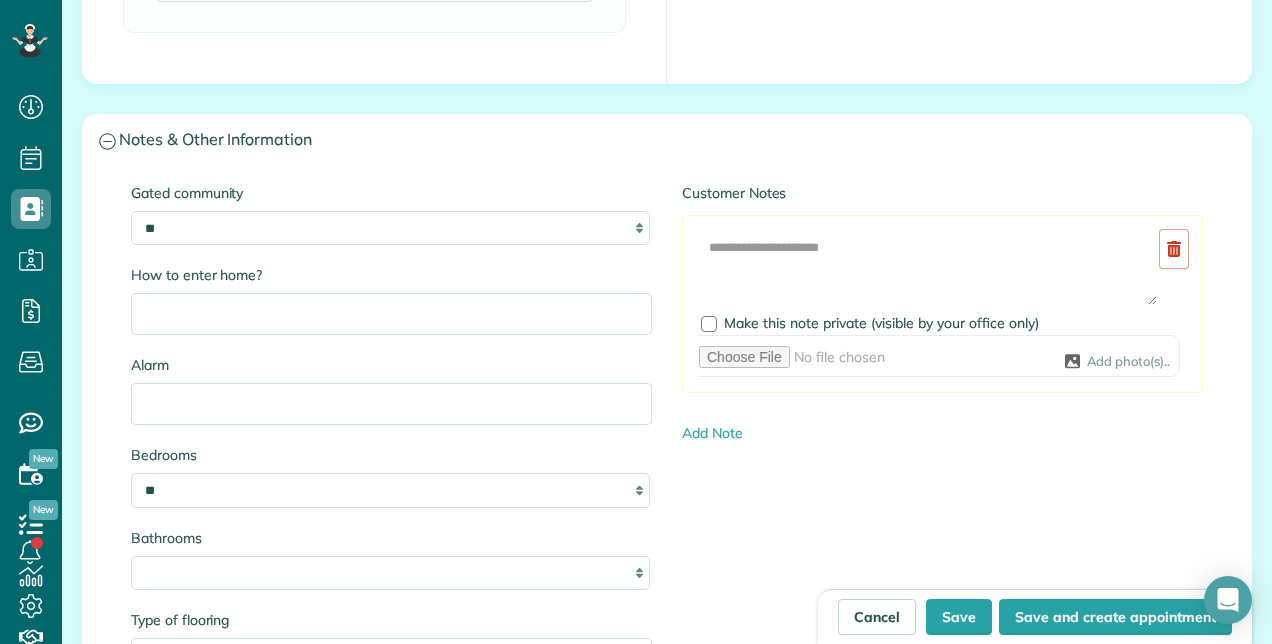 click on "Gated community
***
**
How to enter home?
Alarm
Bedrooms
*
*
*
*
**
Bathrooms
*
***
*
***
*
***
*
***
**
Type of flooring
Square Footage
Pets
Birthday
Must use:
Do not use:" at bounding box center (391, 766) 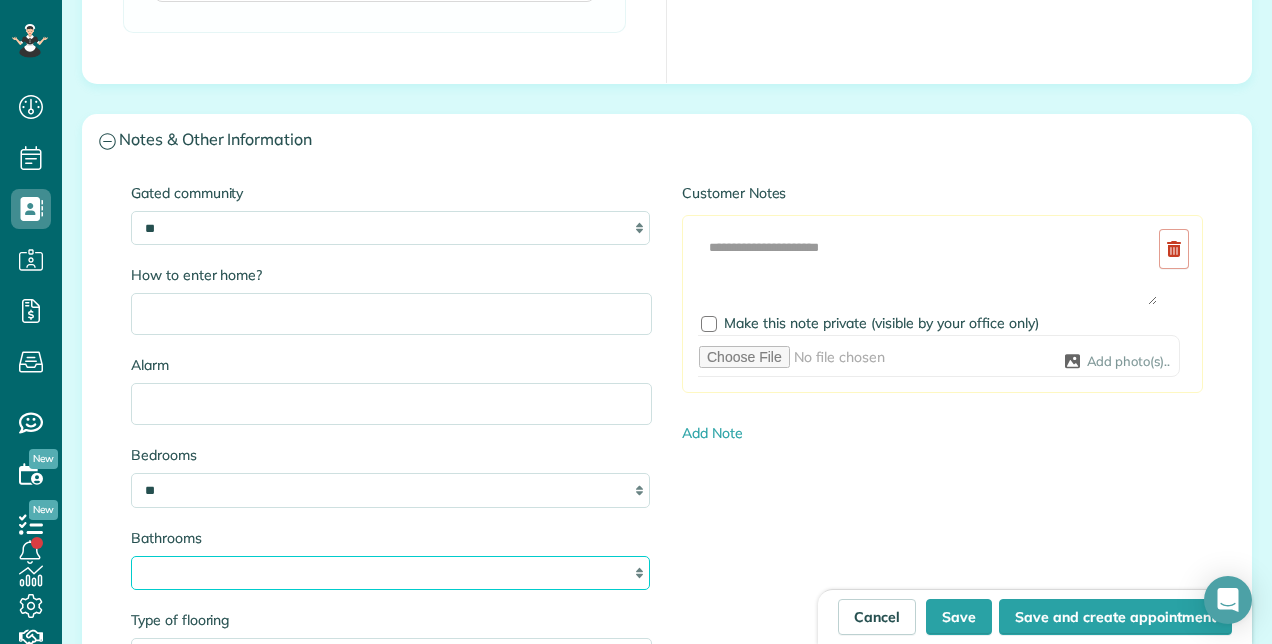 click on "*
***
*
***
*
***
*
***
**" at bounding box center (390, 573) 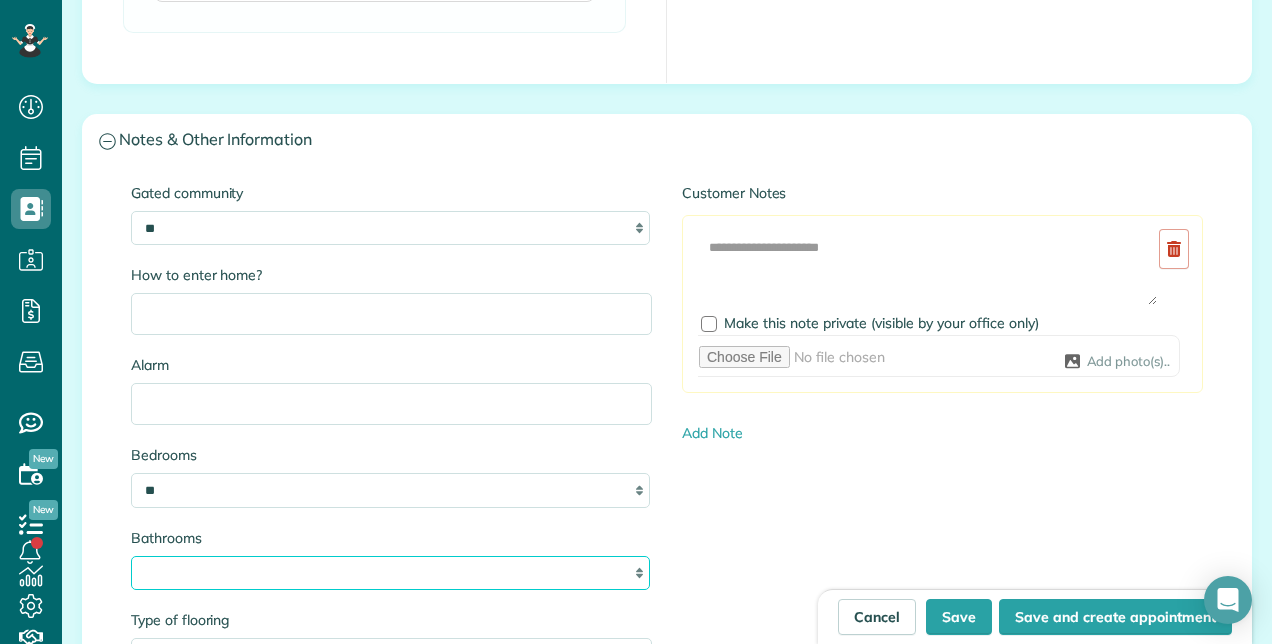 select on "***" 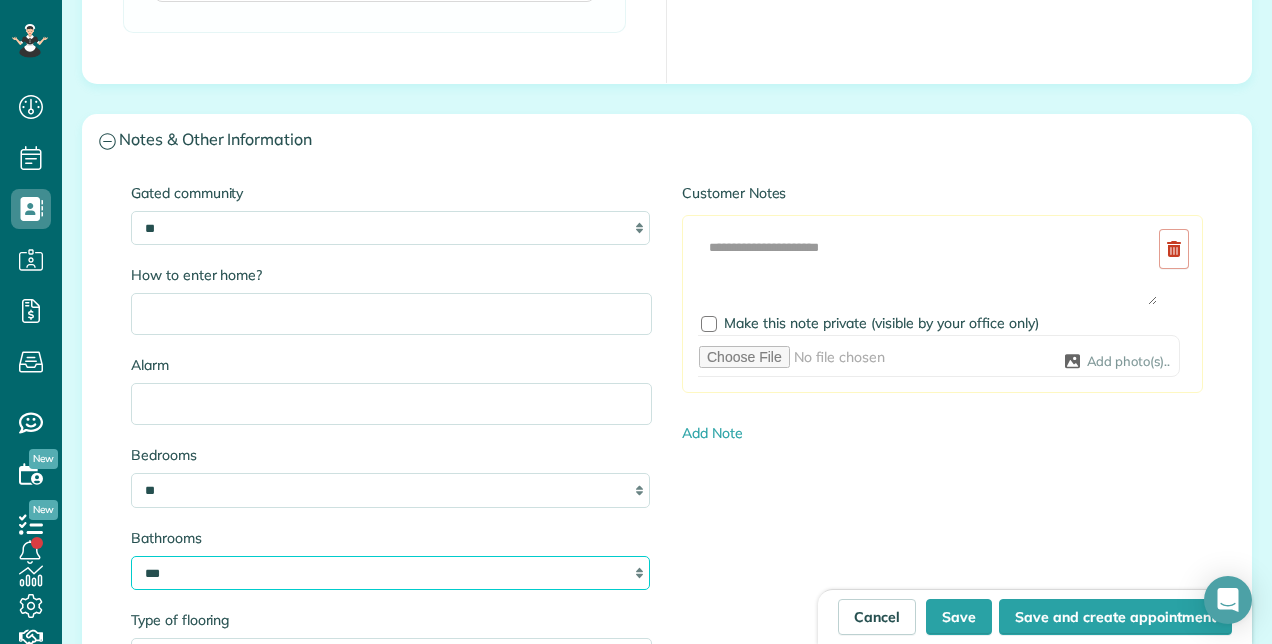 scroll, scrollTop: 2251, scrollLeft: 0, axis: vertical 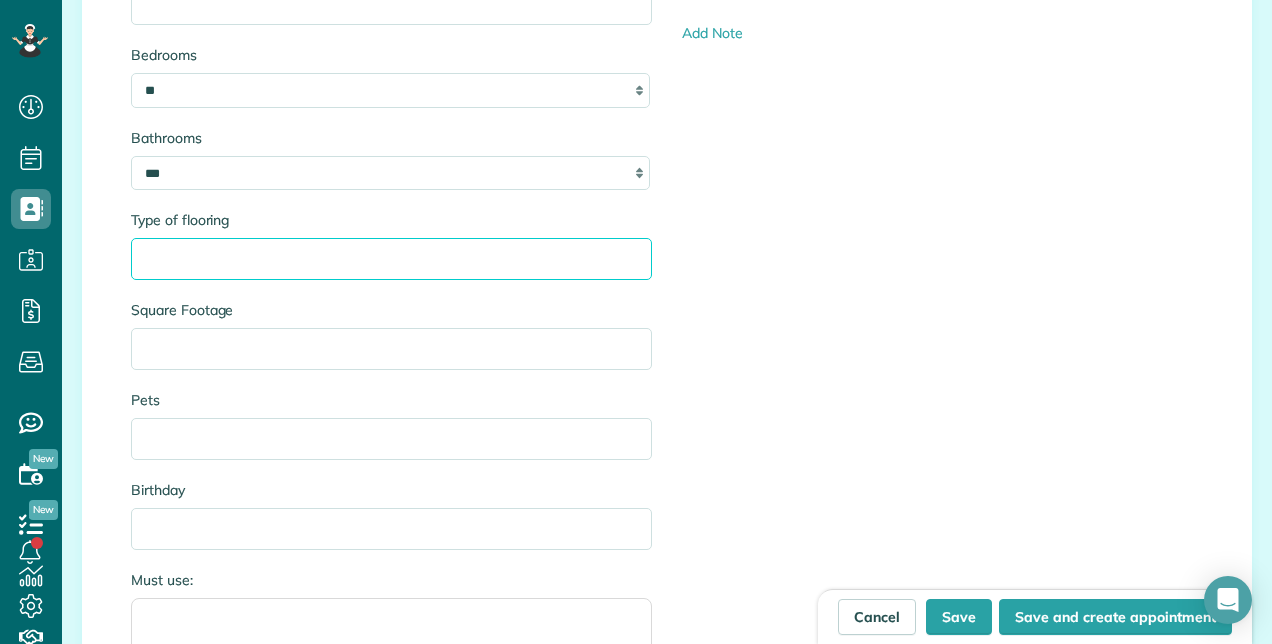 click on "Type of flooring" at bounding box center [391, 259] 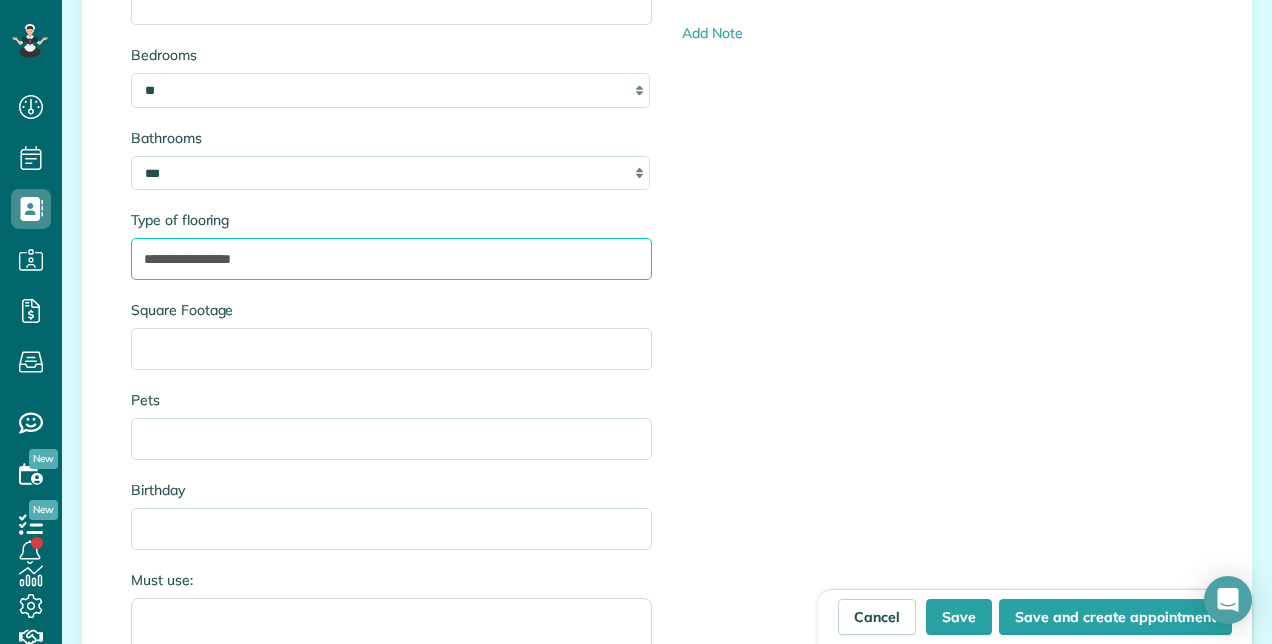 type on "**********" 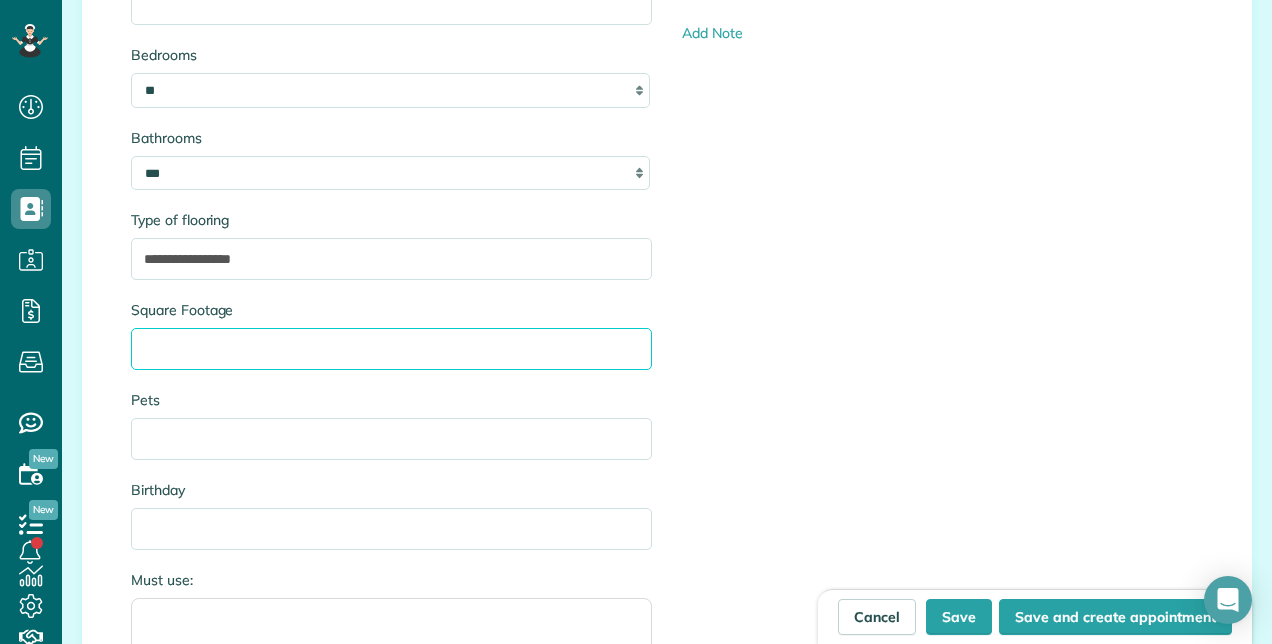 click on "Square Footage" at bounding box center [391, 349] 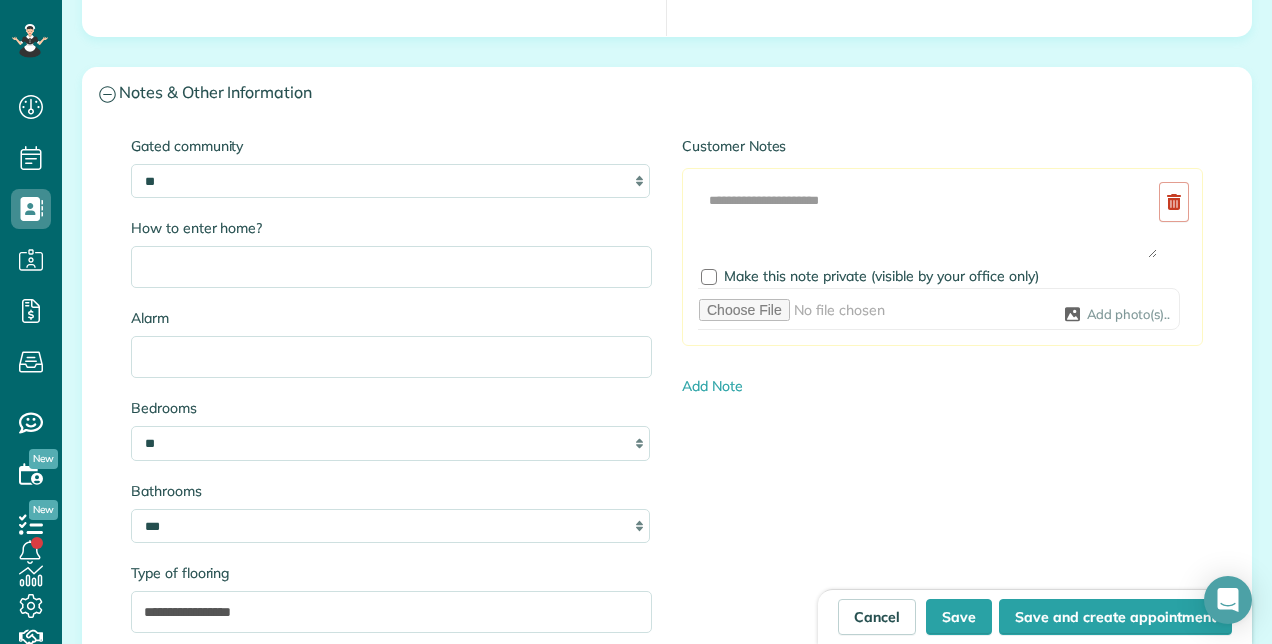 scroll, scrollTop: 1851, scrollLeft: 0, axis: vertical 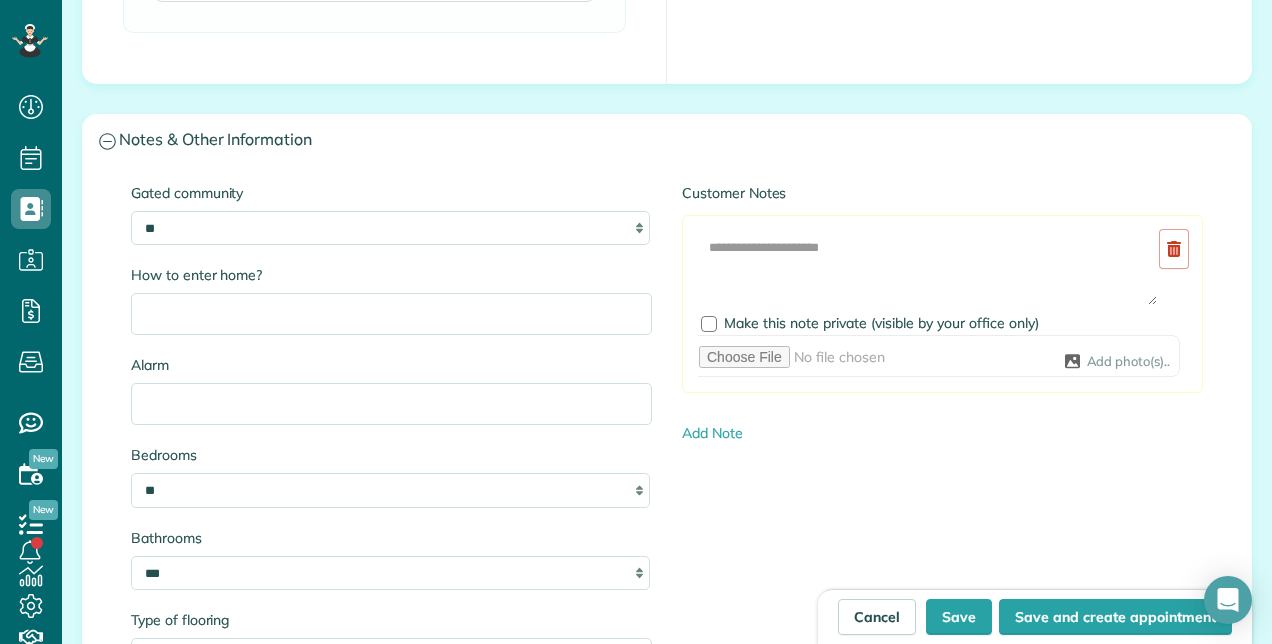 type on "****" 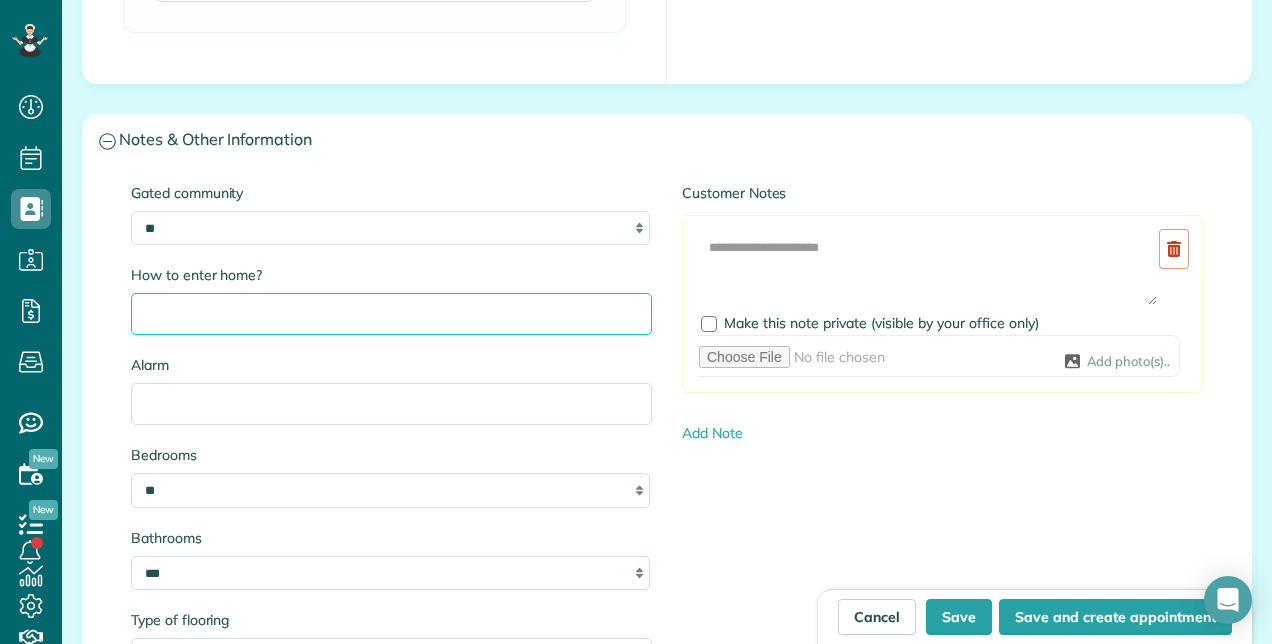click on "How to enter home?" at bounding box center (391, 314) 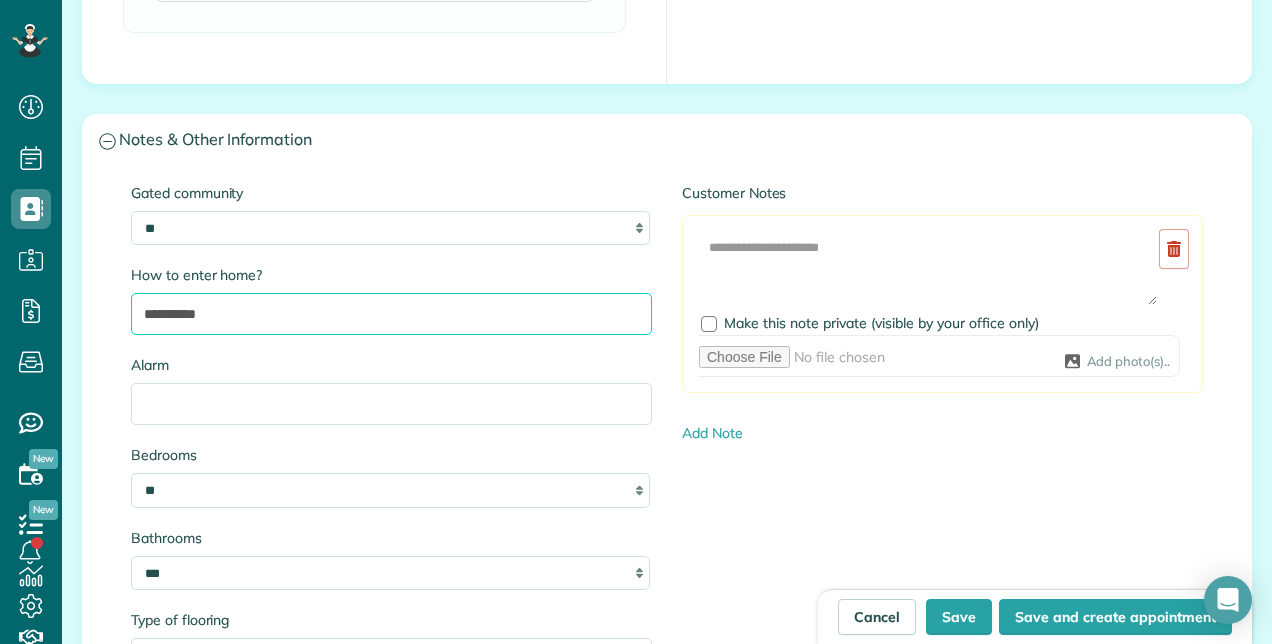 type on "*********" 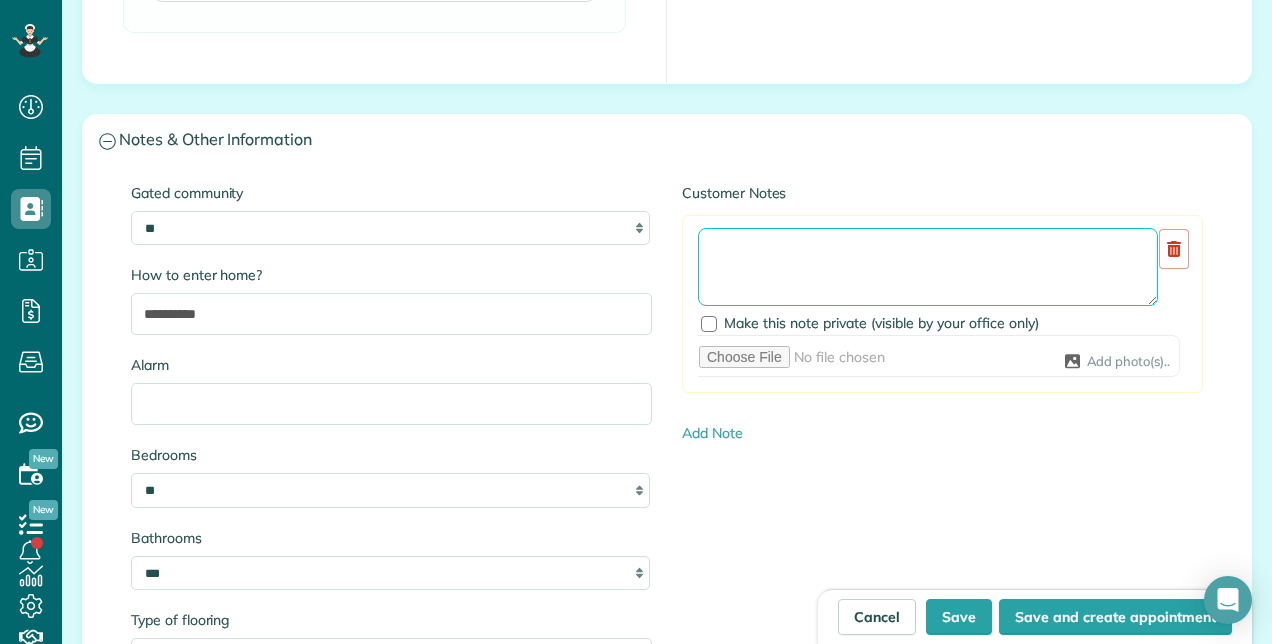 click at bounding box center [928, 267] 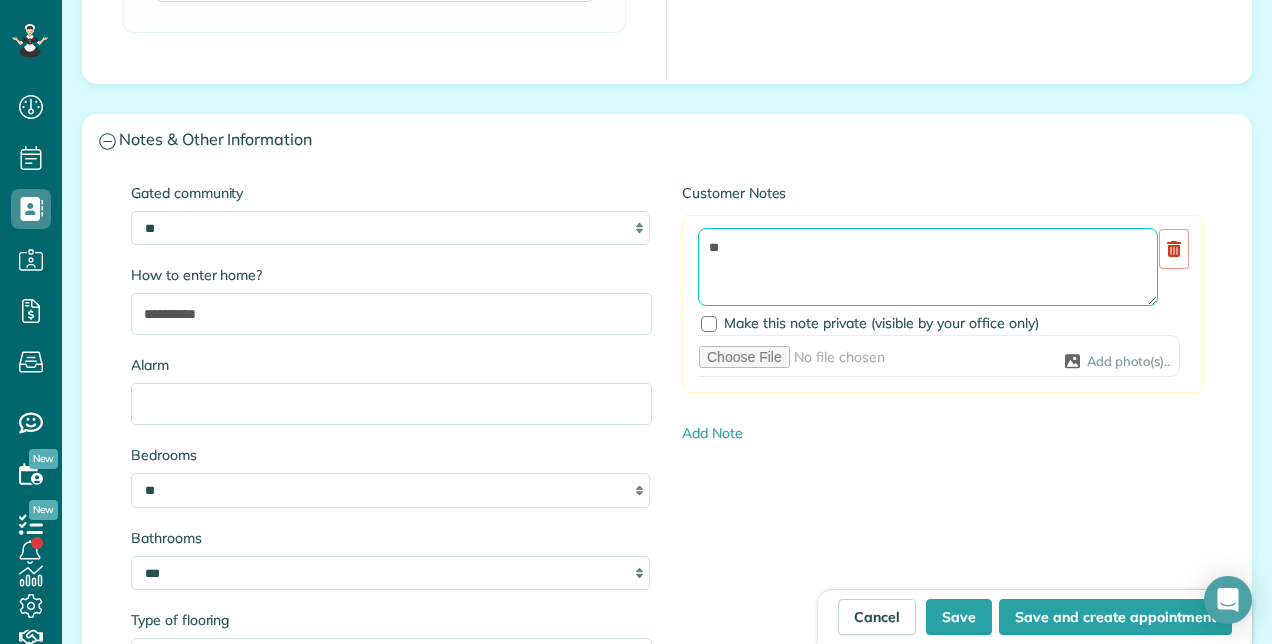 type on "*" 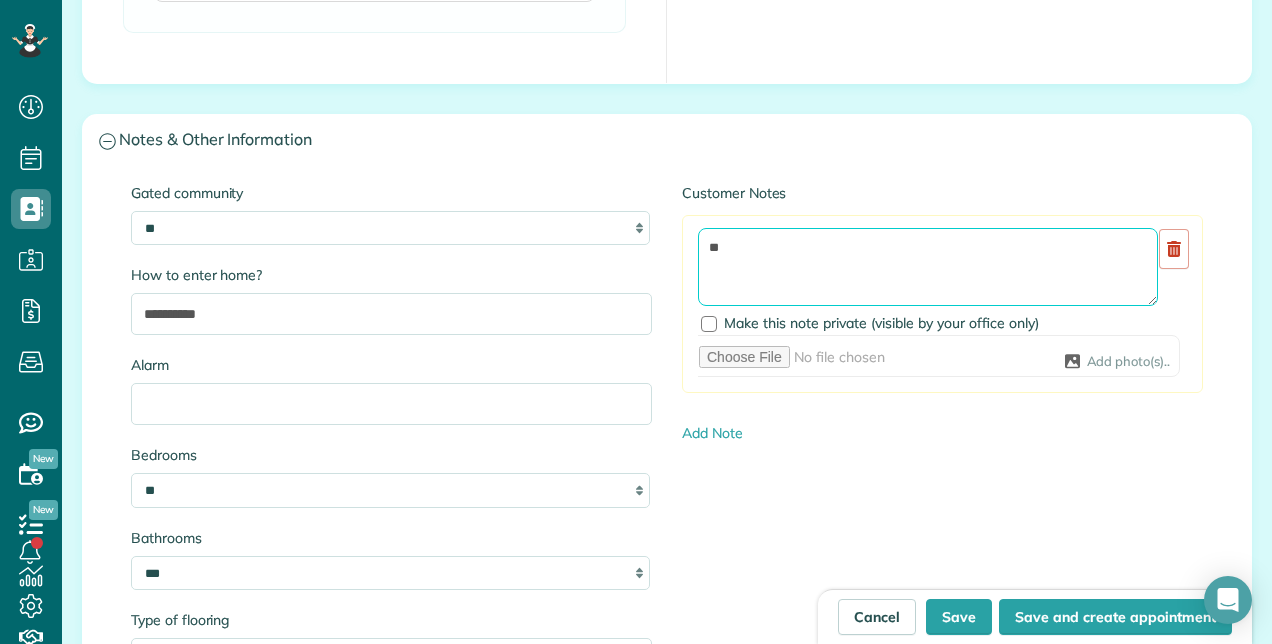 type on "*" 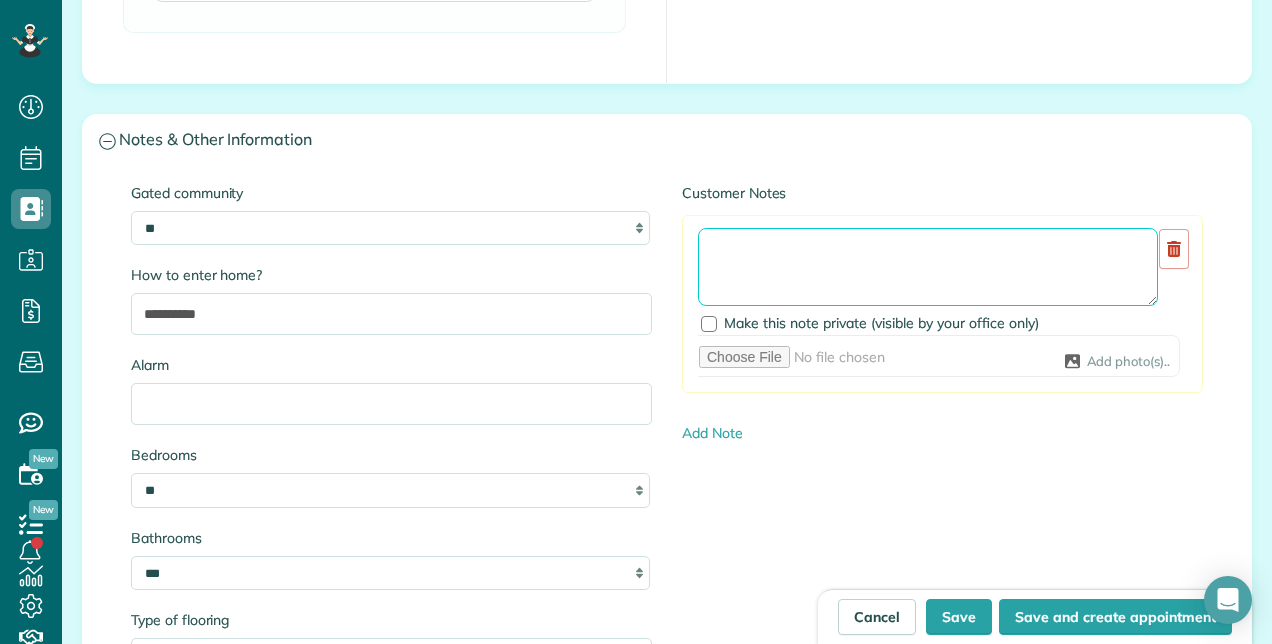 type on "*" 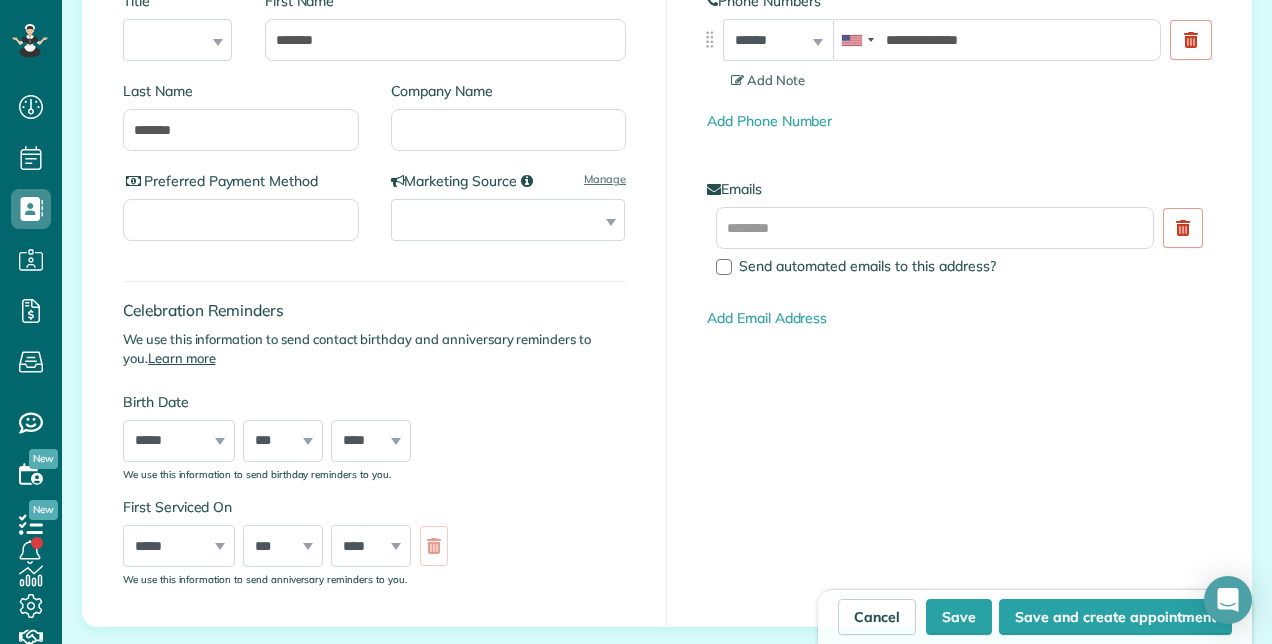 scroll, scrollTop: 0, scrollLeft: 0, axis: both 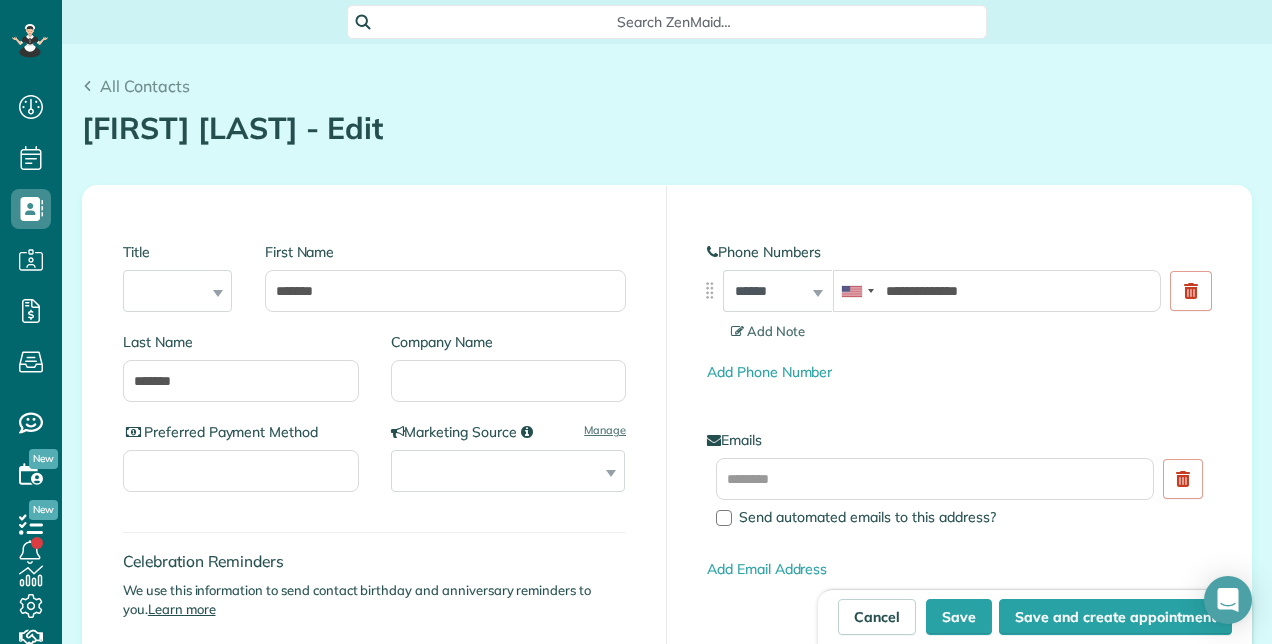 type on "**********" 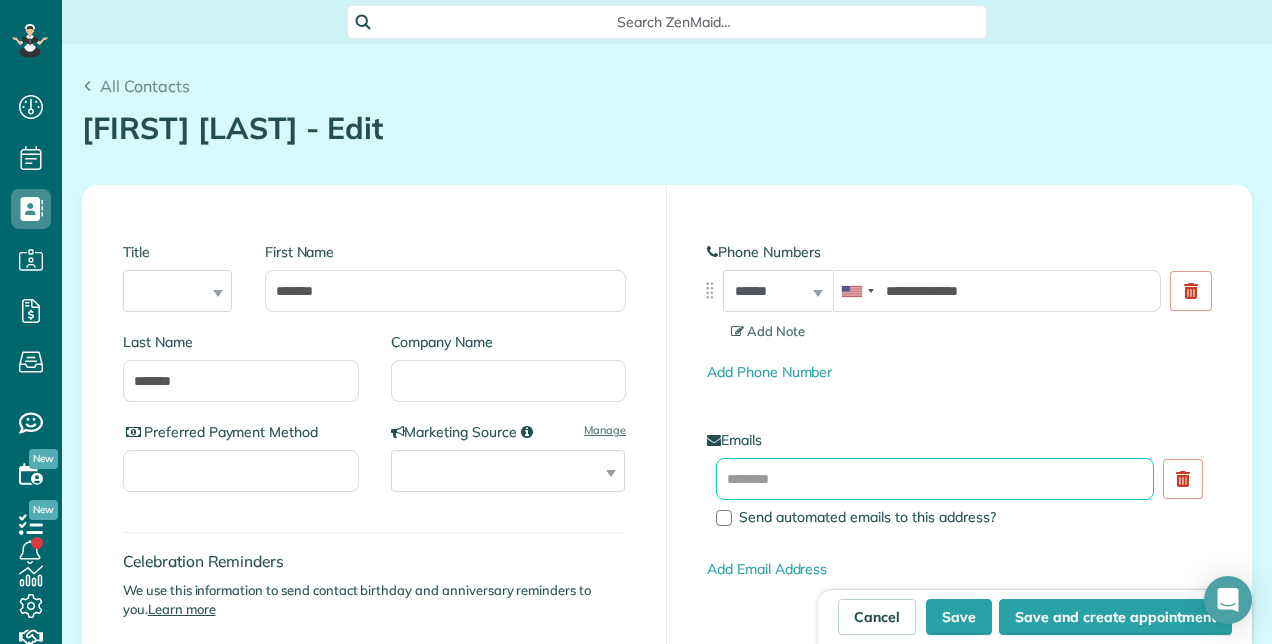 click at bounding box center [935, 479] 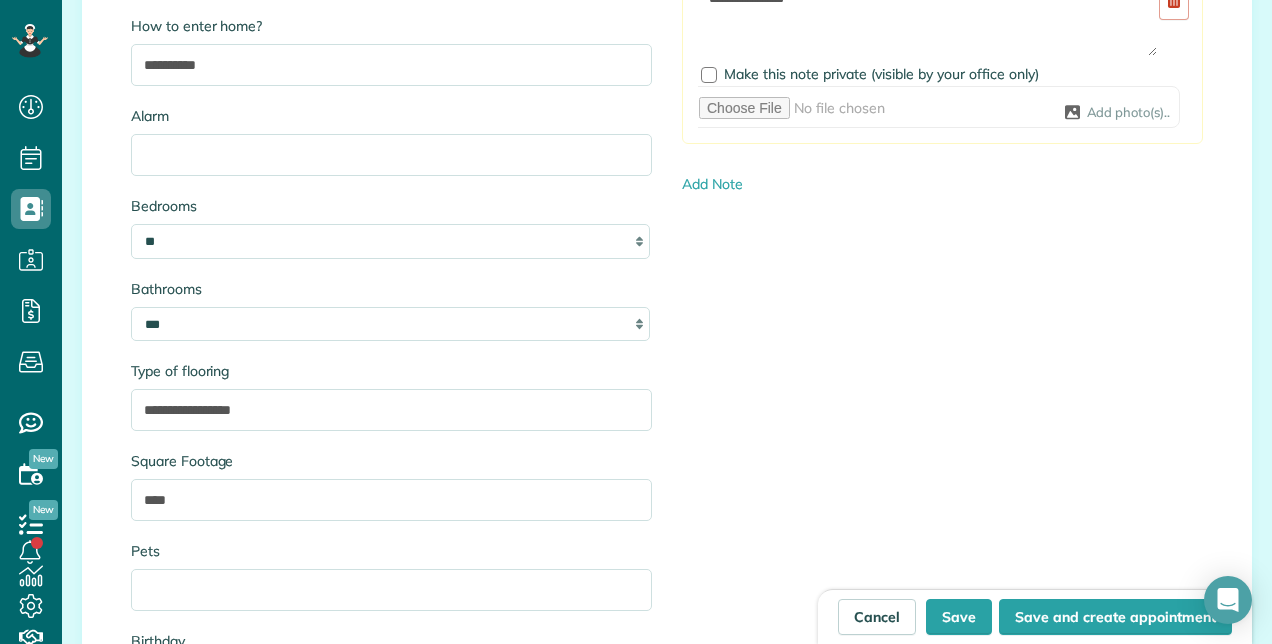 scroll, scrollTop: 2200, scrollLeft: 0, axis: vertical 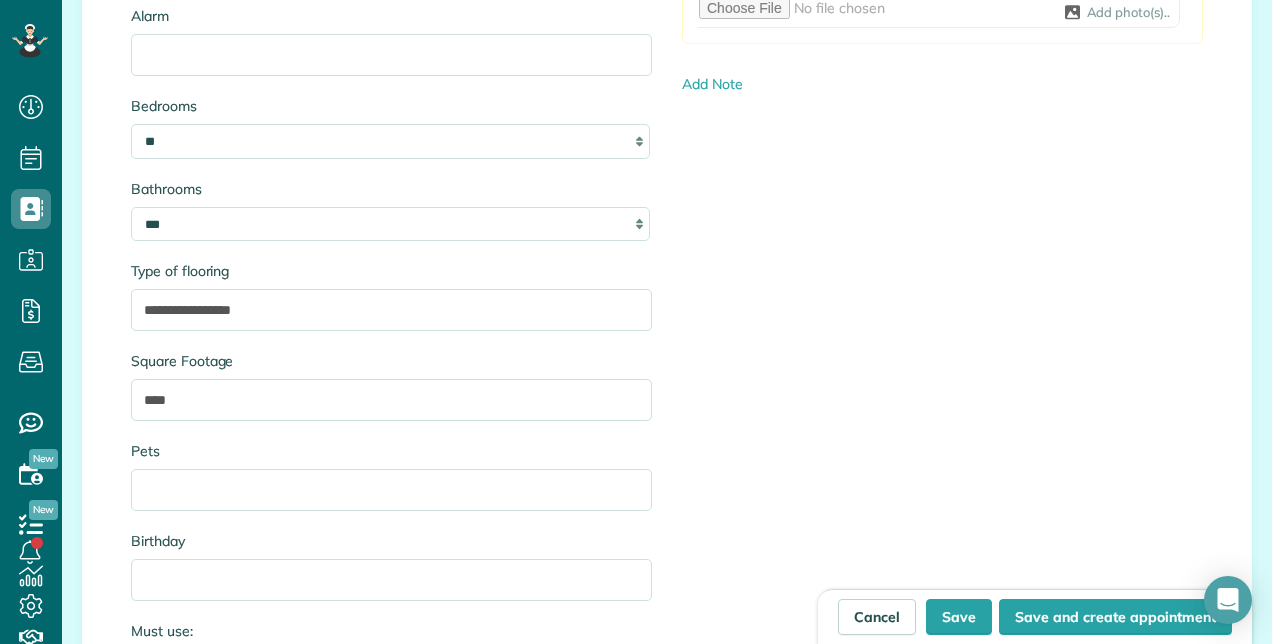 type on "**********" 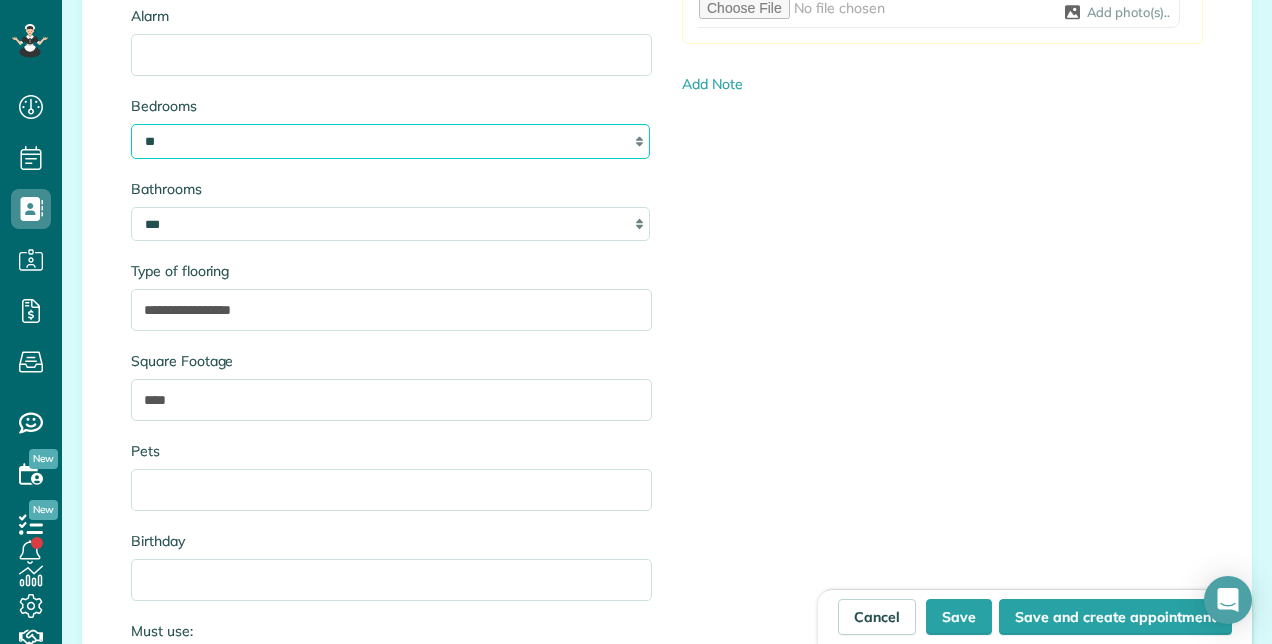 click on "*
*
*
*
**" at bounding box center [390, 141] 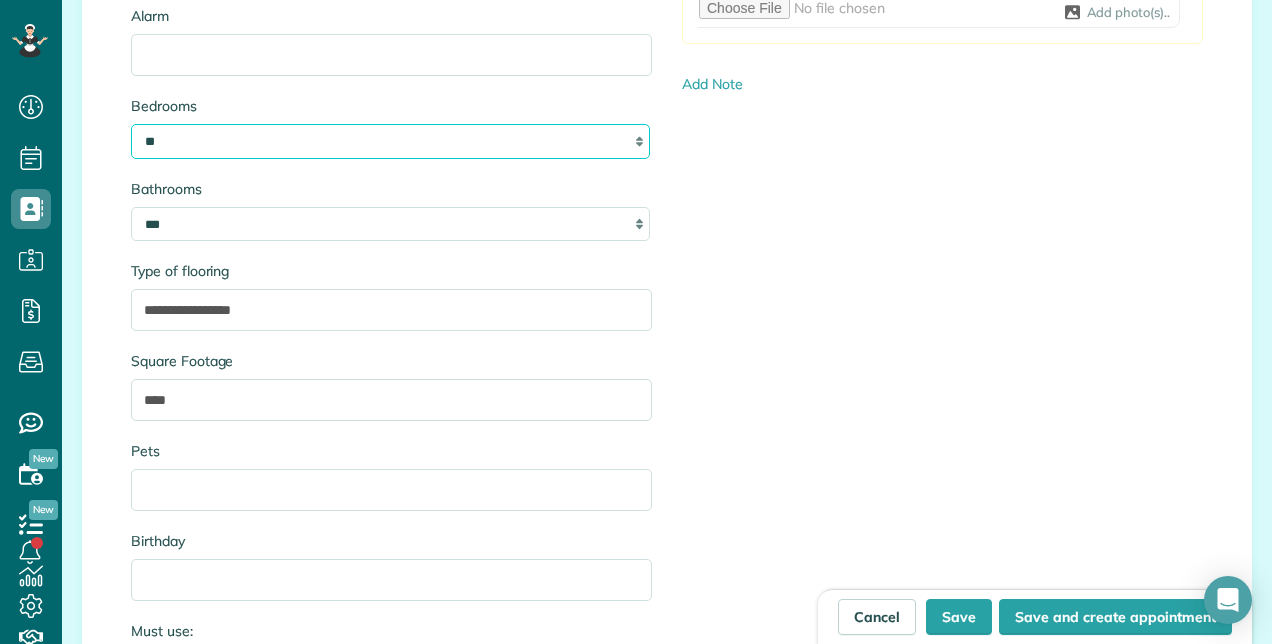 select on "*" 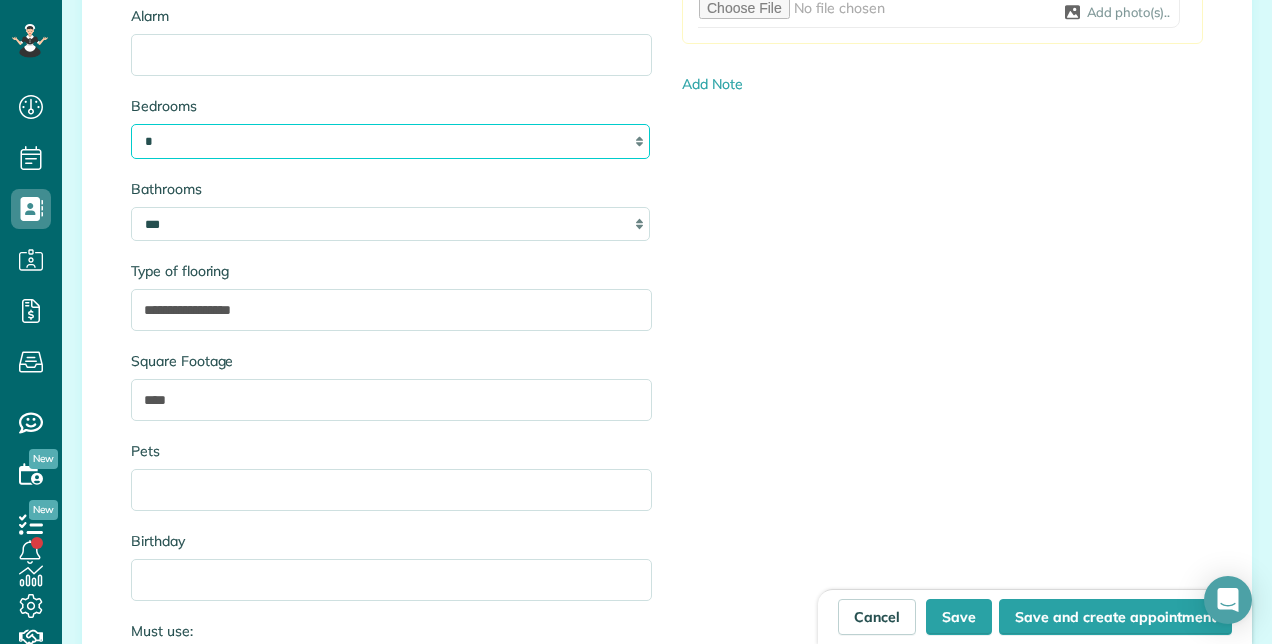 click on "*
*
*
*
**" at bounding box center (390, 141) 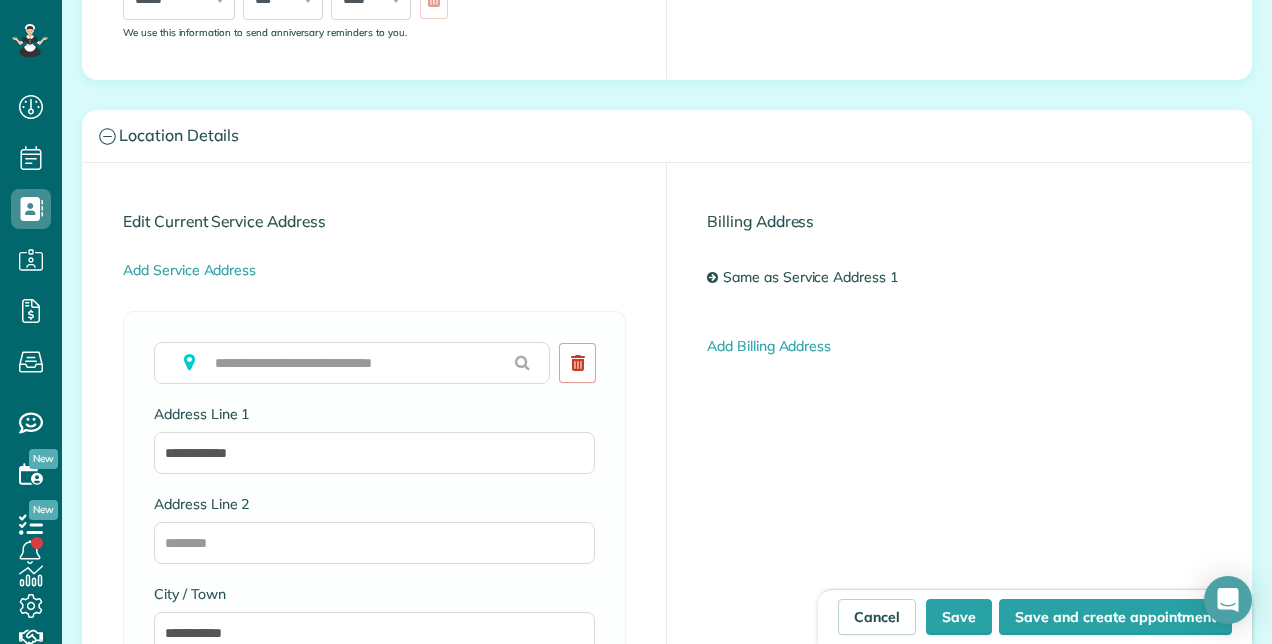 scroll, scrollTop: 807, scrollLeft: 0, axis: vertical 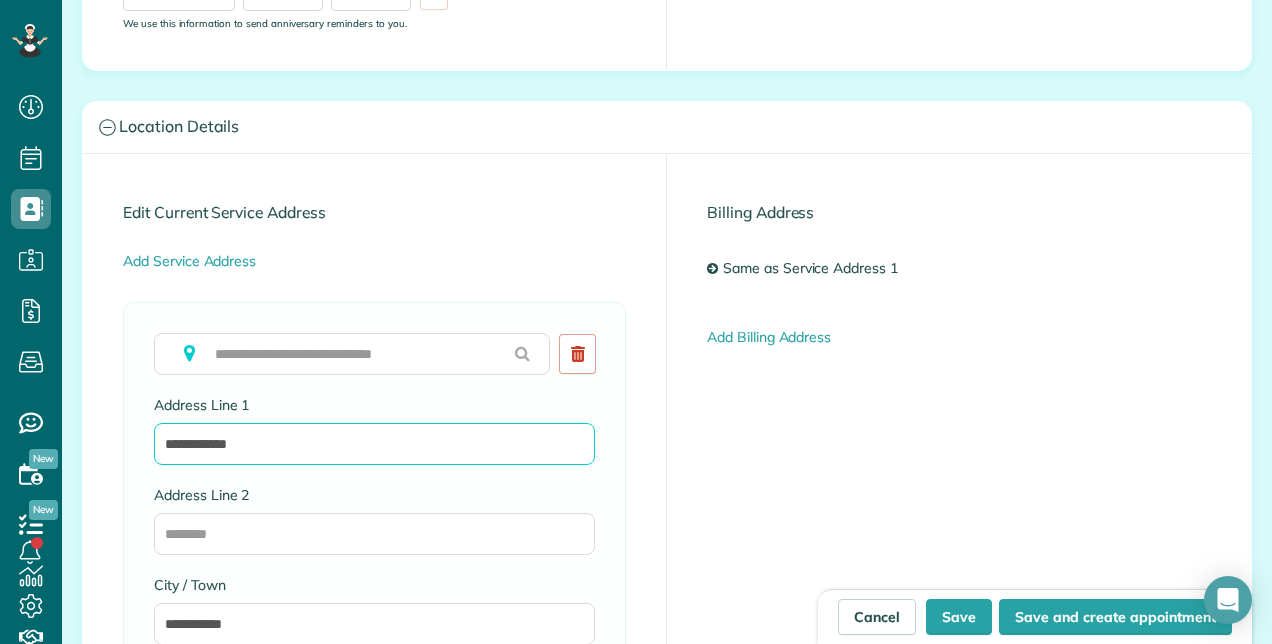 click on "**********" at bounding box center (374, 444) 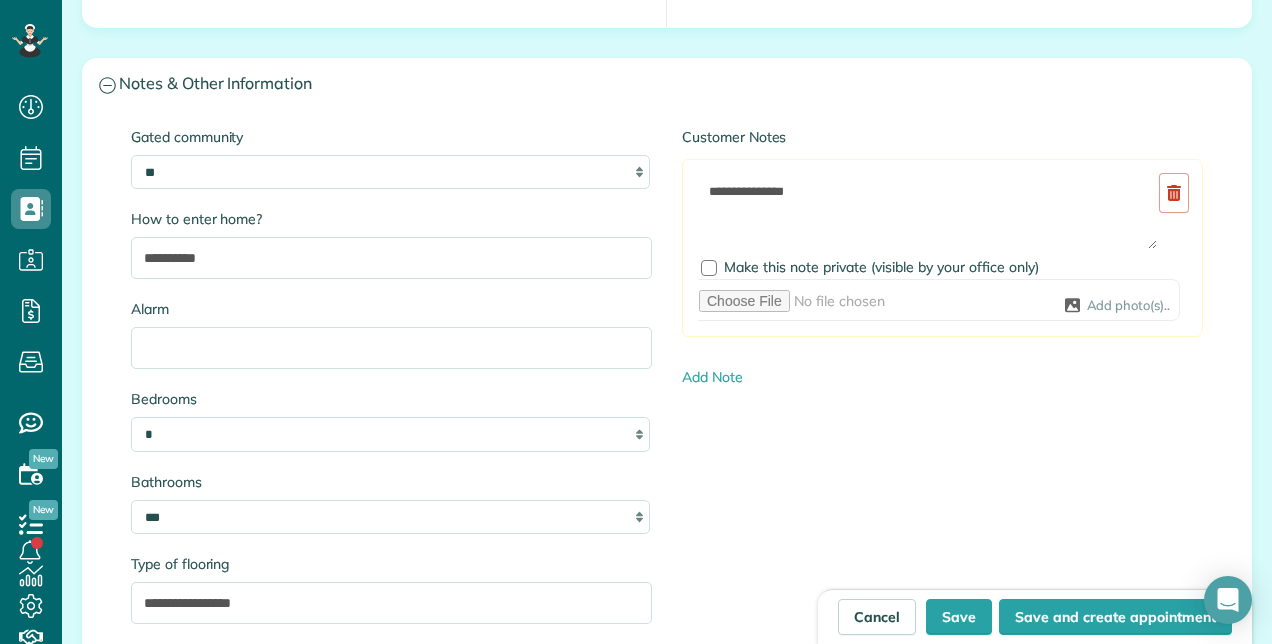 scroll, scrollTop: 1707, scrollLeft: 0, axis: vertical 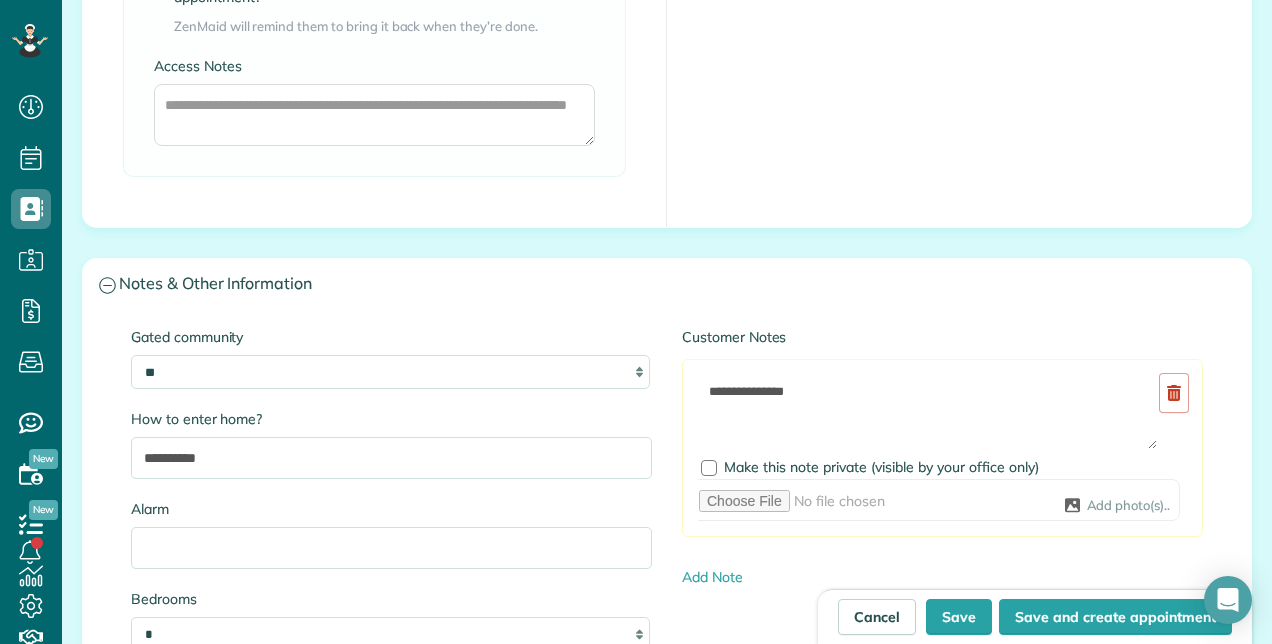type on "**********" 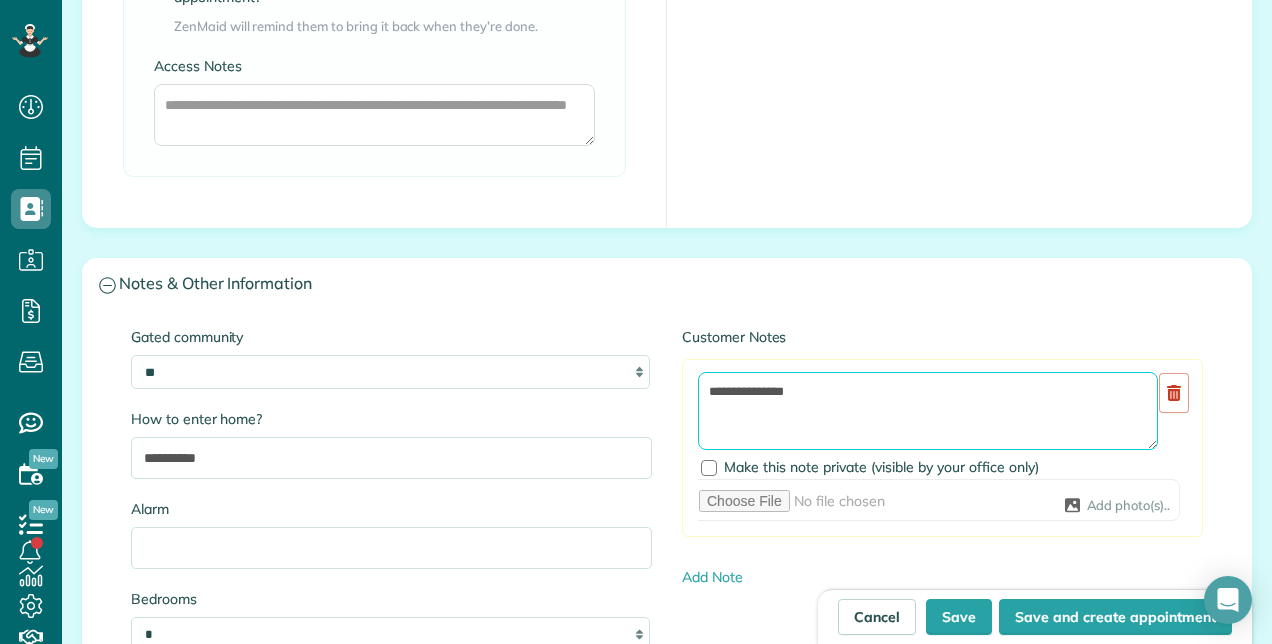 drag, startPoint x: 814, startPoint y: 388, endPoint x: 815, endPoint y: 373, distance: 15.033297 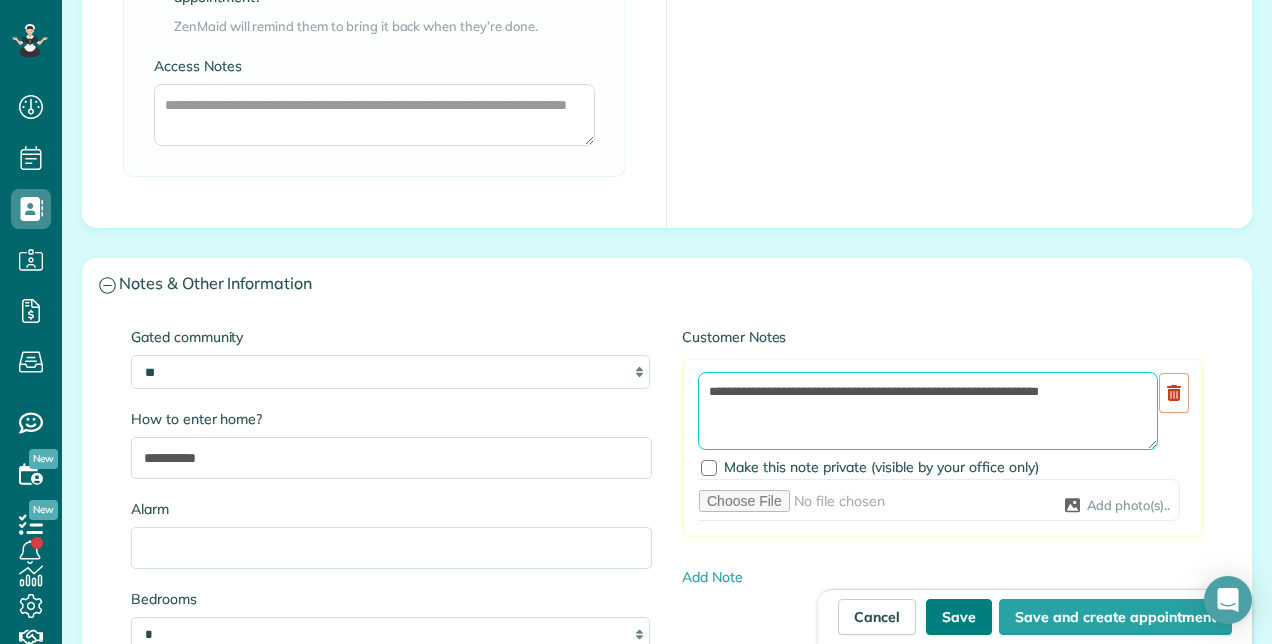 type on "**********" 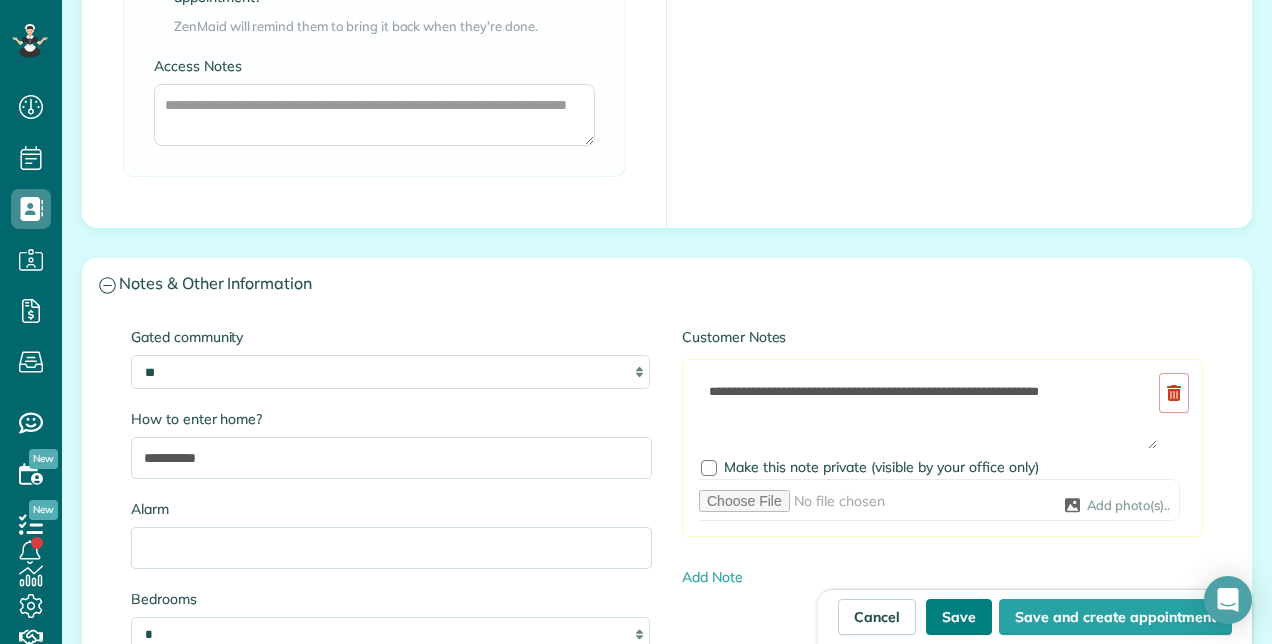 click on "Save" at bounding box center [959, 617] 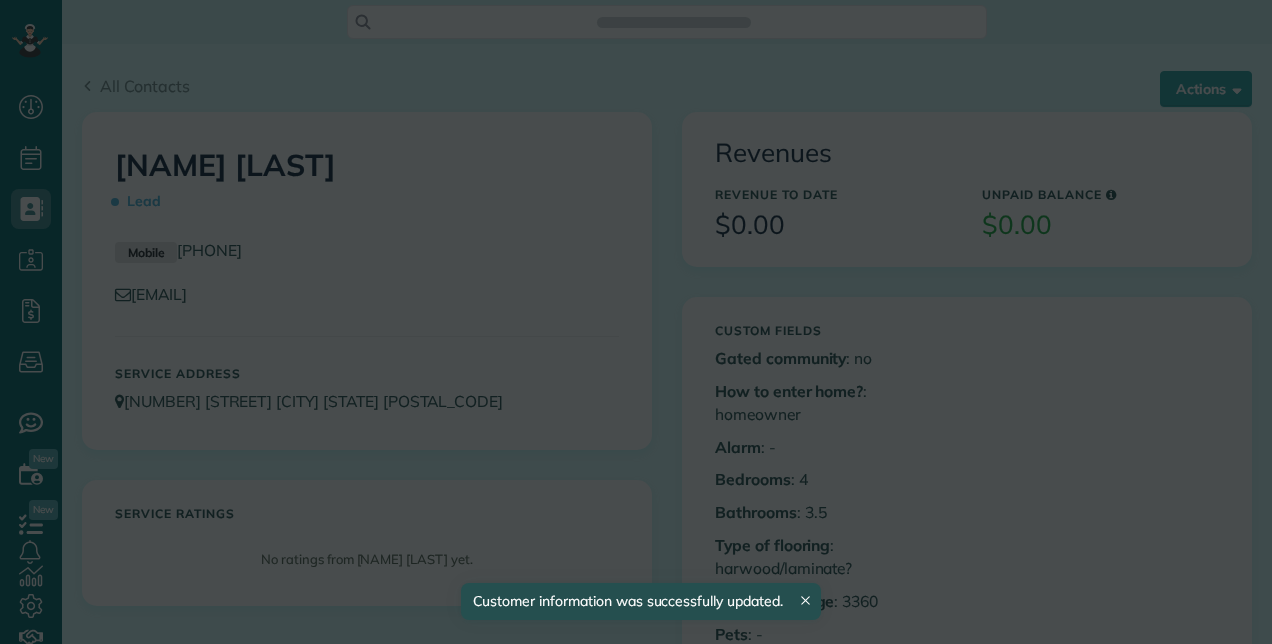 scroll, scrollTop: 0, scrollLeft: 0, axis: both 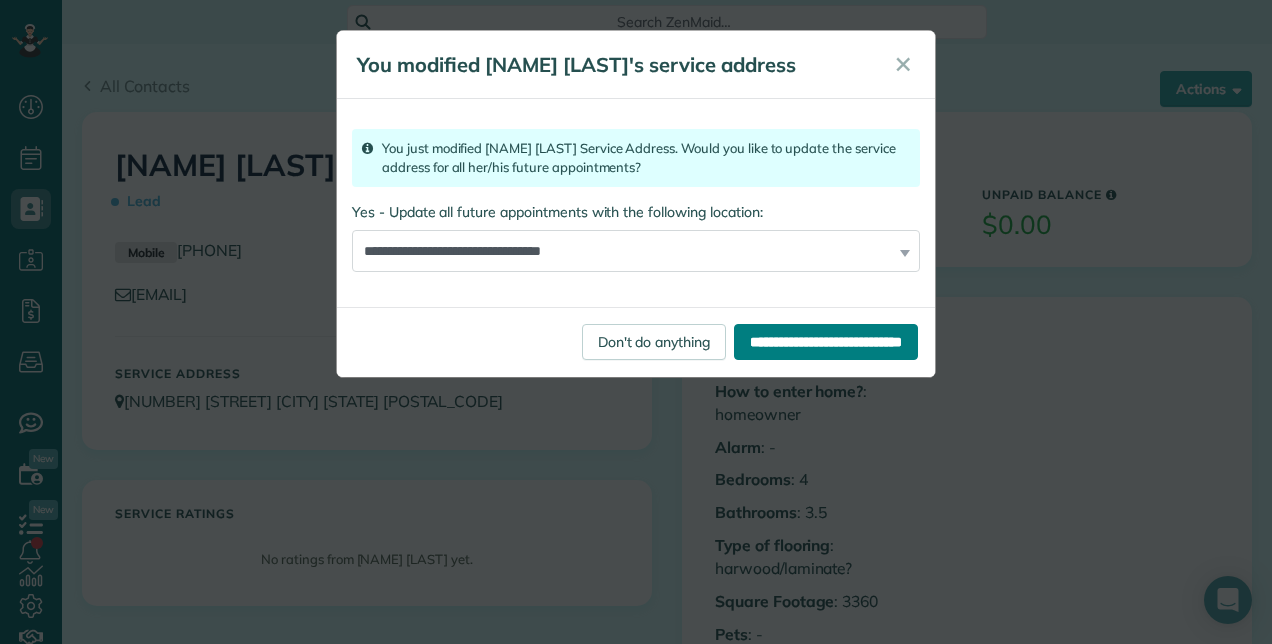 click on "**********" at bounding box center (826, 342) 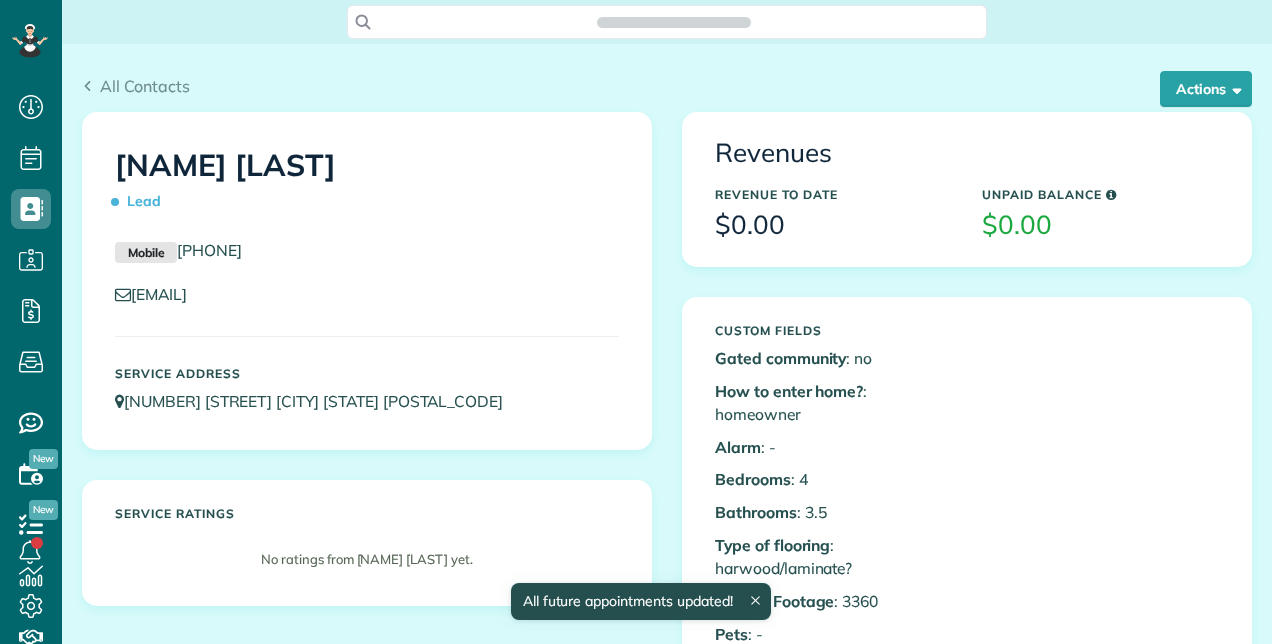 scroll, scrollTop: 0, scrollLeft: 0, axis: both 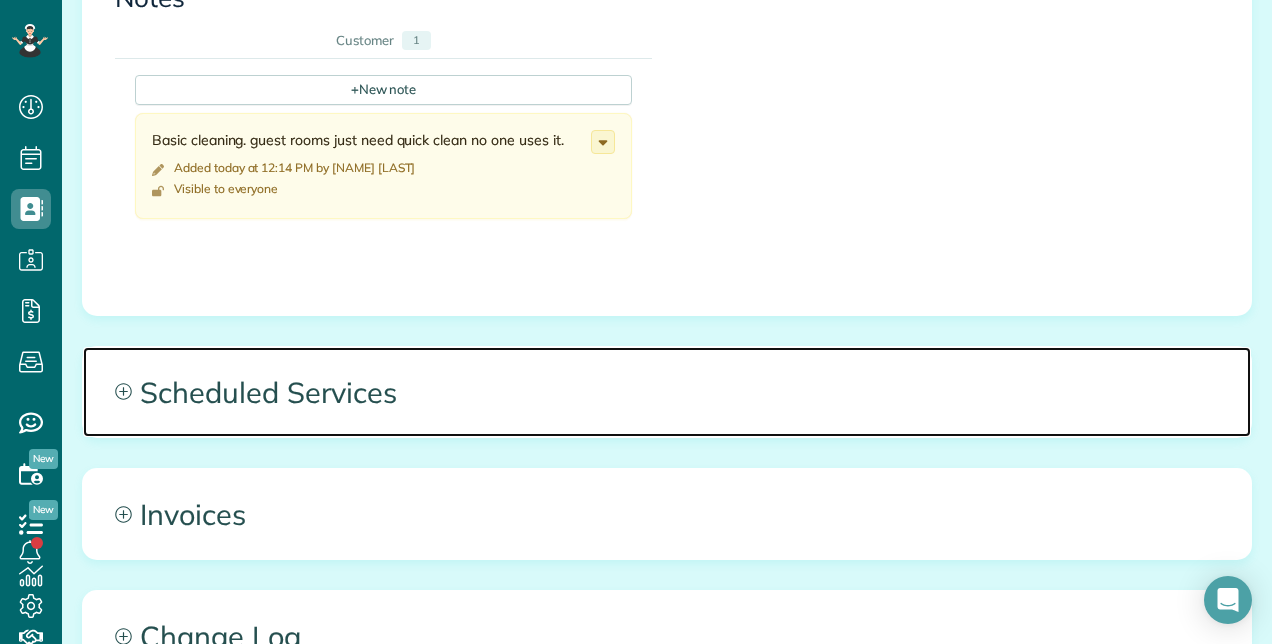 click on "Scheduled Services" at bounding box center (667, 392) 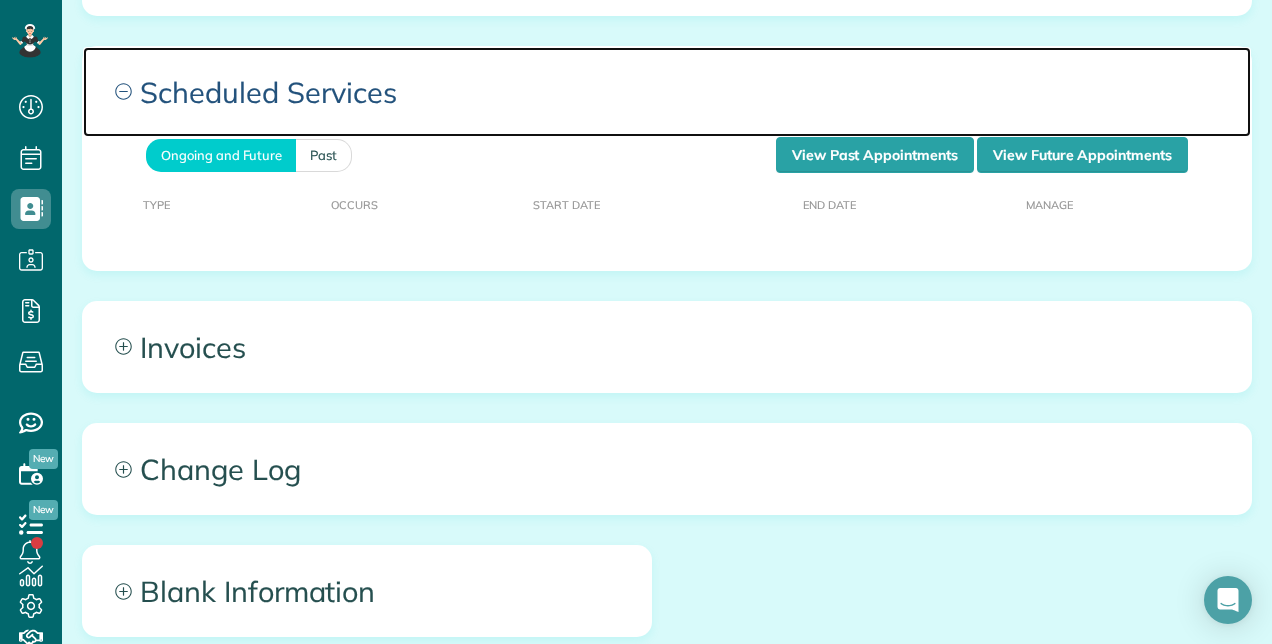 scroll, scrollTop: 1350, scrollLeft: 0, axis: vertical 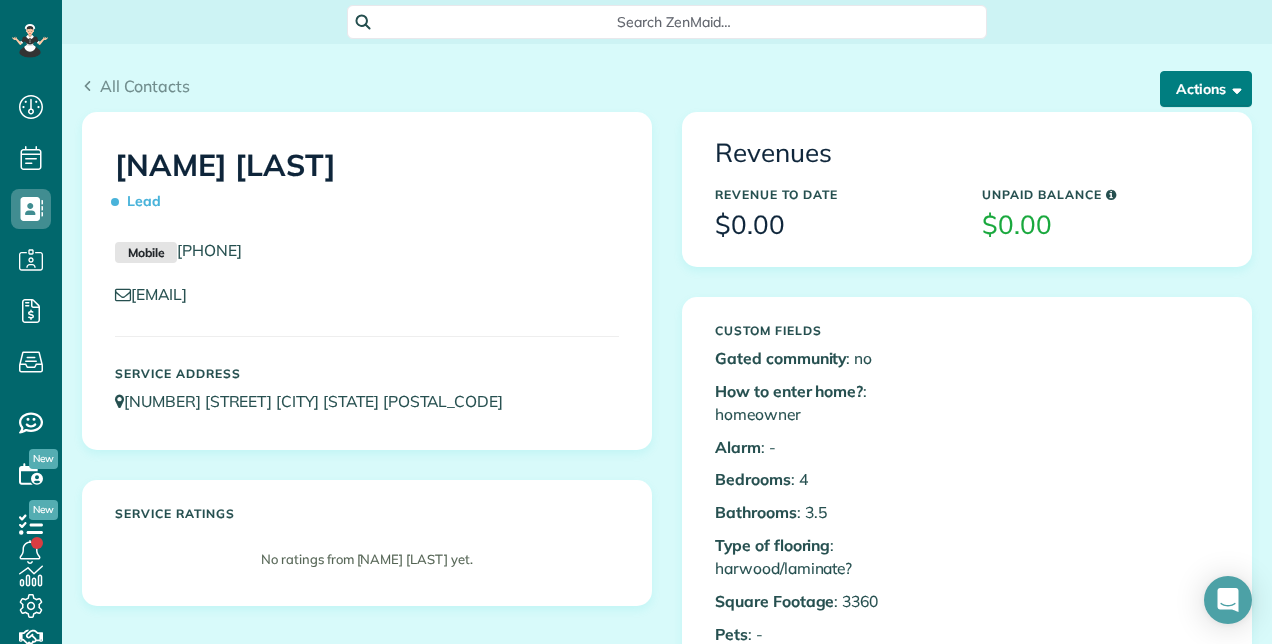 click on "Actions" at bounding box center (1206, 89) 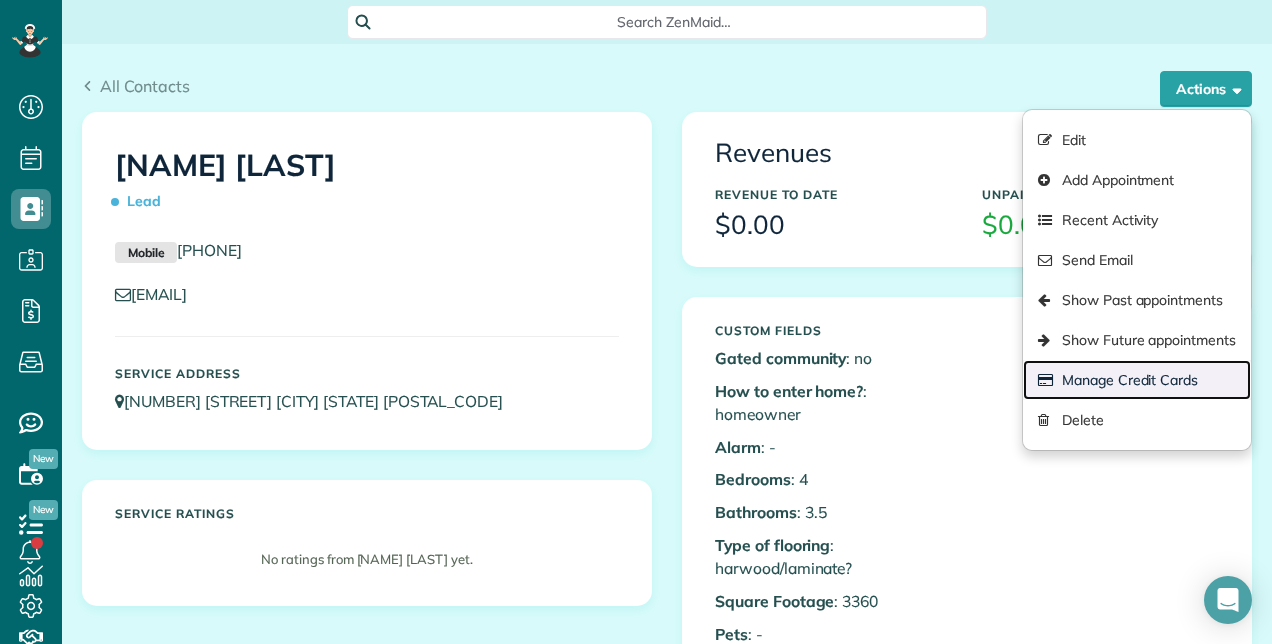 click on "Manage Credit Cards" at bounding box center (1137, 380) 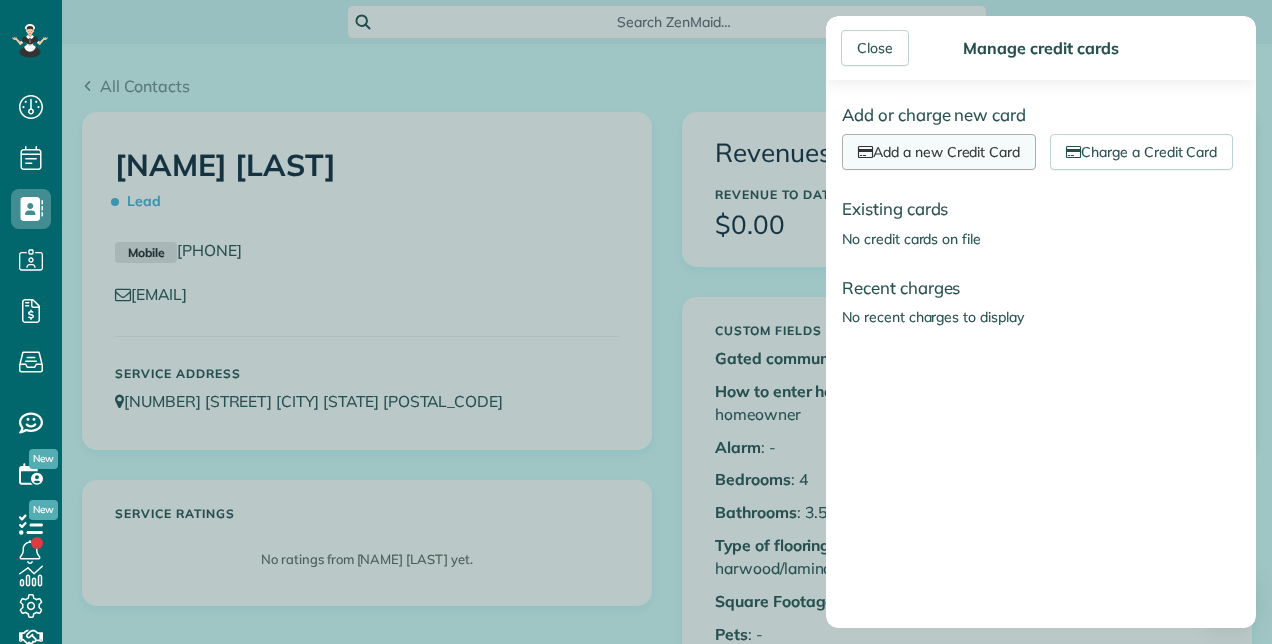 click on "Add a new Credit Card" at bounding box center (939, 152) 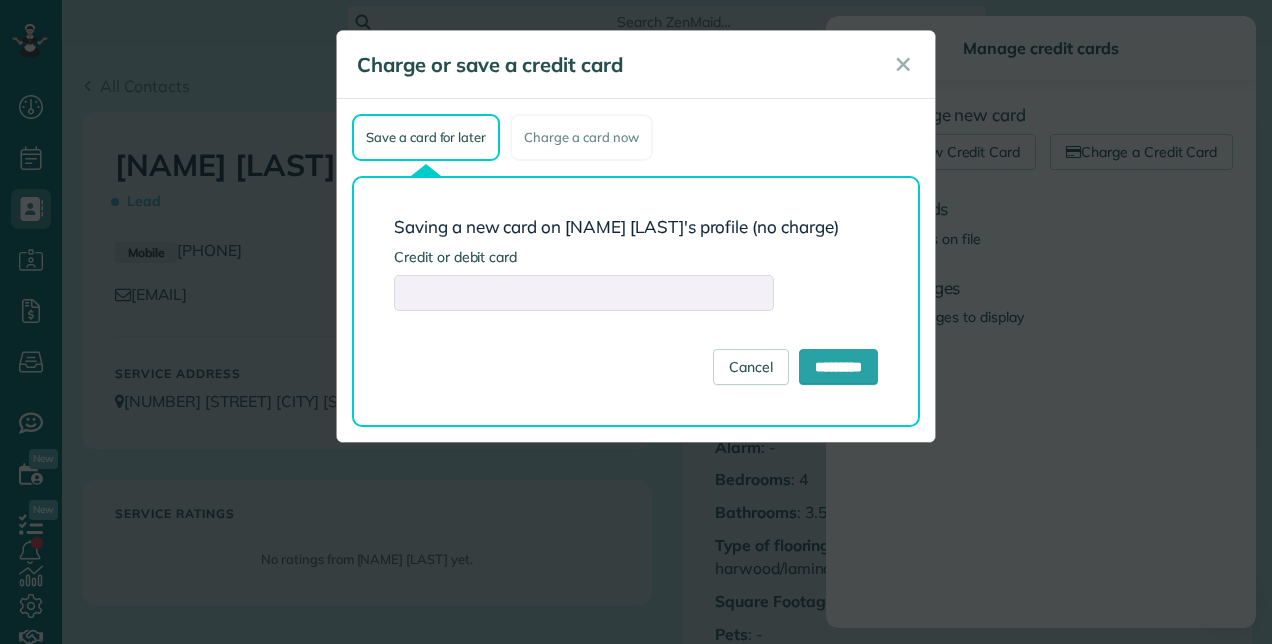 click at bounding box center (584, 293) 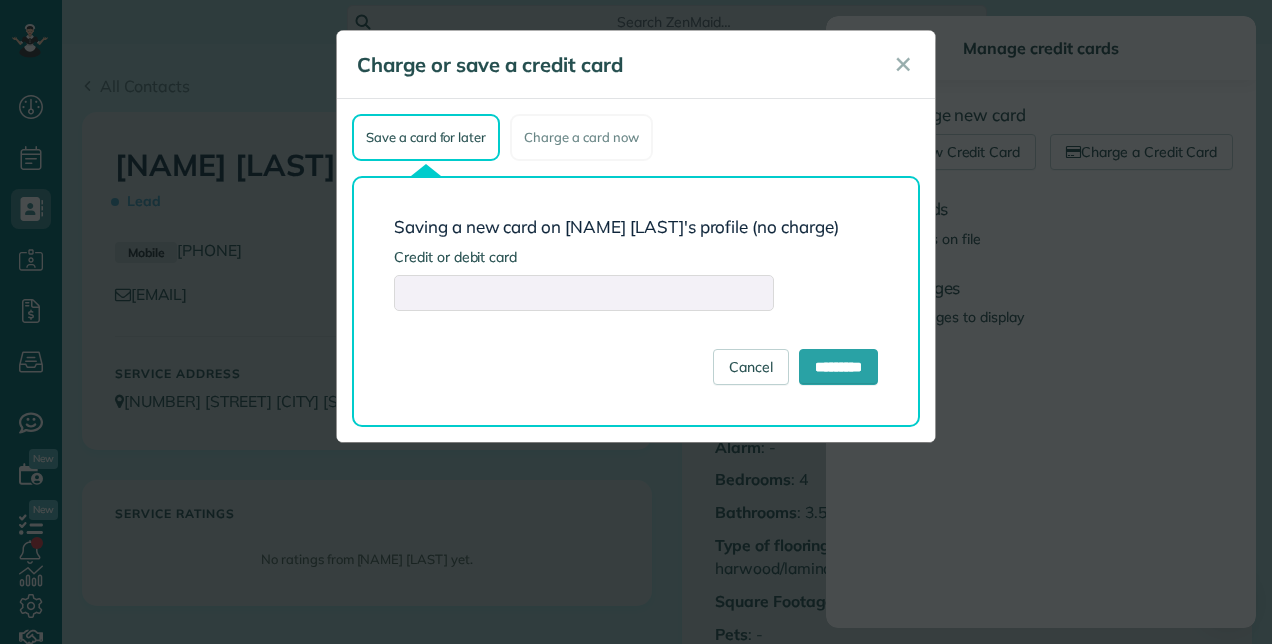 click on "Saving a new card on kitrena Tritsch's profile (no charge)
Credit or debit card
Cancel
*********" at bounding box center (636, 301) 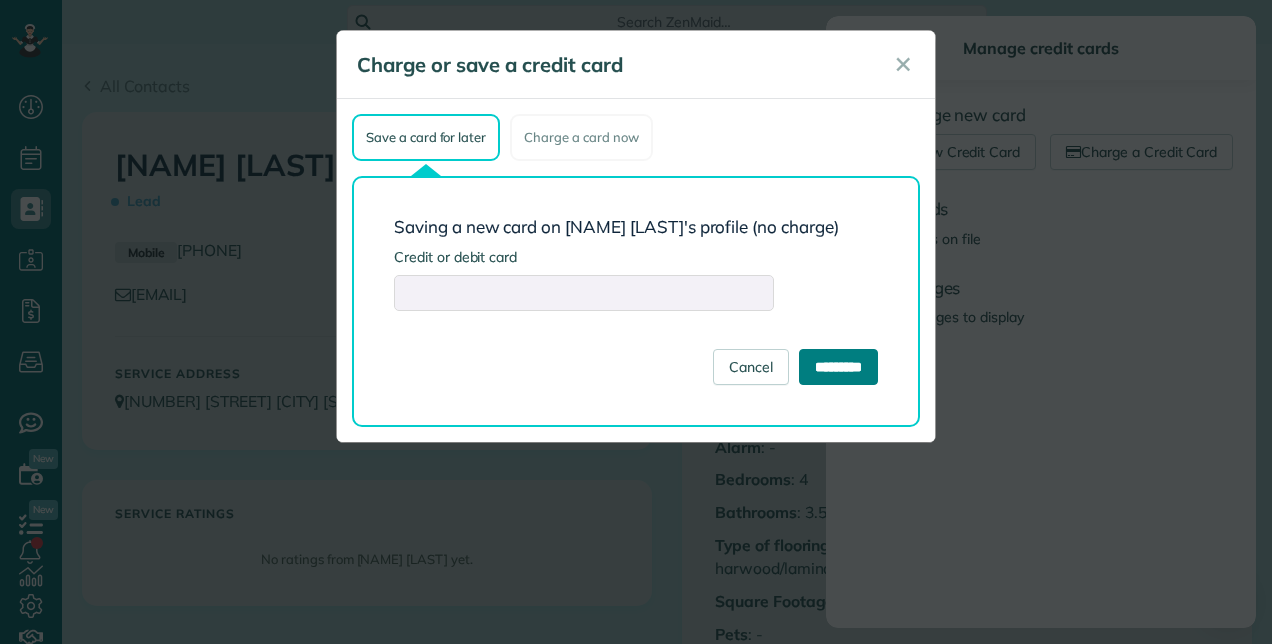 click on "*********" at bounding box center (838, 367) 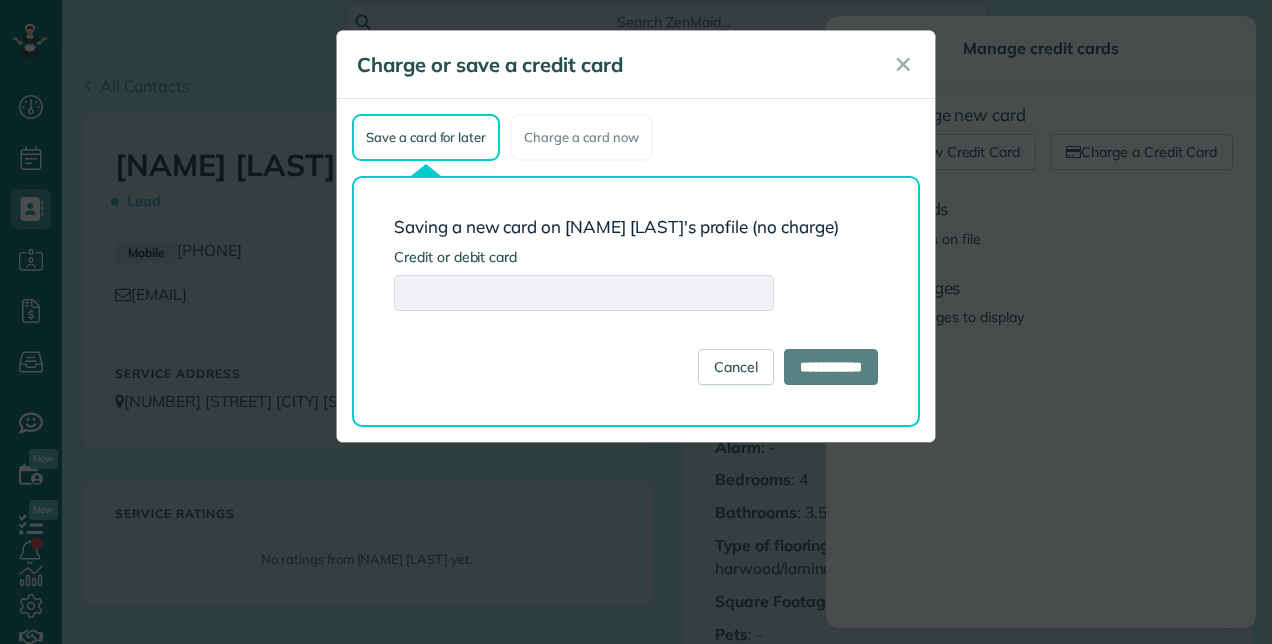 type on "**********" 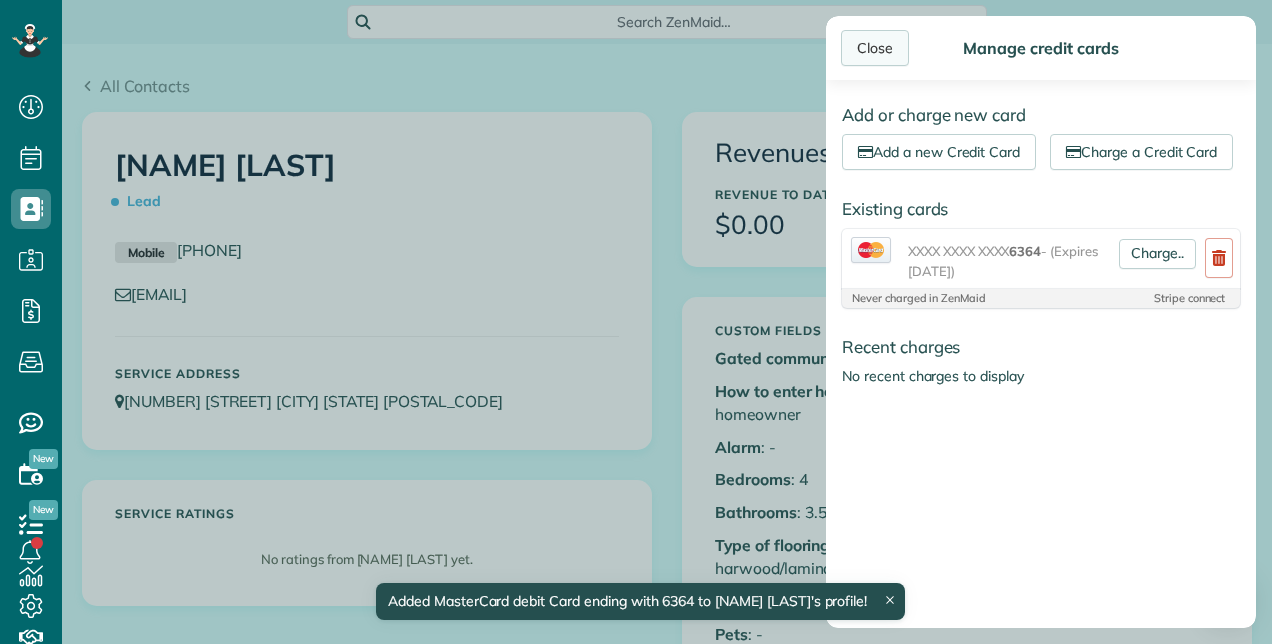 click on "Close" at bounding box center (875, 48) 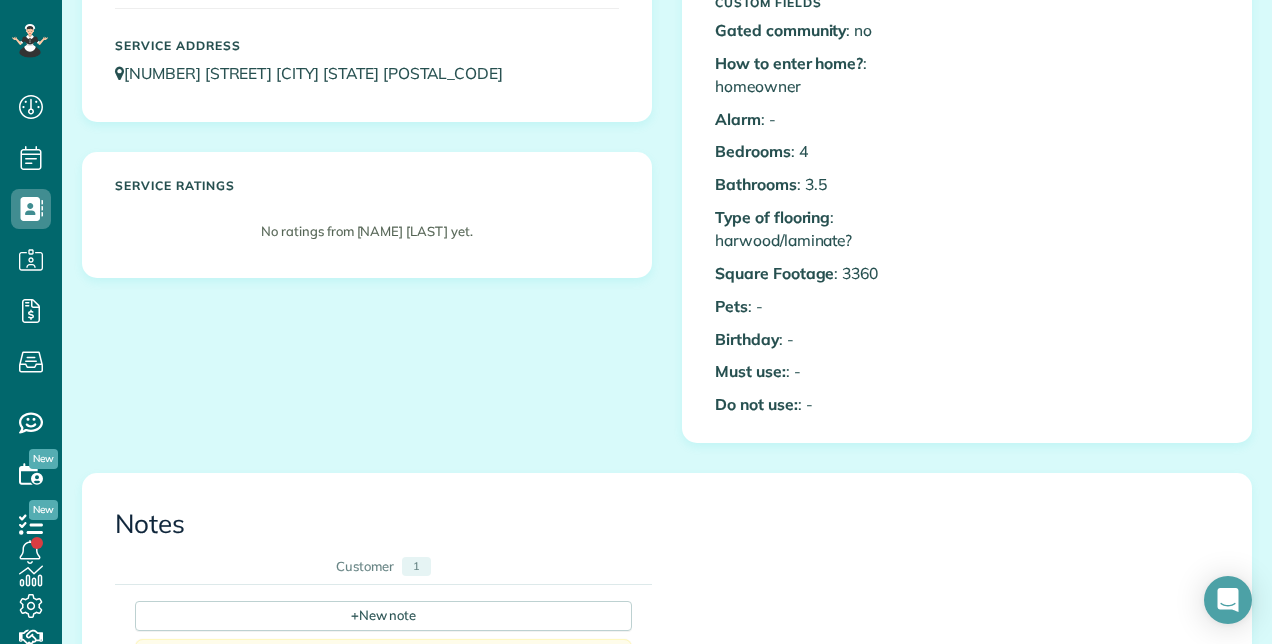 scroll, scrollTop: 500, scrollLeft: 0, axis: vertical 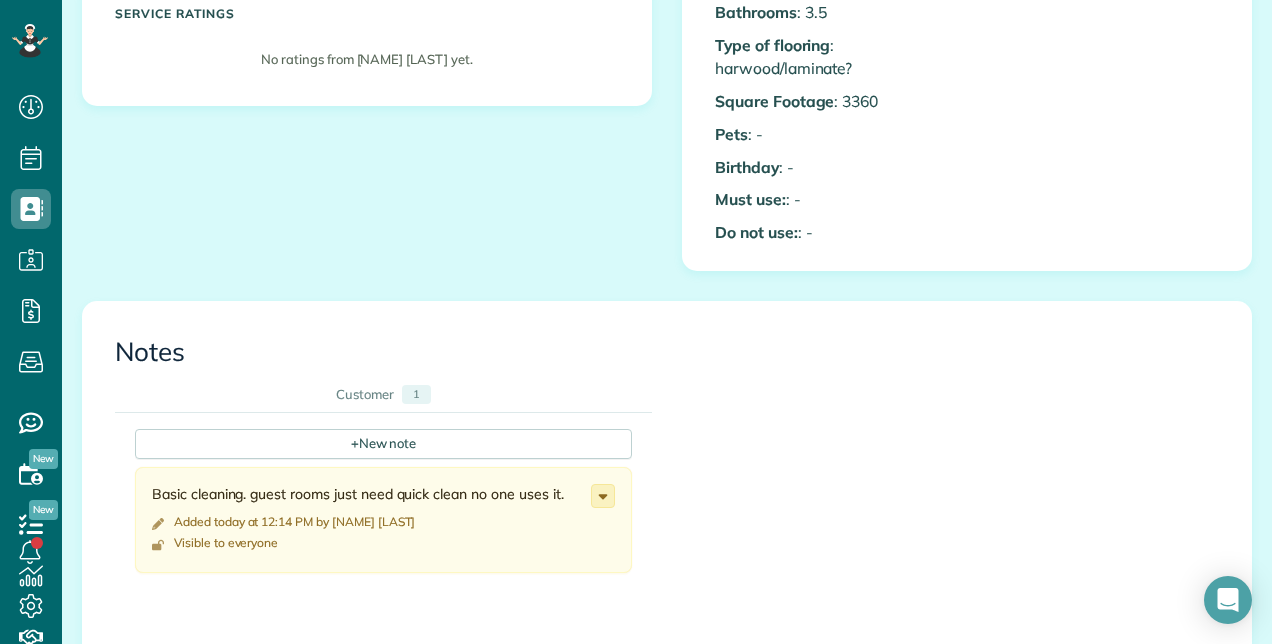 click 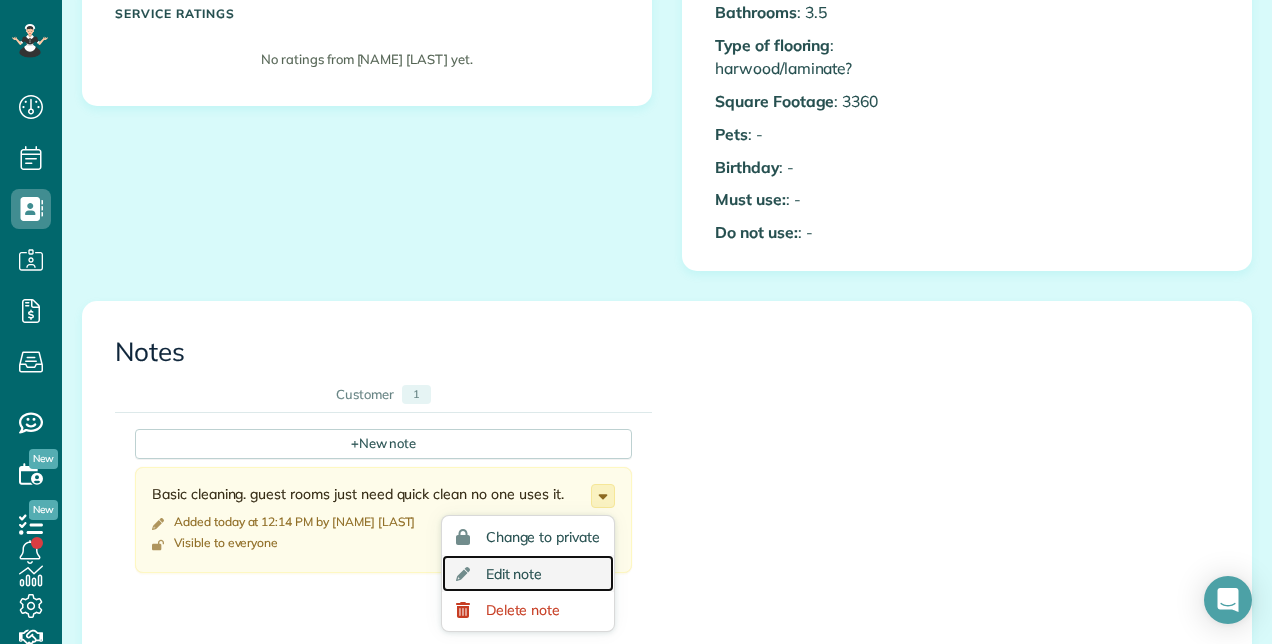 click on "Edit note" at bounding box center [528, 573] 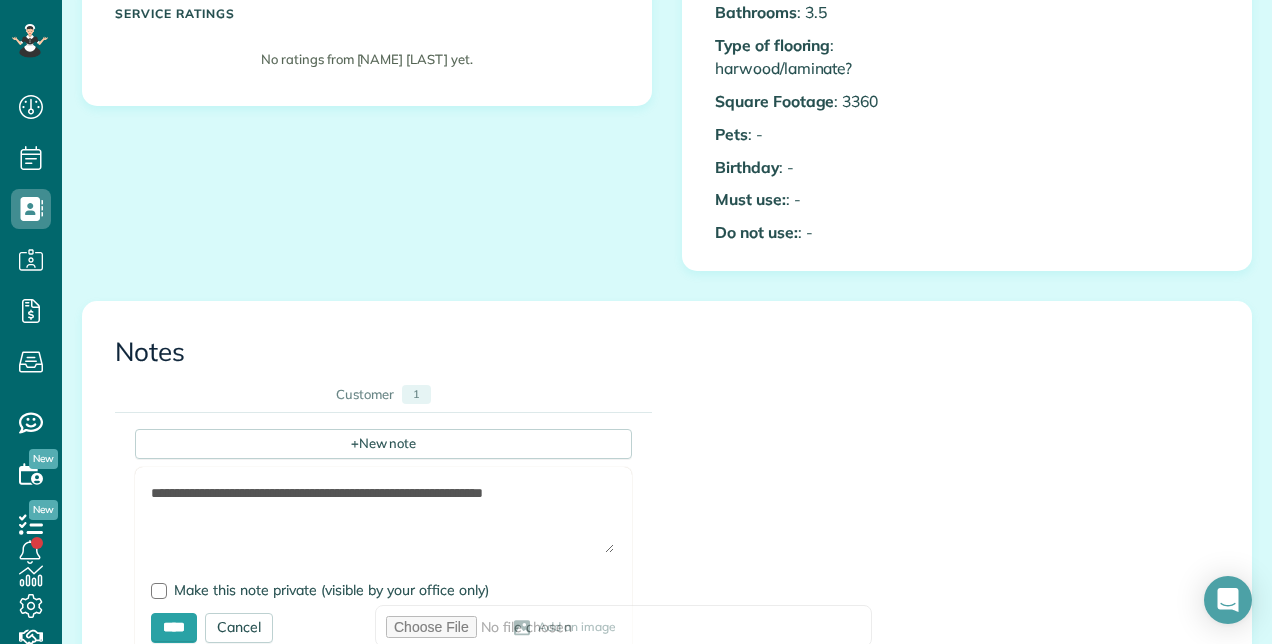 click on "**********" at bounding box center [382, 518] 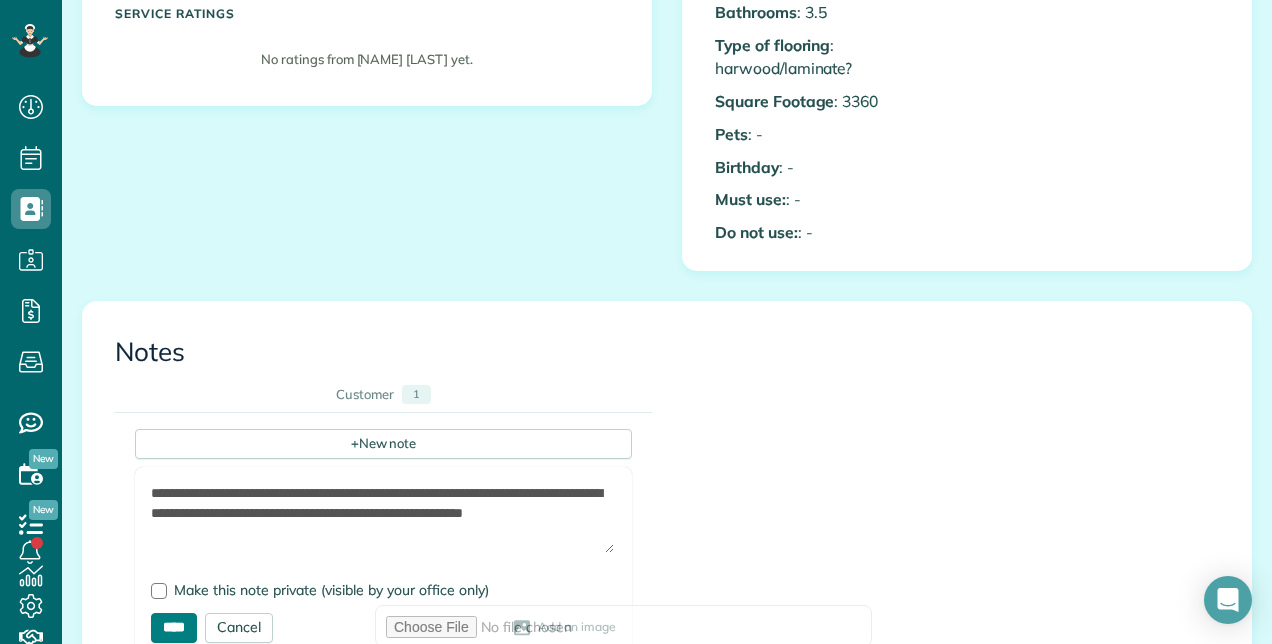 type on "**********" 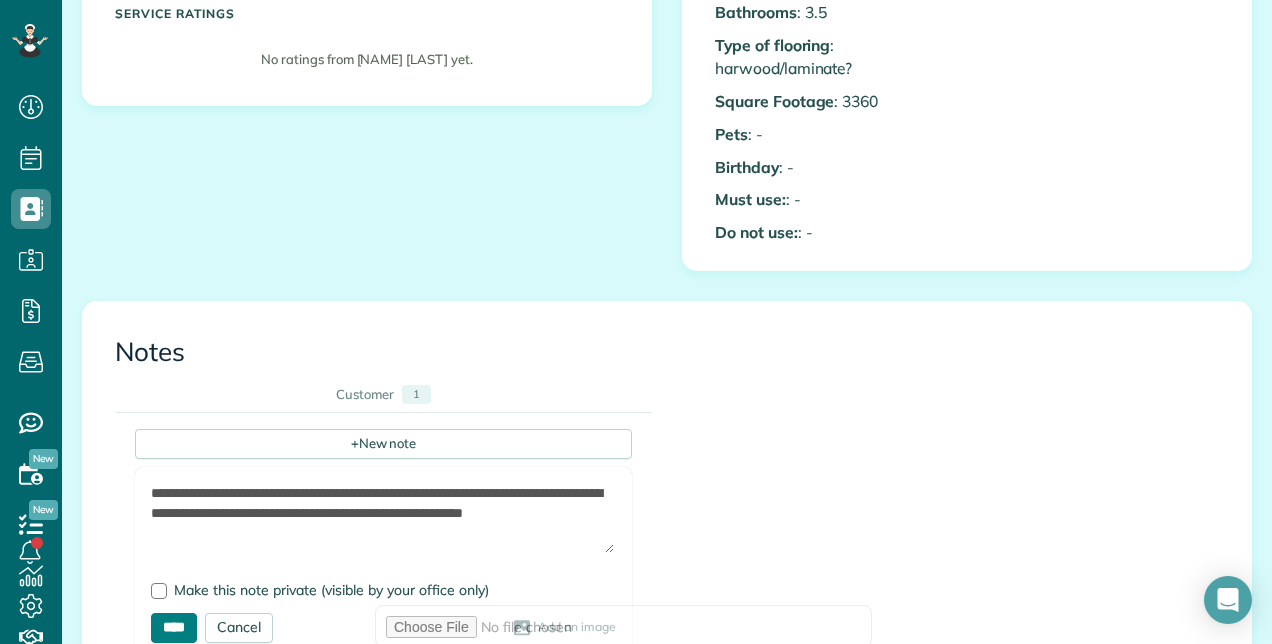 click on "****" at bounding box center [174, 628] 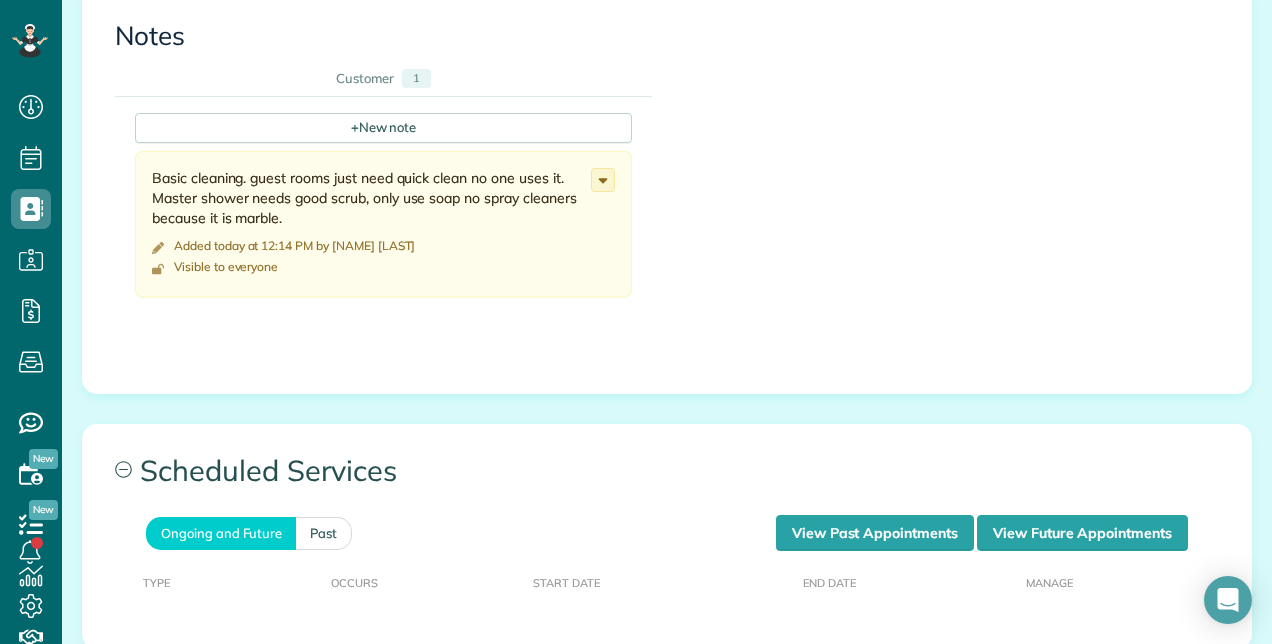 scroll, scrollTop: 500, scrollLeft: 0, axis: vertical 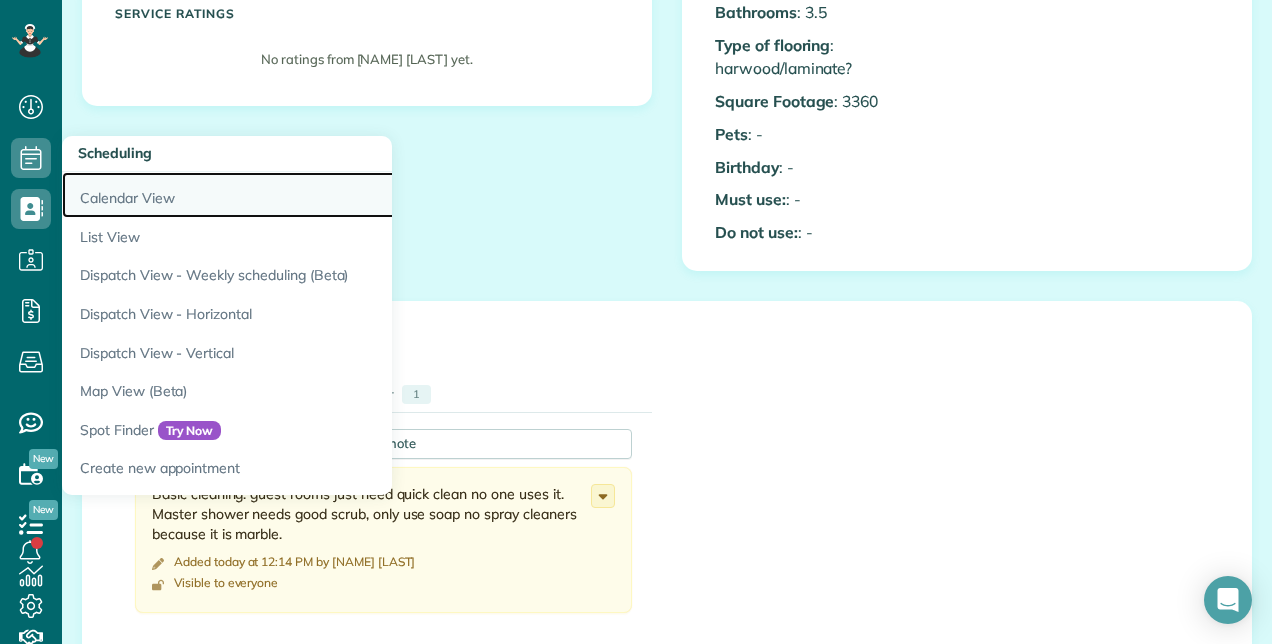 click on "Calendar View" at bounding box center [312, 195] 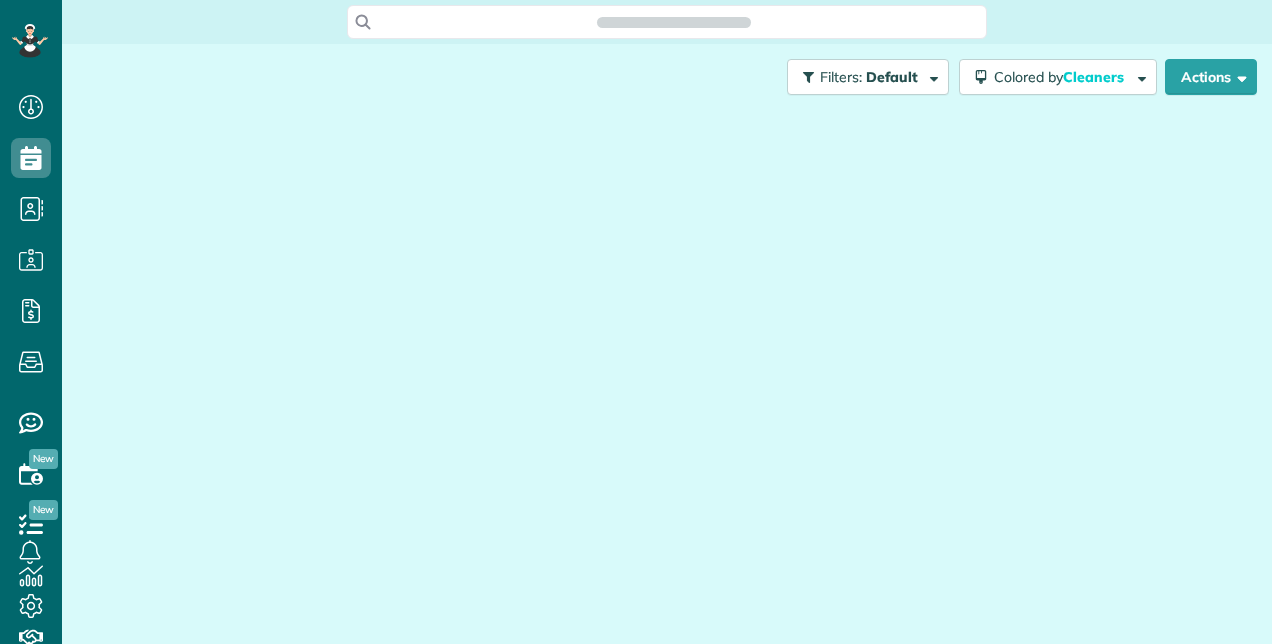scroll, scrollTop: 0, scrollLeft: 0, axis: both 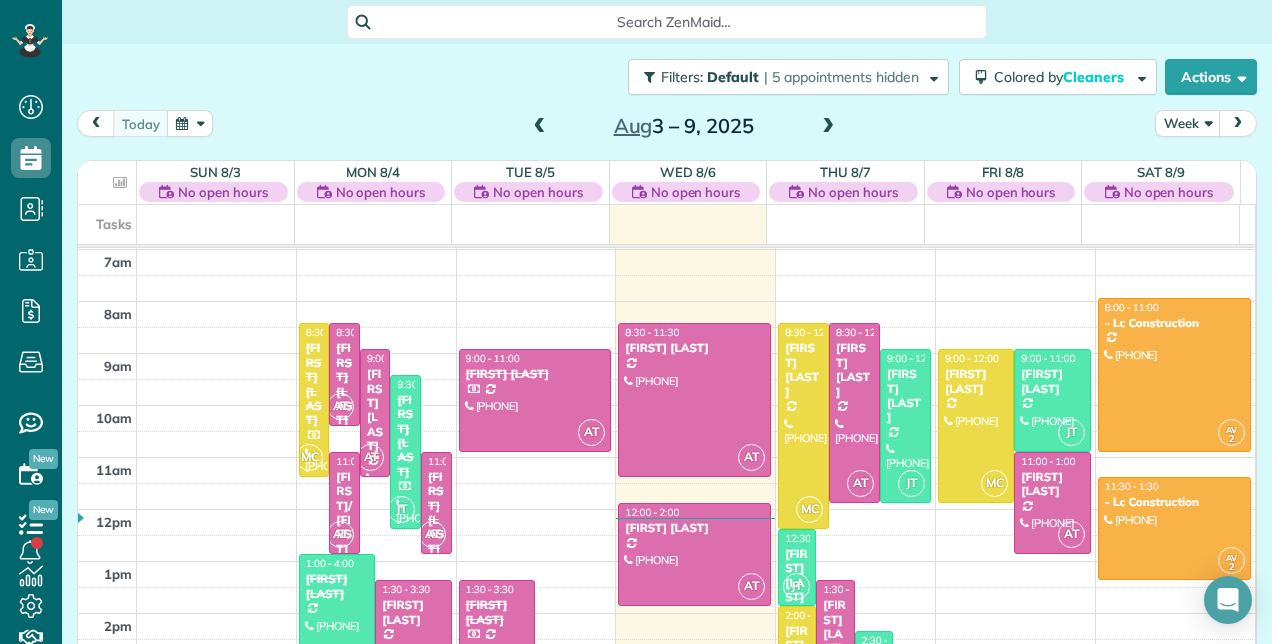 click at bounding box center (828, 127) 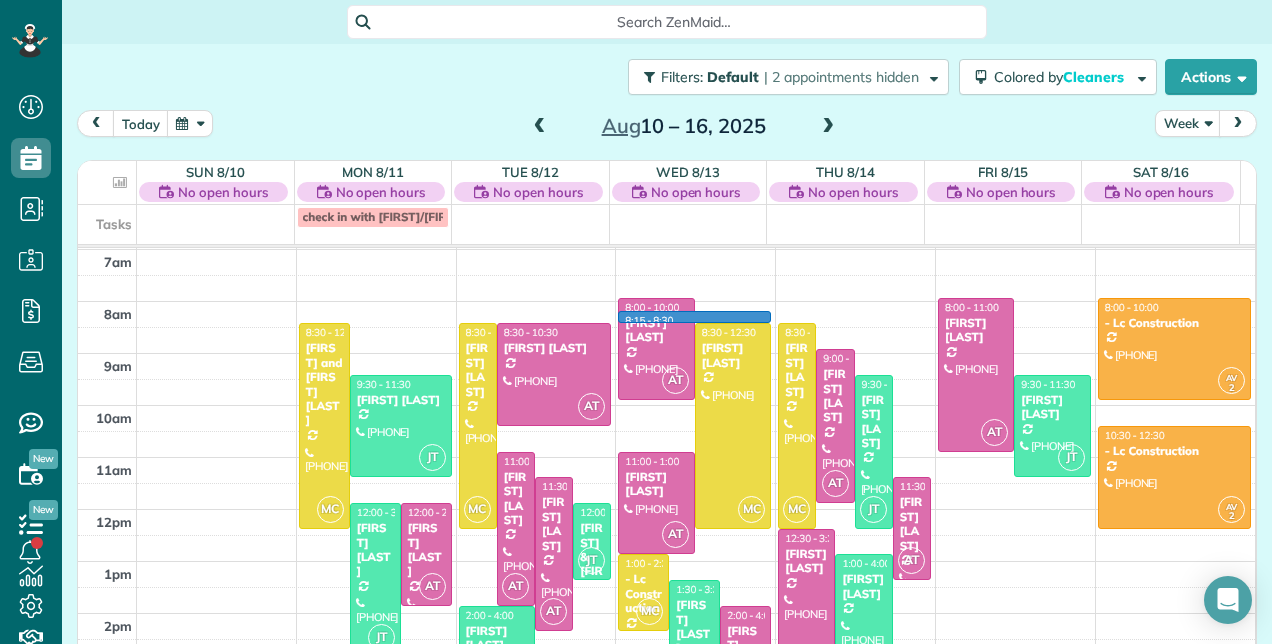 click on "[TIME] - [TIME] [FIRST] and [FIRST] [LAST] ([PHONE]) [NUMBER] [STREET] [CITY], [STATE] [POSTAL_CODE] [TIME] - [TIME] [FIRST] [LAST] ([PHONE]) [NUMBER] [STREET] [CITY], [STATE] [POSTAL_CODE] [TIME] - [TIME] [FIRST] [LAST] ([PHONE]) [NUMBER] [STREET] [CITY], [STATE] [POSTAL_CODE] [TIME] - [TIME] [FIRST] [LAST] ([PHONE]) [NUMBER] [STREET] [CITY], [STATE] [POSTAL_CODE] [TIME] - [TIME] [FIRST] [LAST] ([PHONE]) [NUMBER] [STREET] #[NUMBER] [CITY], [STATE] [POSTAL_CODE] [TIME] - [TIME] [FIRST] [LAST] ([PHONE]) [NUMBER] [STREET] [CITY], [STATE] [POSTAL_CODE] [TIME] - [TIME] [FIRST] [LAST] ([PHONE]) [NUMBER] [STREET] [CITY], [STATE] [POSTAL_CODE] [TIME] - [TIME] [FIRST] [LAST] ([PHONE]) [NUMBER] [STREET] [CITY], [STATE] [POSTAL_CODE] [TIME] - [TIME] [FIRST] & [FIRST] [LAST] ([PHONE]) [NUMBER] [STREET] apt# [LETTER][NUMBER] [CITY], [STATE] [POSTAL_CODE] [TIME] - [TIME] [FIRST] [LAST] ([PHONE]) [NUMBER] [STREET] [CITY], [STATE] [POSTAL_CODE] [TIME] - [TIME]" at bounding box center [666, 431] 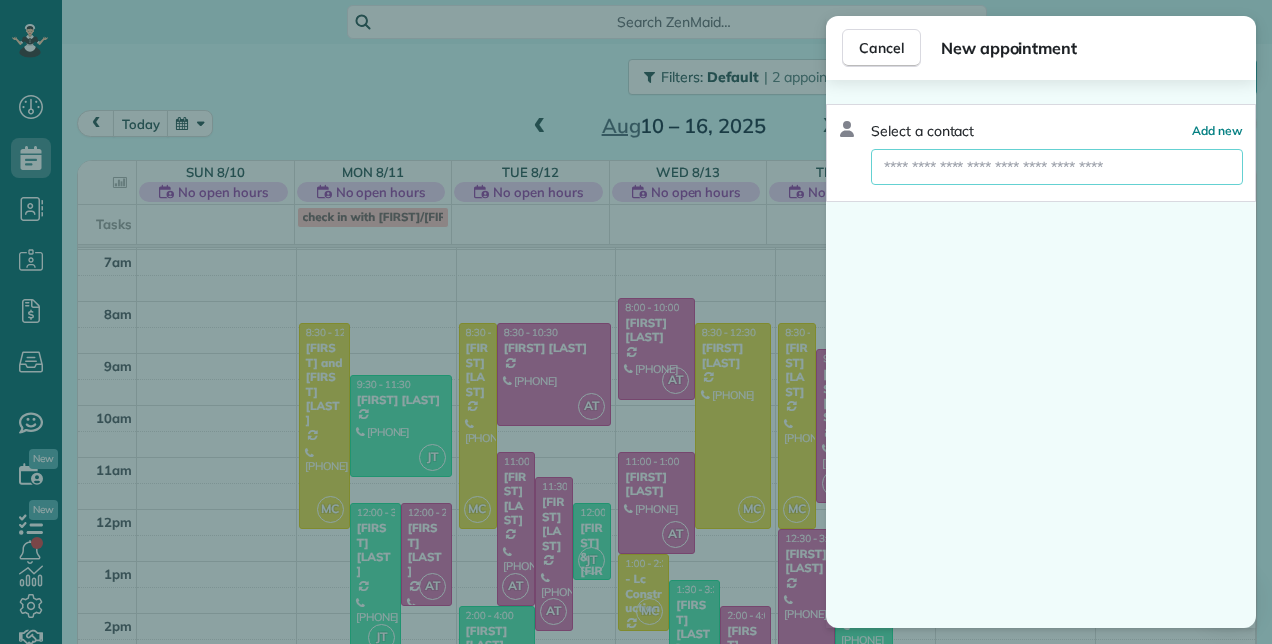 click at bounding box center (1057, 167) 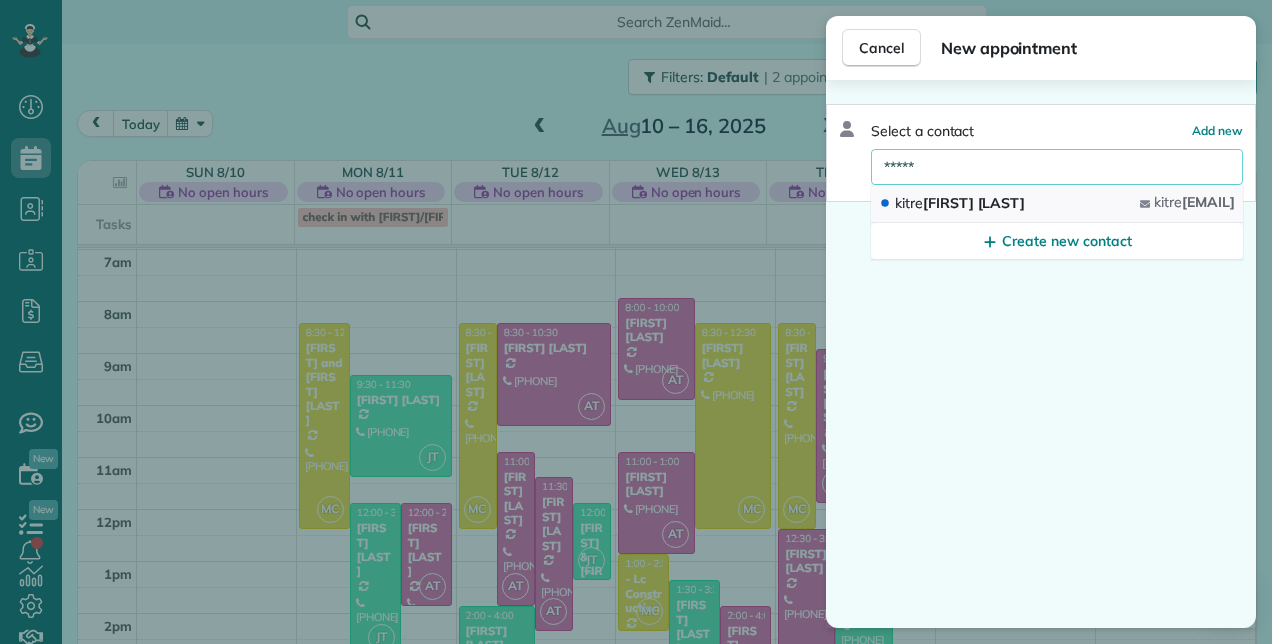 type on "*****" 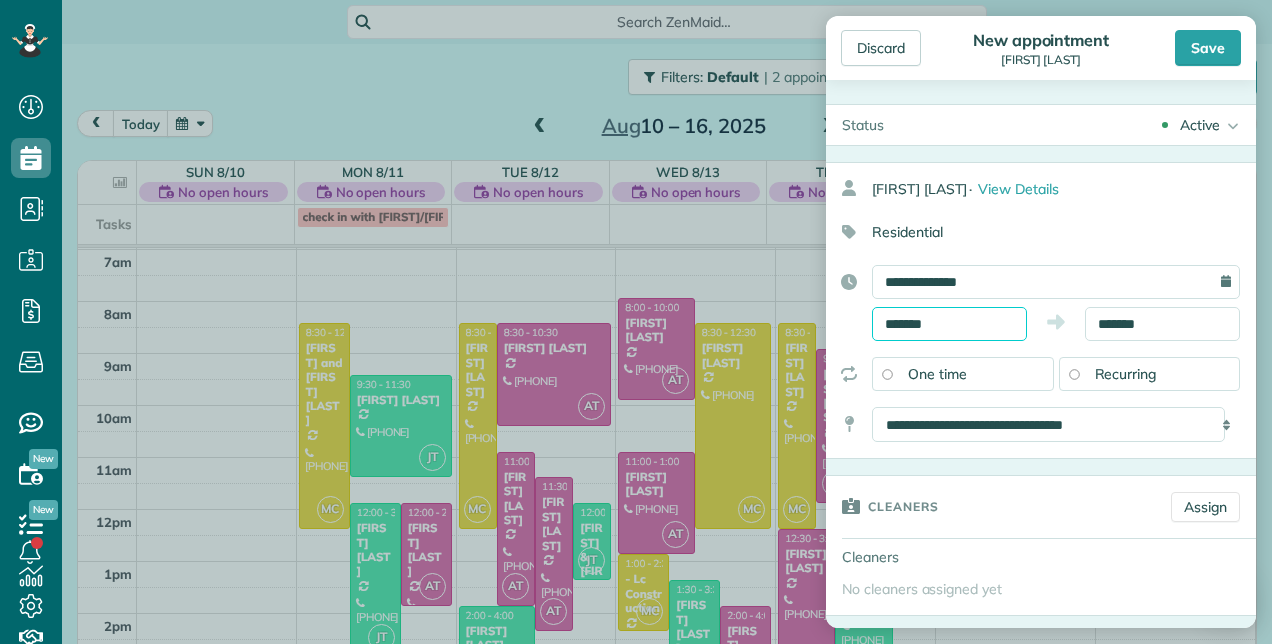 click on "*******" at bounding box center (949, 324) 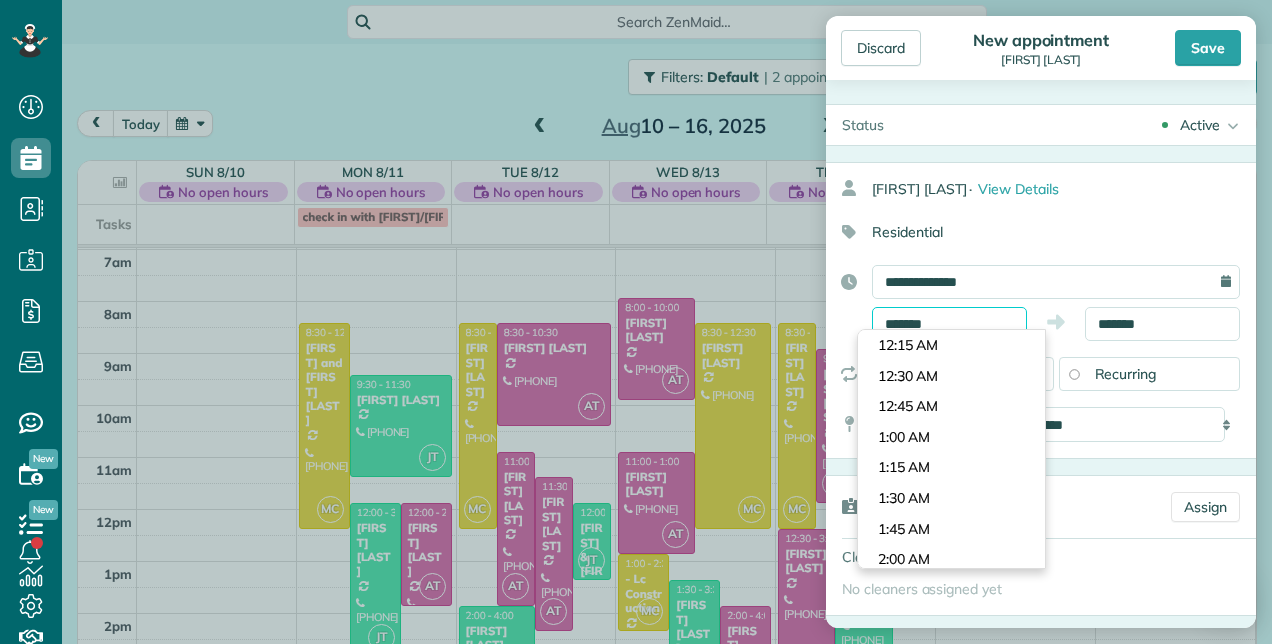 scroll, scrollTop: 946, scrollLeft: 0, axis: vertical 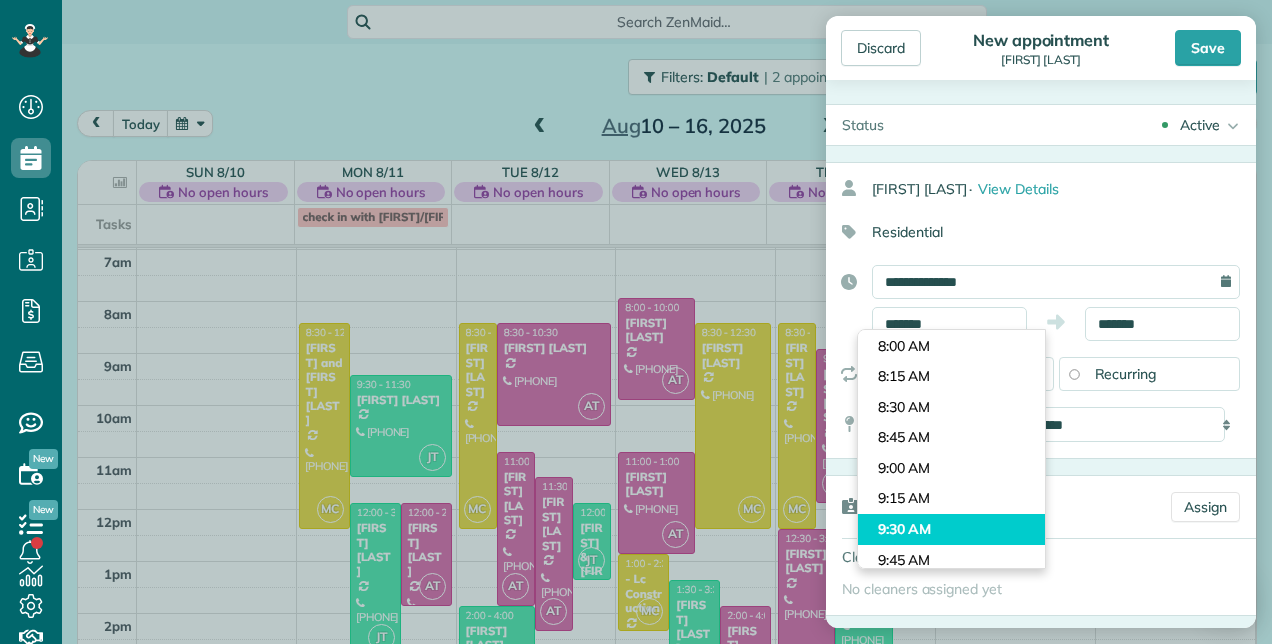 type on "*******" 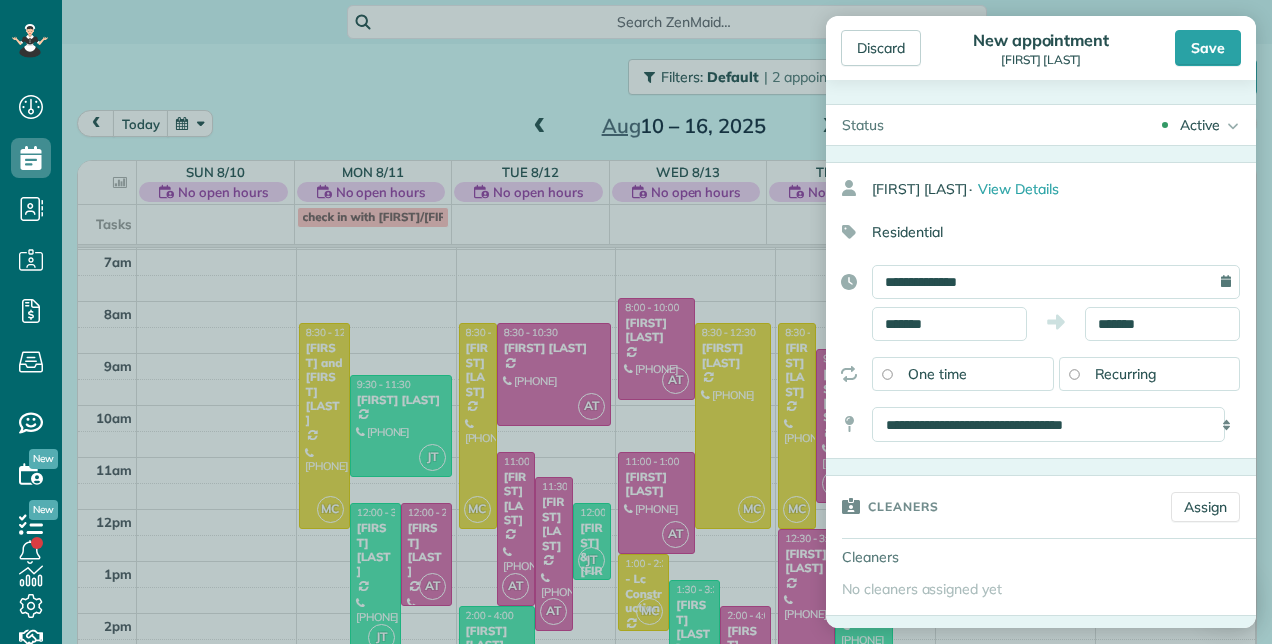 click on "Dashboard
Scheduling
Calendar View
List View
Dispatch View - Weekly scheduling (Beta)" at bounding box center [636, 322] 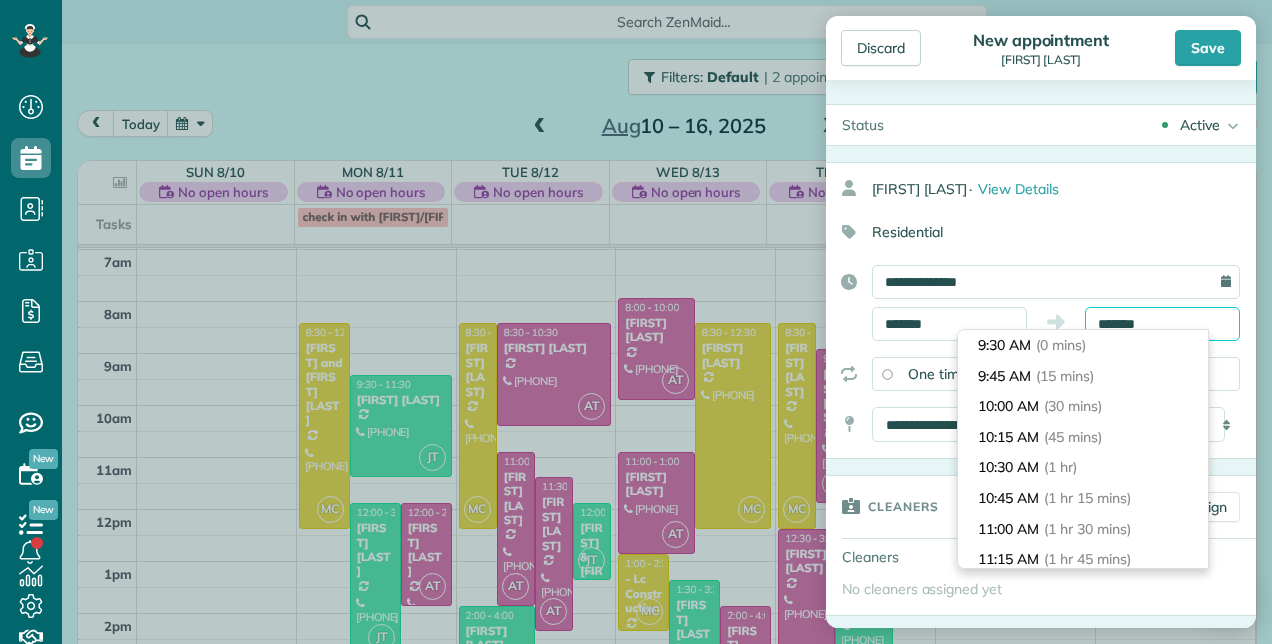 click on "*******" at bounding box center [1162, 324] 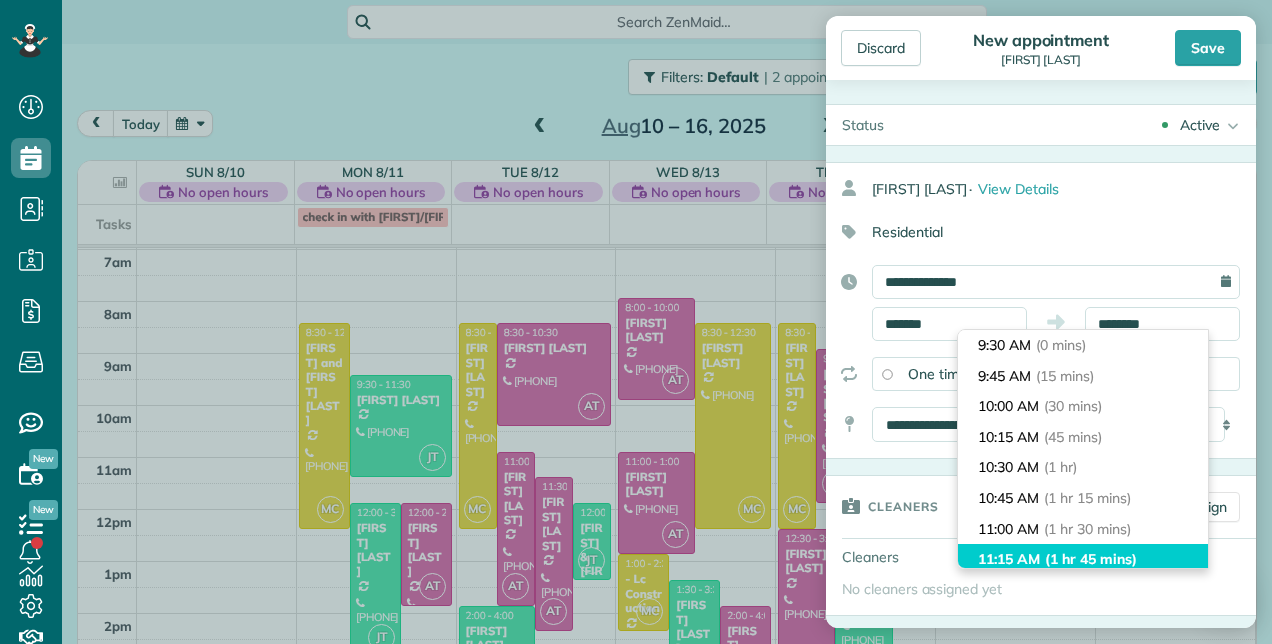 click on "[TIME] ([DURATION])" at bounding box center (1083, 559) 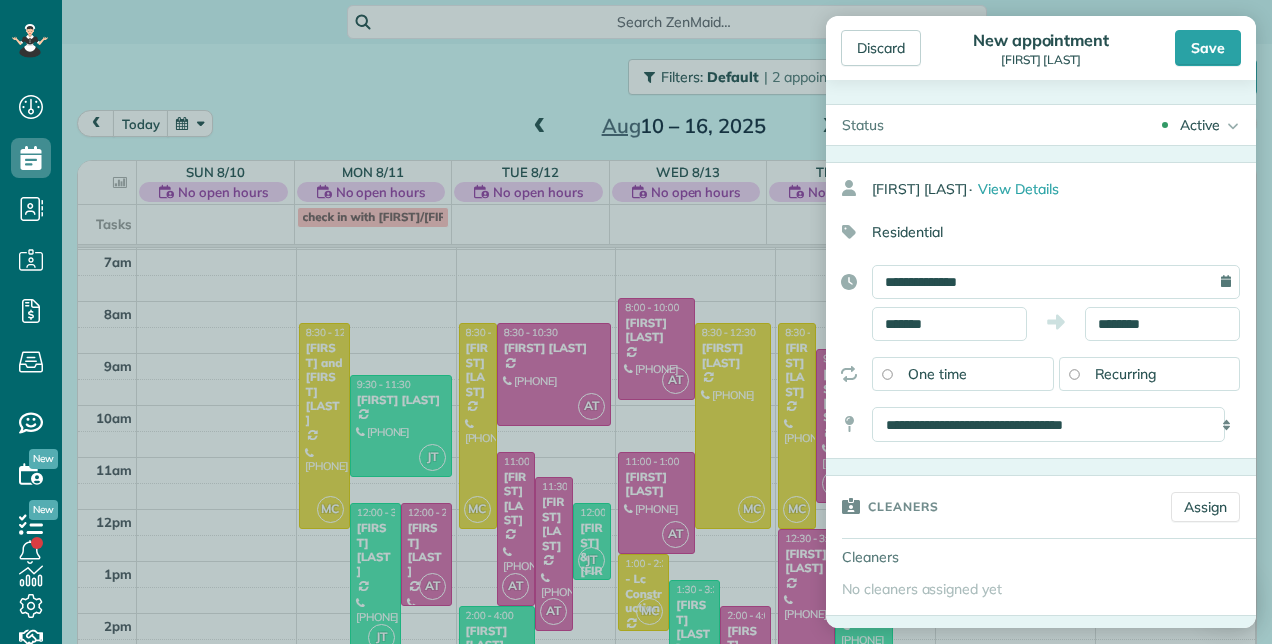 click on "Cleaners" at bounding box center [1041, 557] 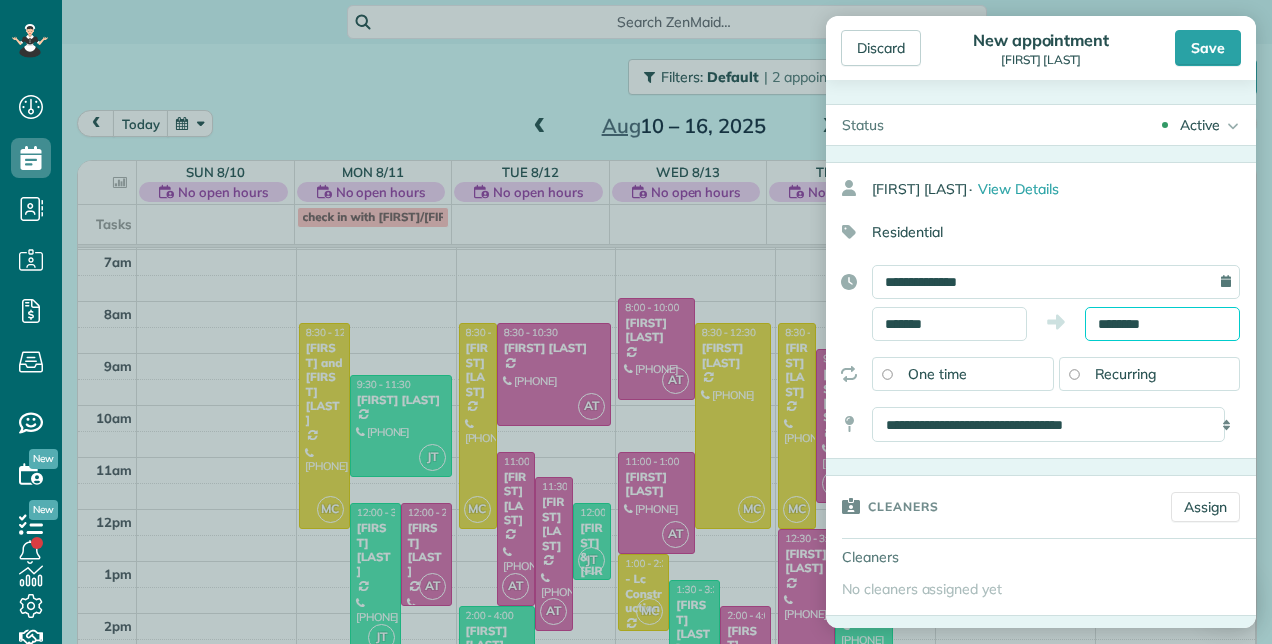 click on "********" at bounding box center [1162, 324] 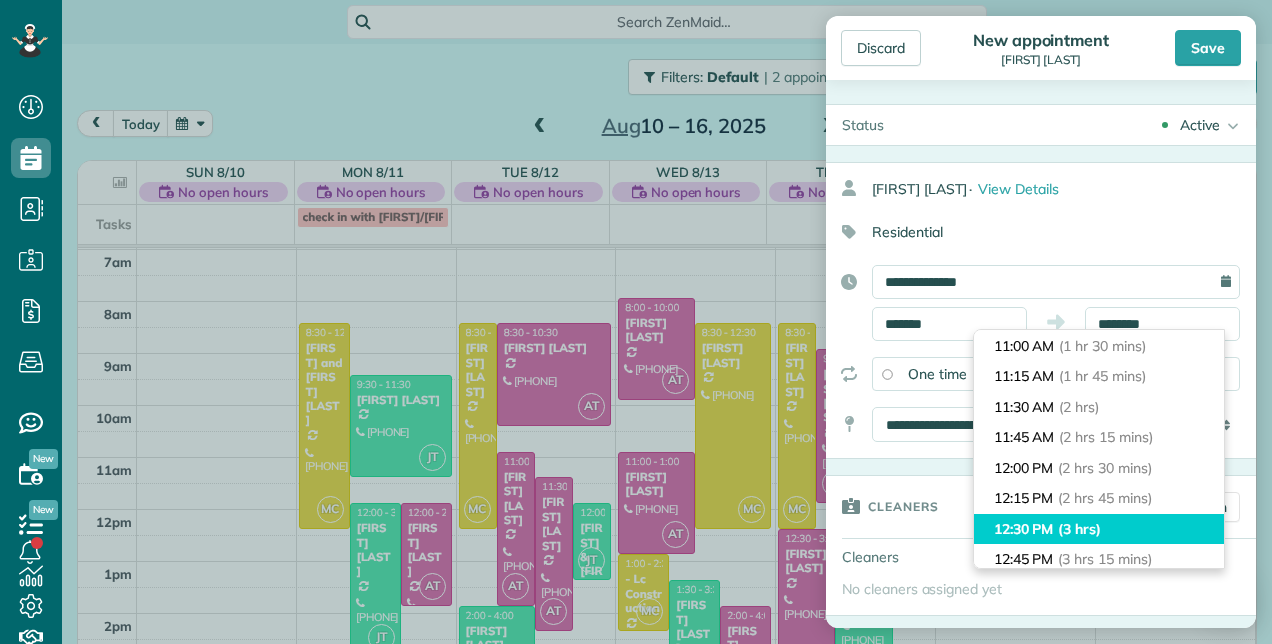 type on "********" 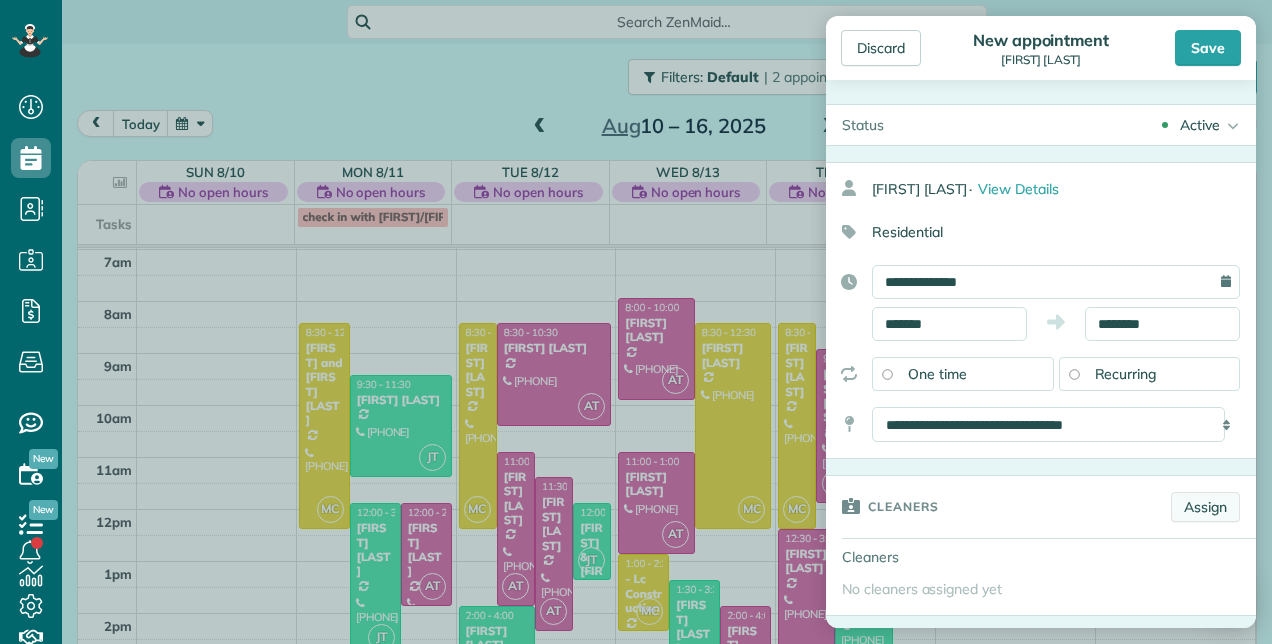 click on "Assign" at bounding box center (1205, 507) 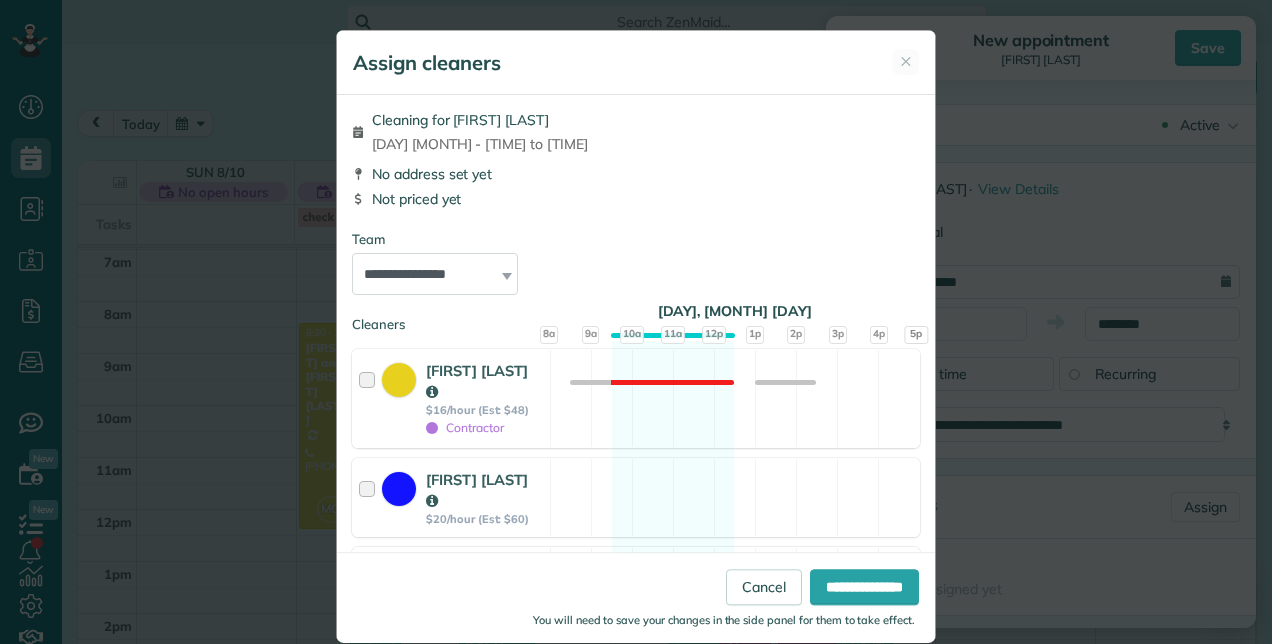click on "JSC CLEANING TEAM [PRICE]/hour (Est: [PRICE]) Contractor" at bounding box center (451, 596) 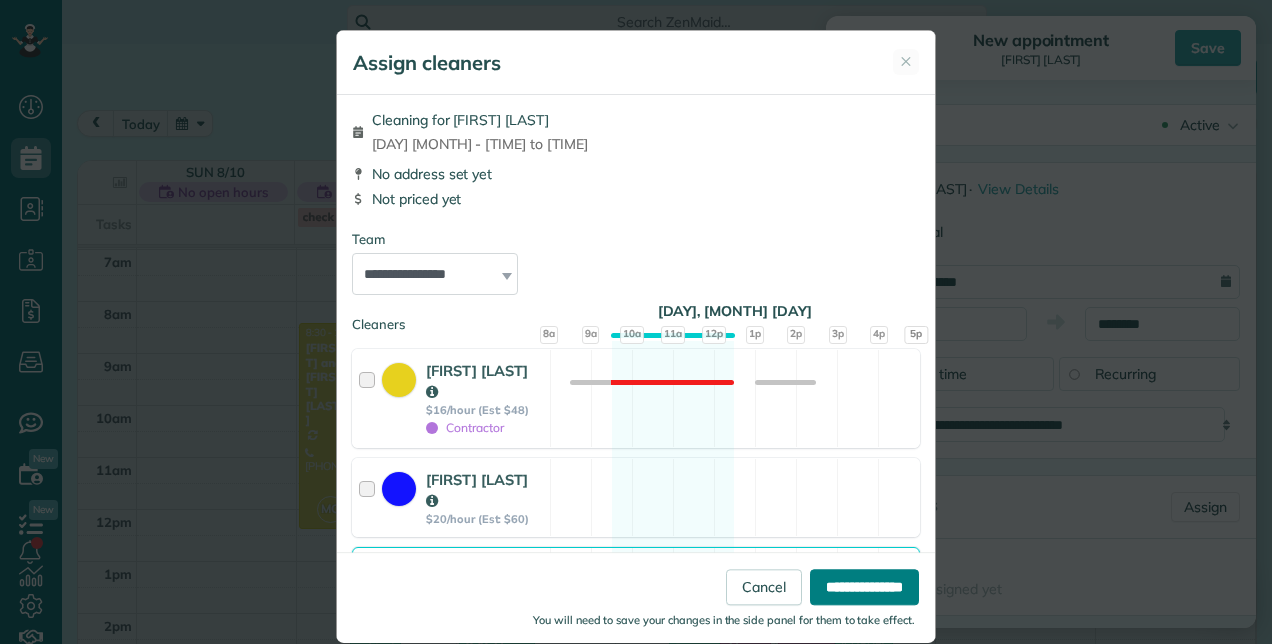 click on "**********" at bounding box center [864, 587] 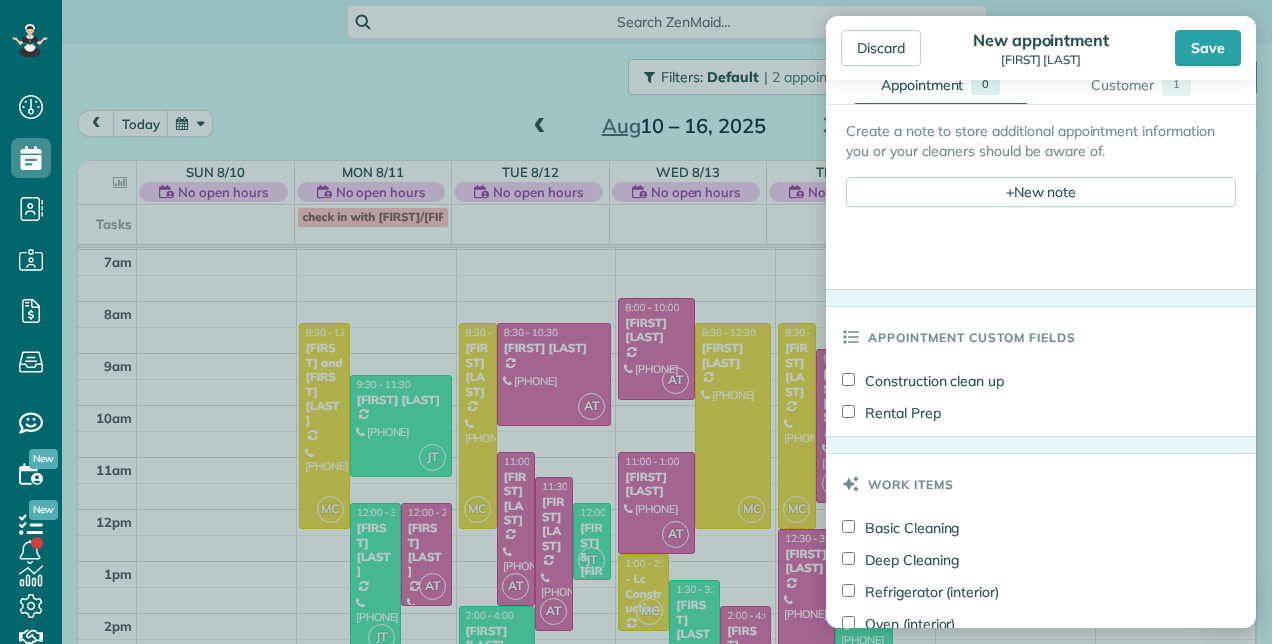 scroll, scrollTop: 700, scrollLeft: 0, axis: vertical 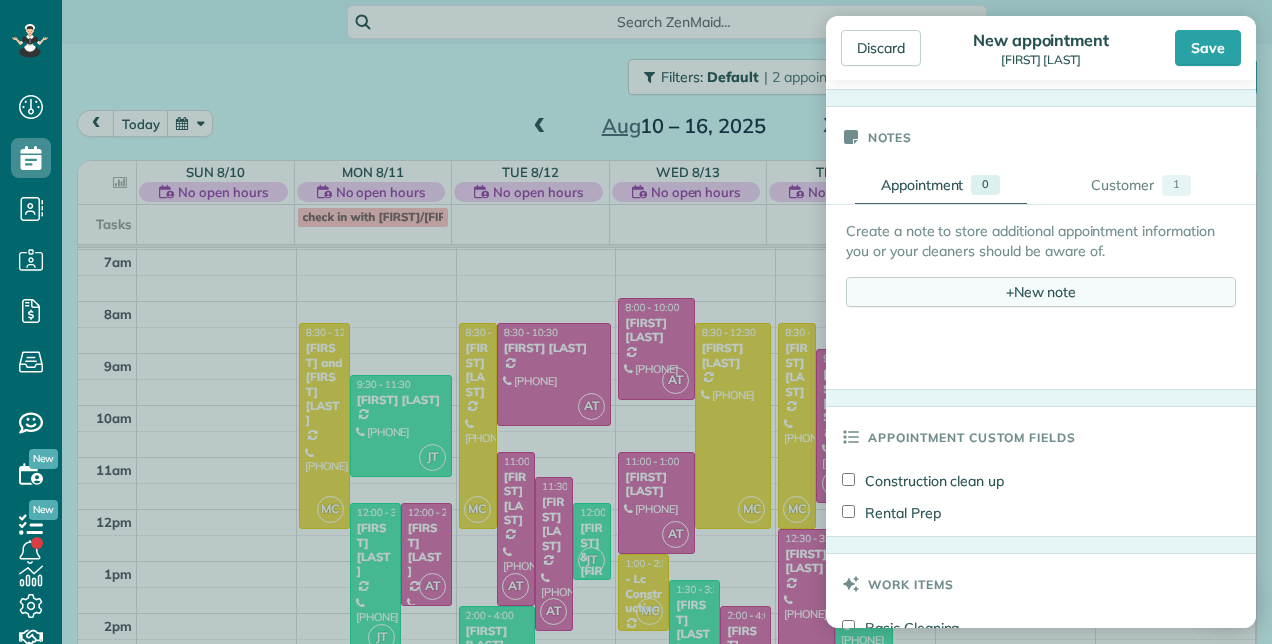 click on "+ New note" at bounding box center (1041, 292) 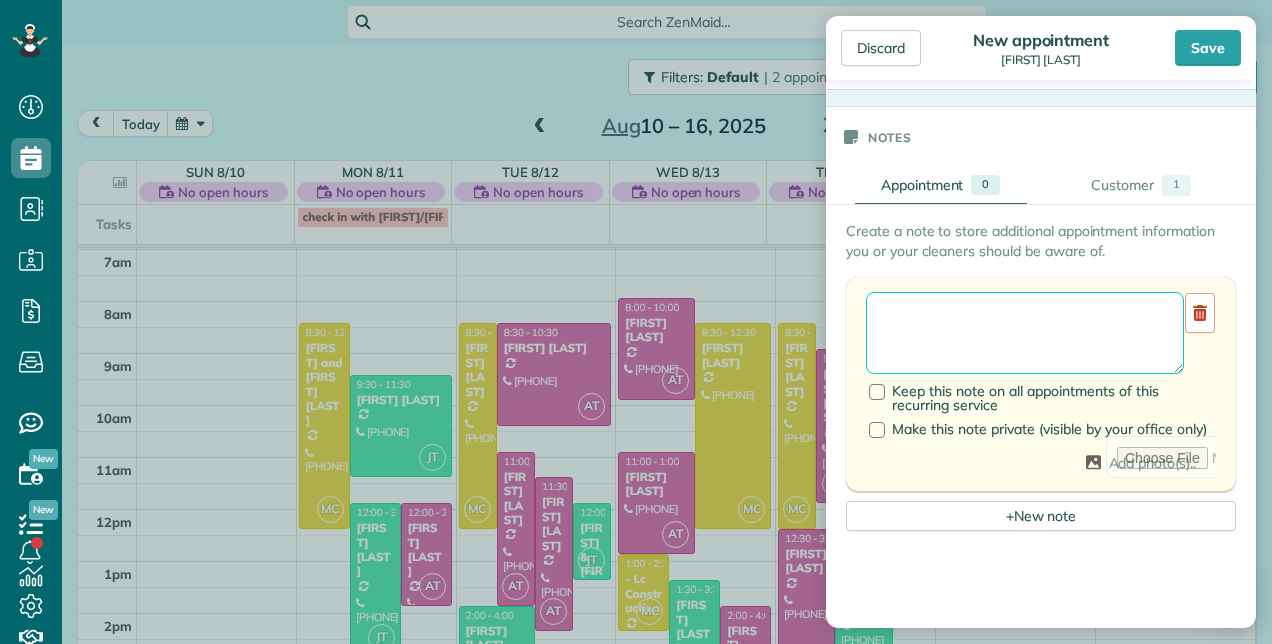click at bounding box center (1025, 333) 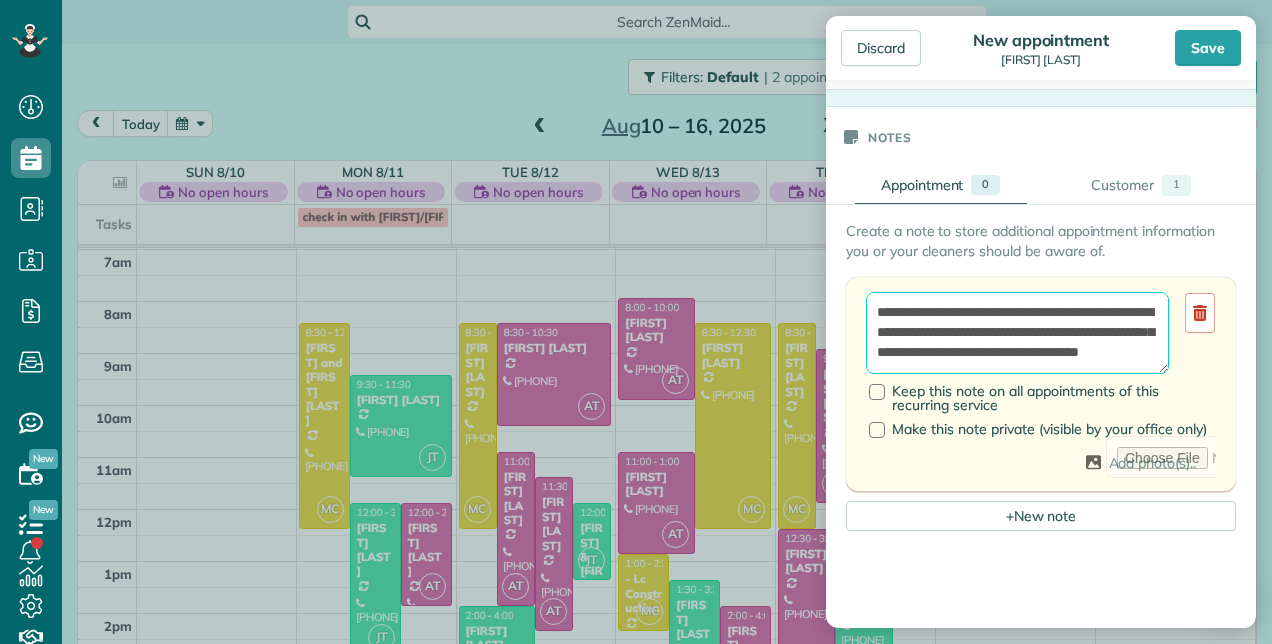 scroll, scrollTop: 29, scrollLeft: 0, axis: vertical 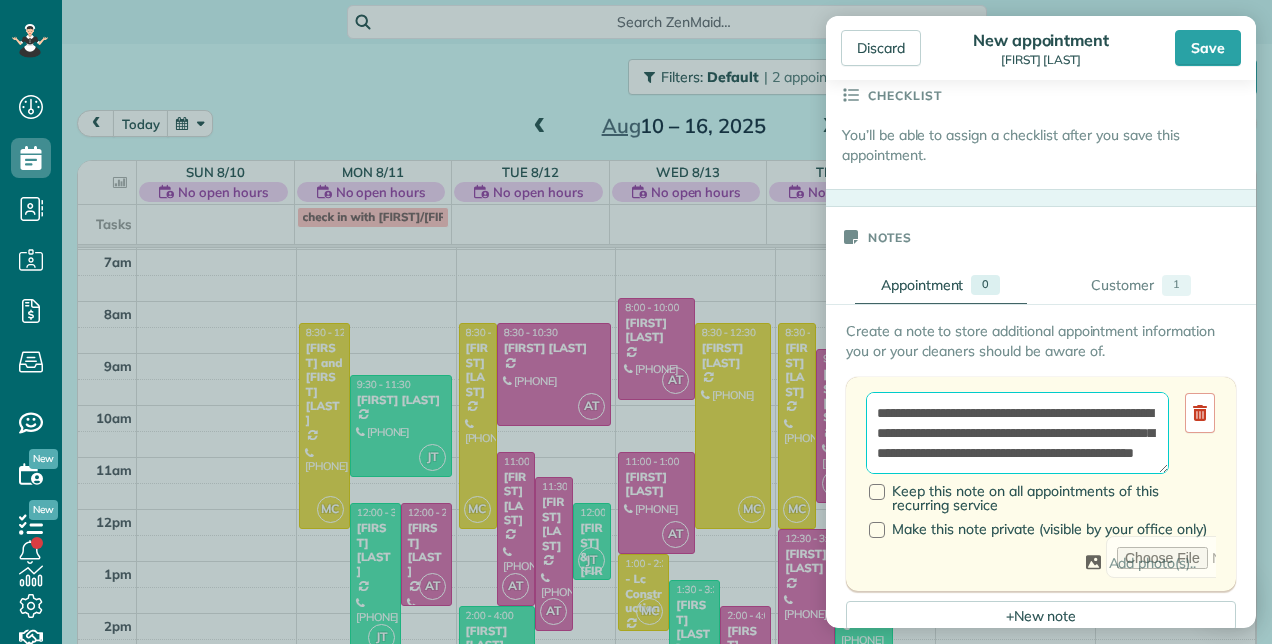 drag, startPoint x: 1005, startPoint y: 410, endPoint x: 1005, endPoint y: 384, distance: 26 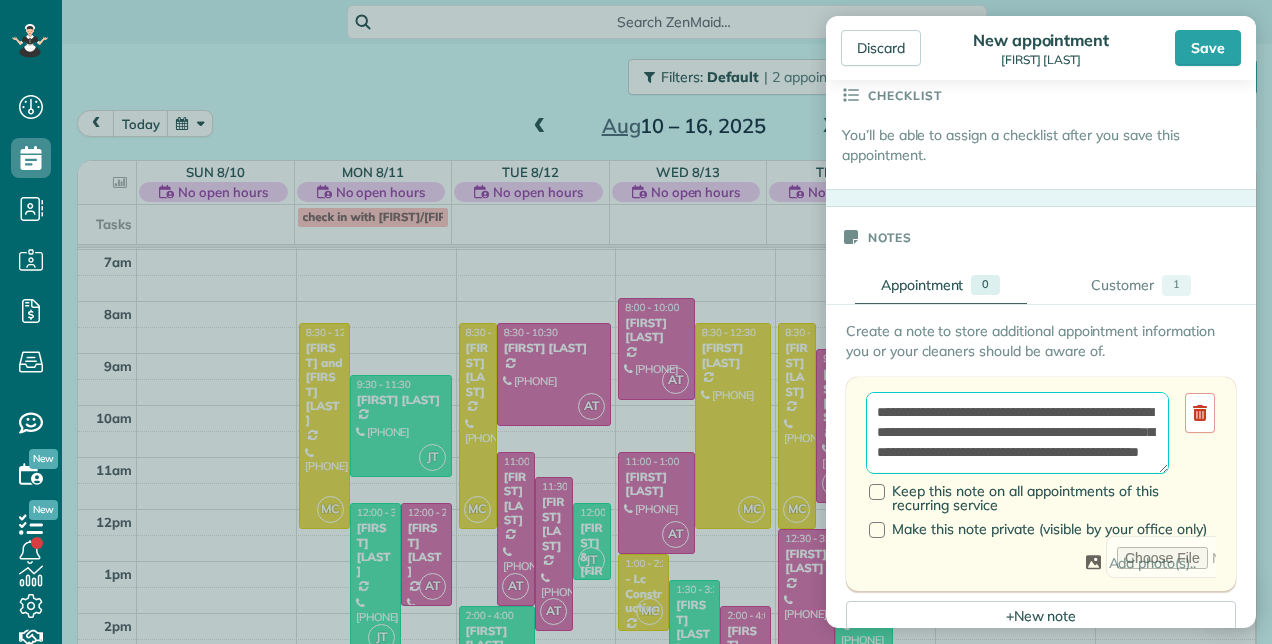 scroll, scrollTop: 40, scrollLeft: 0, axis: vertical 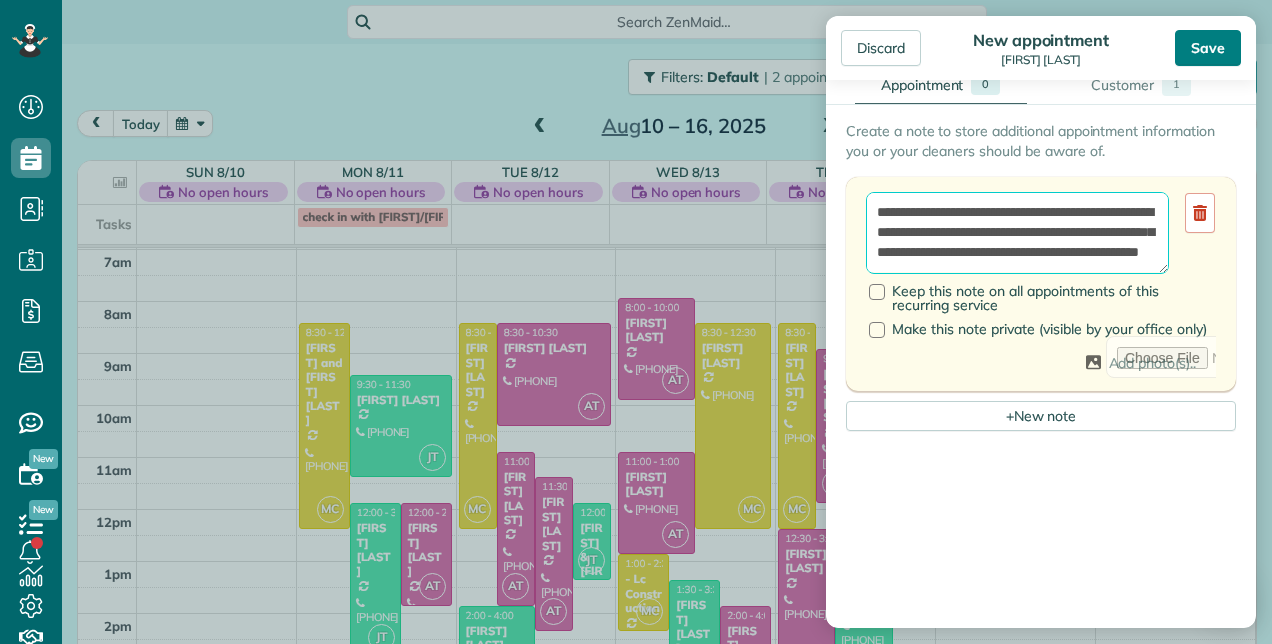 type on "**********" 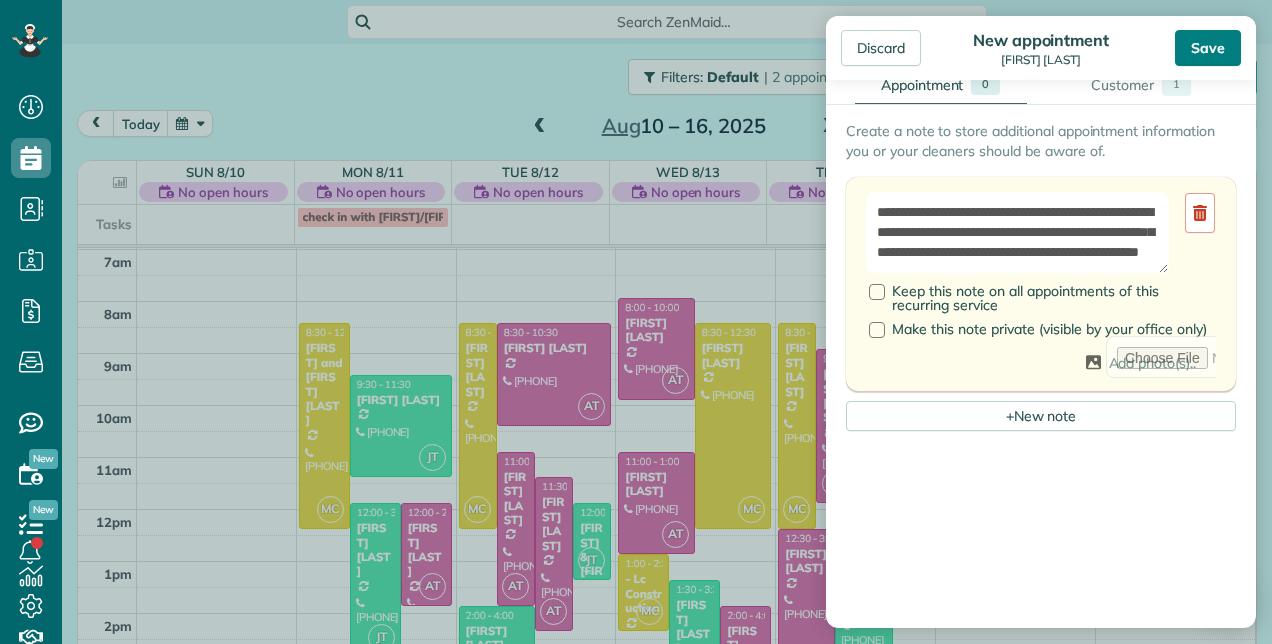 click on "Save" at bounding box center [1208, 48] 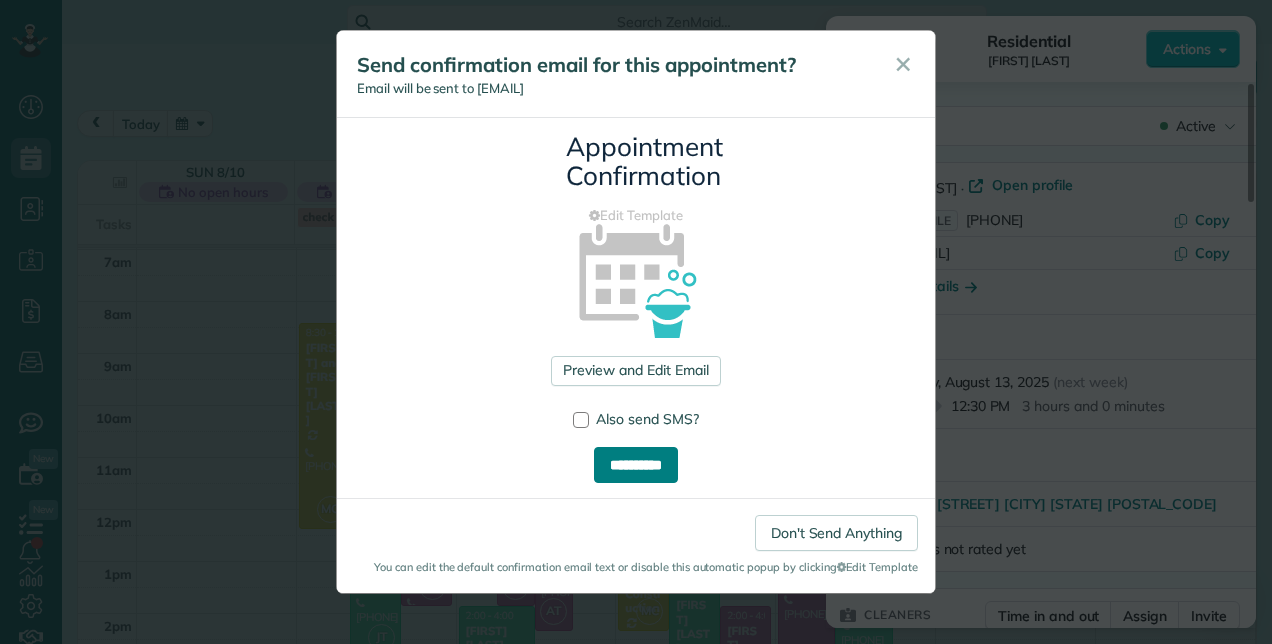 click on "**********" at bounding box center [636, 465] 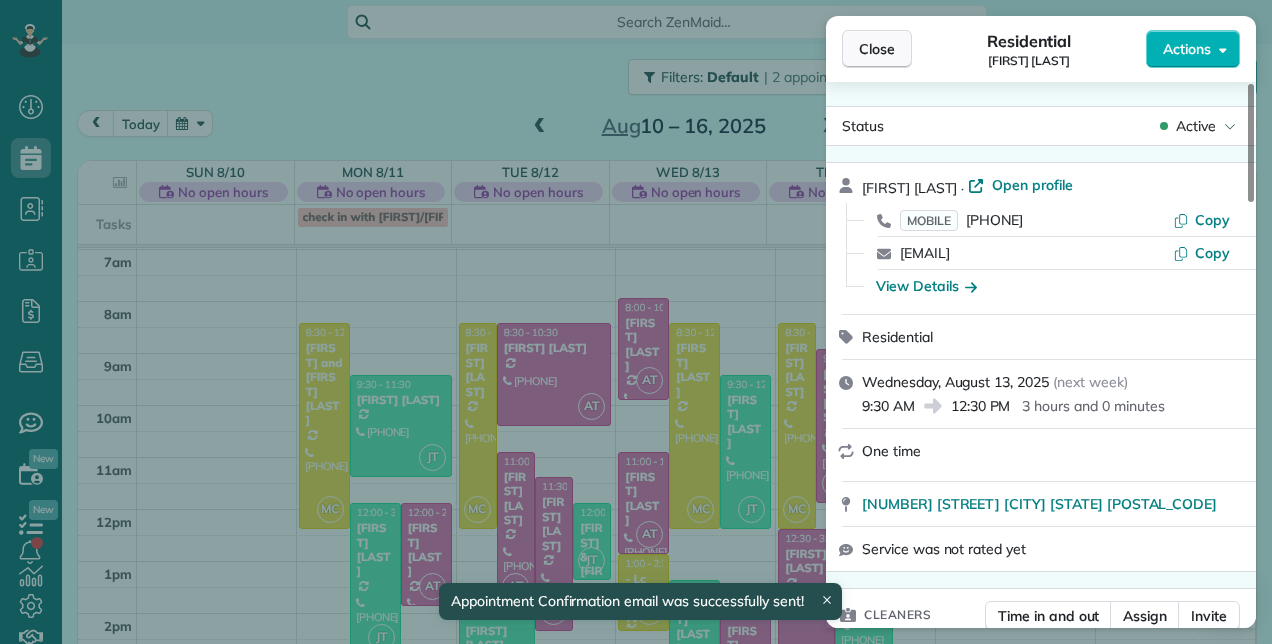 click on "Close" at bounding box center [877, 49] 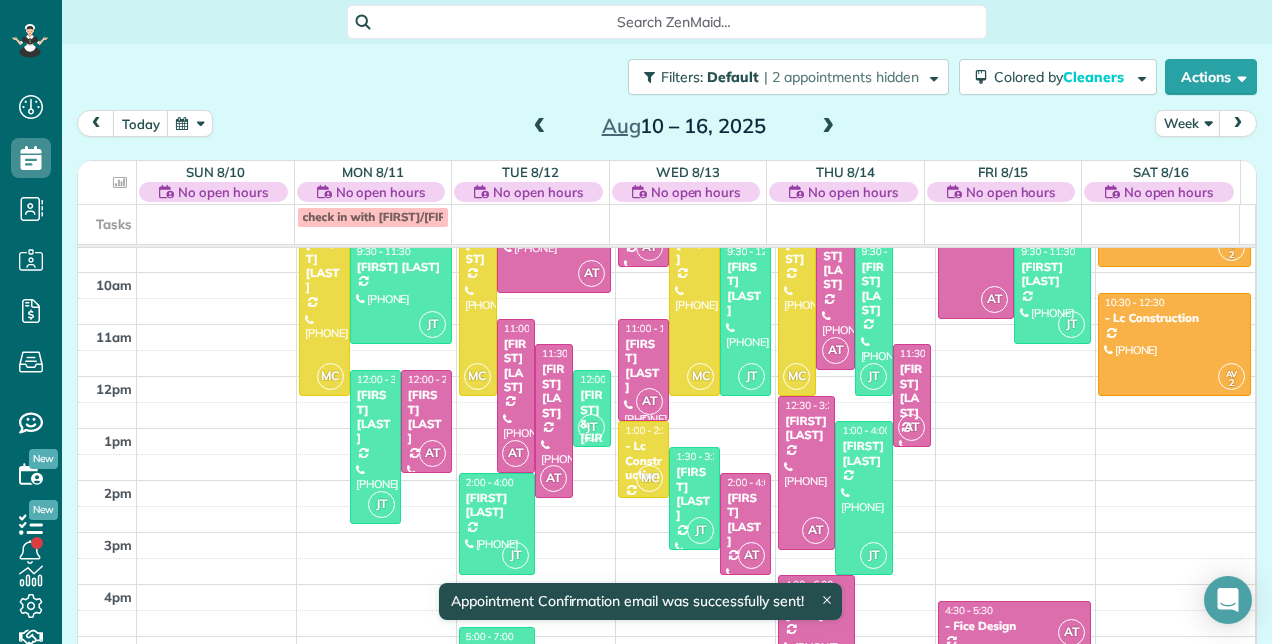 scroll, scrollTop: 448, scrollLeft: 0, axis: vertical 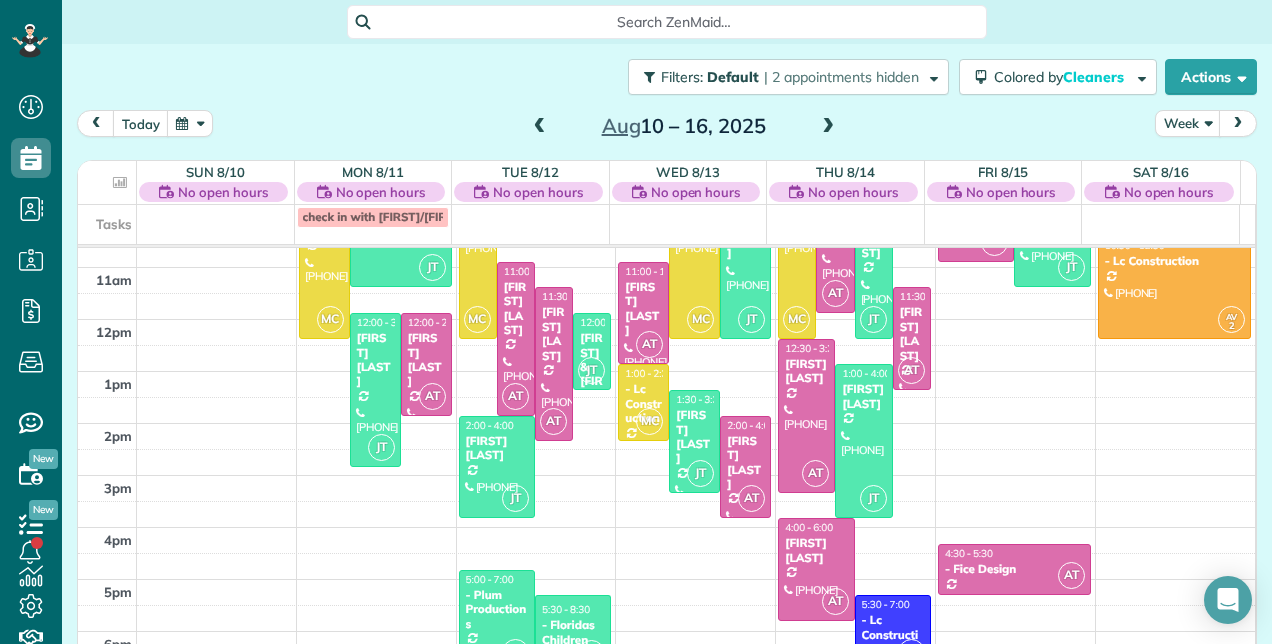 click at bounding box center [688, 216] 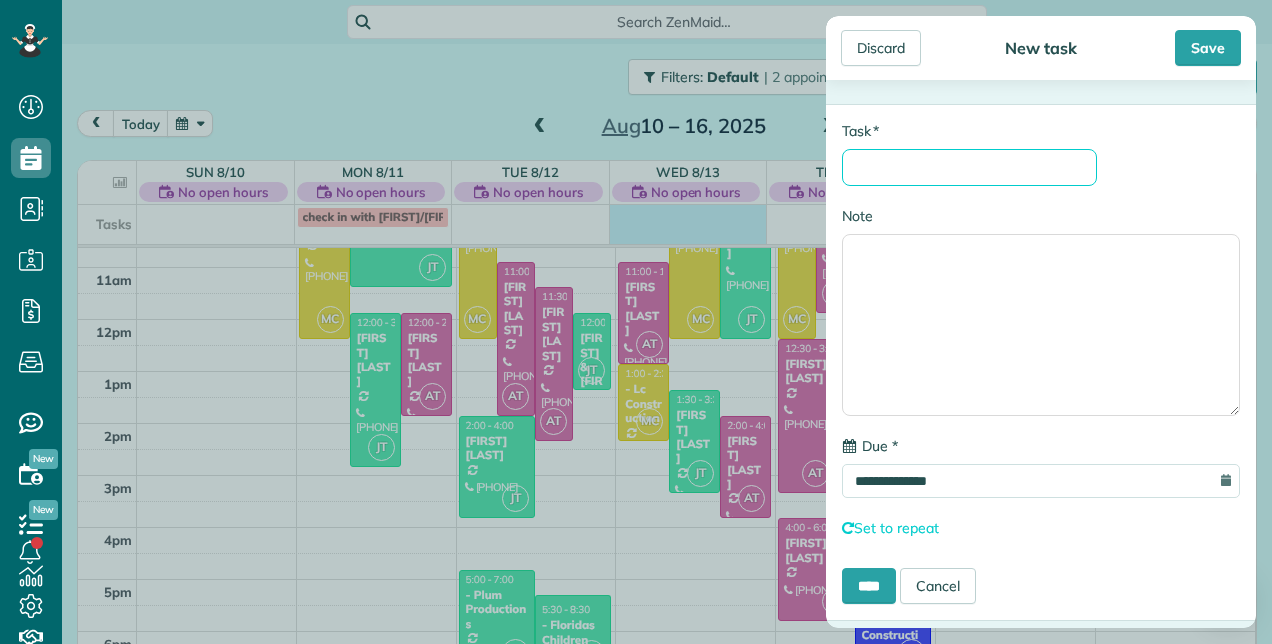 click on "*  Task" at bounding box center [969, 167] 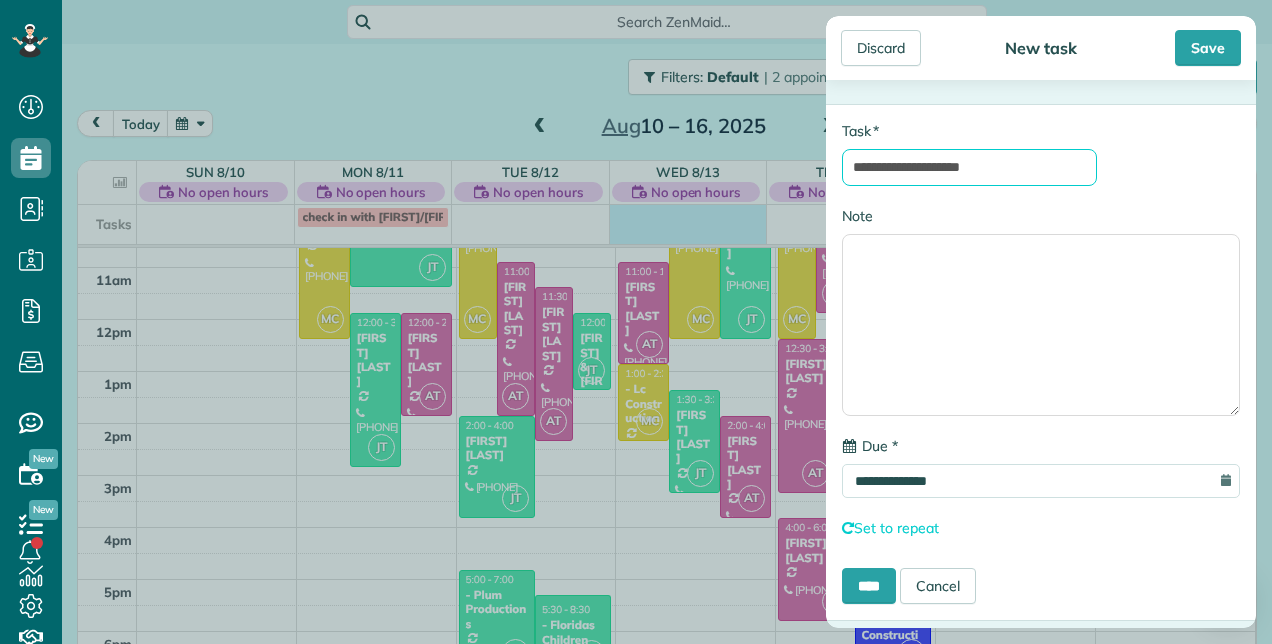 type on "**********" 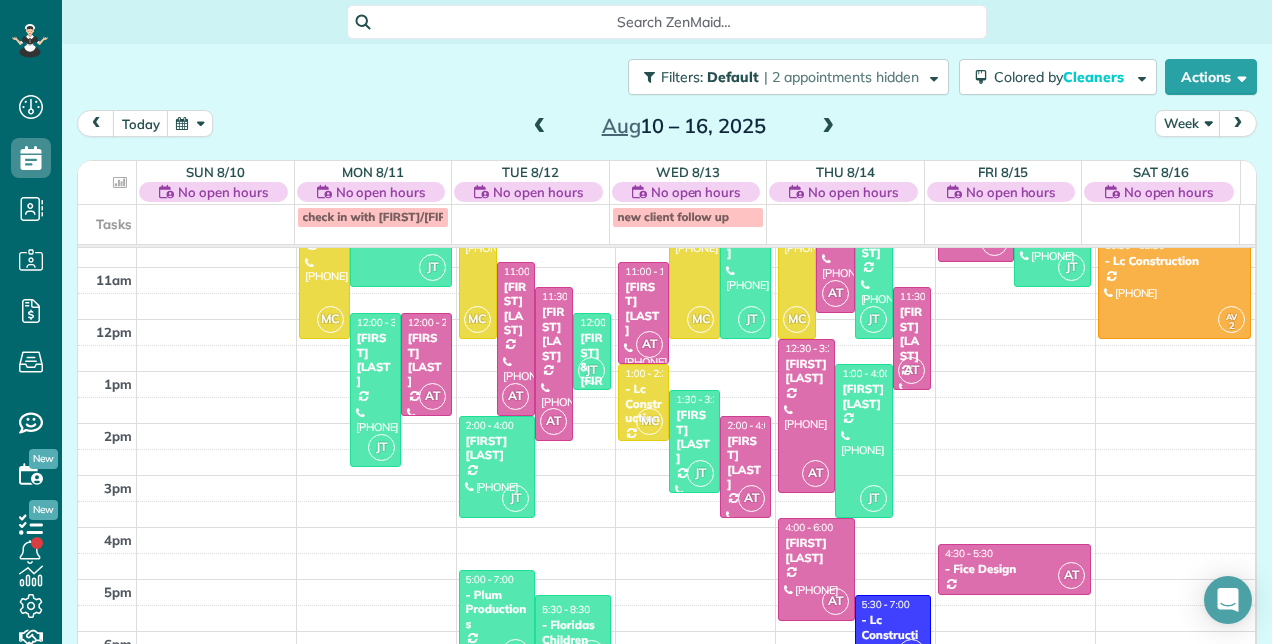 click at bounding box center (540, 127) 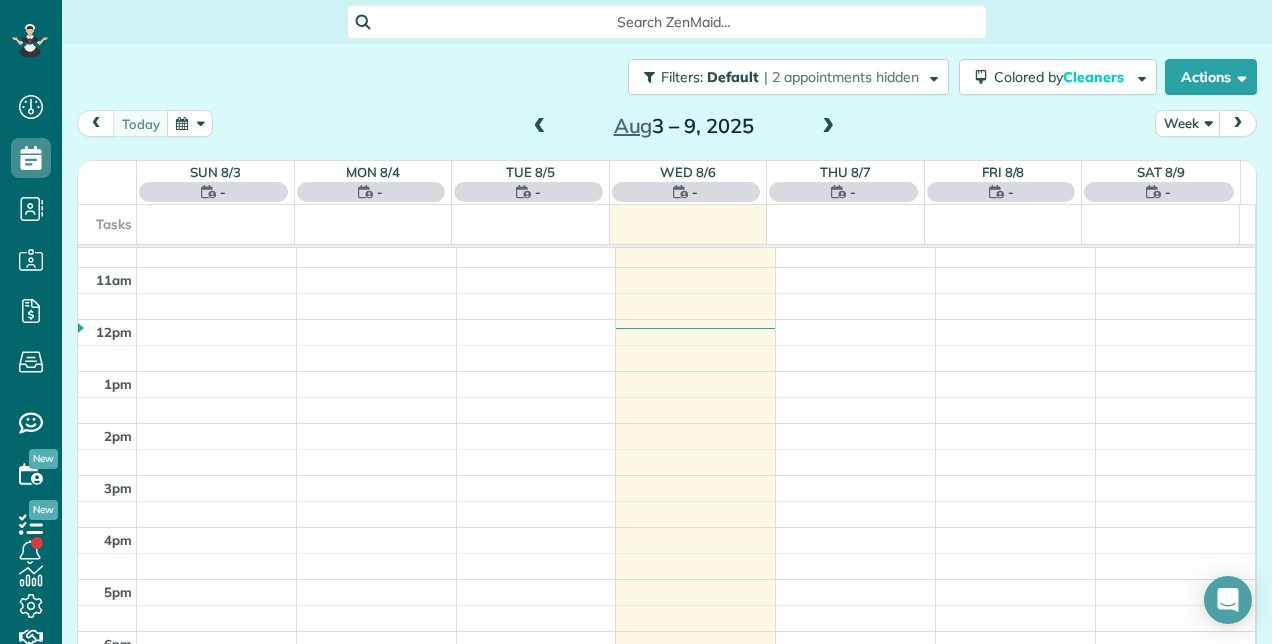 scroll, scrollTop: 258, scrollLeft: 0, axis: vertical 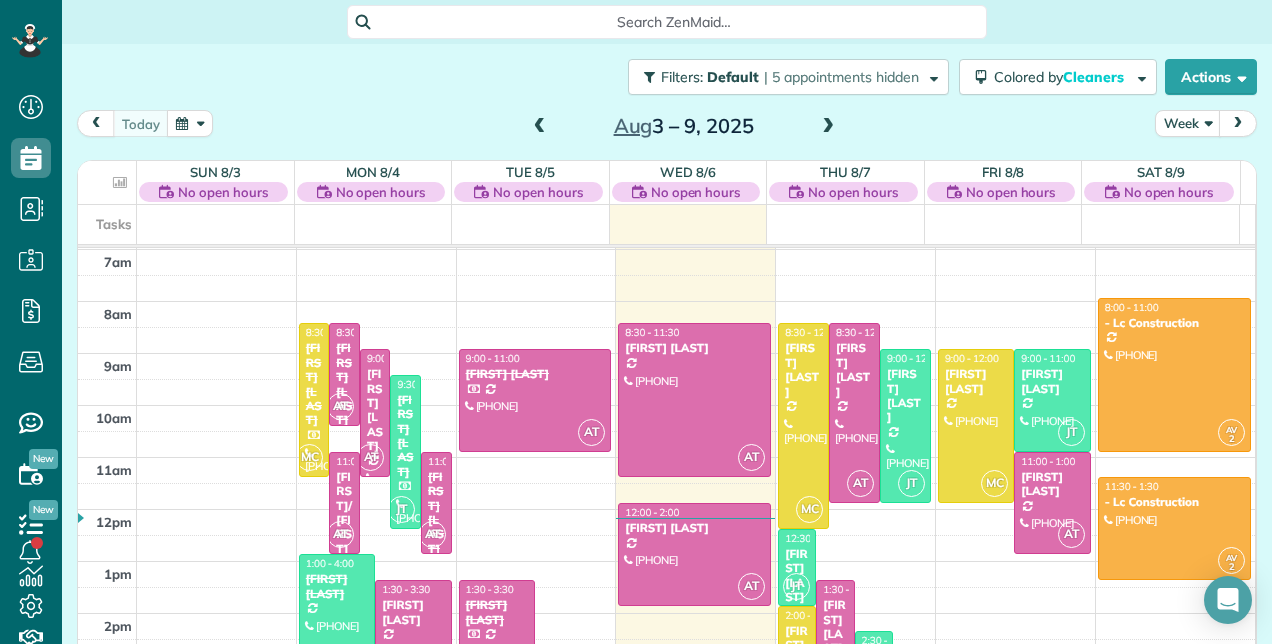 click at bounding box center (540, 127) 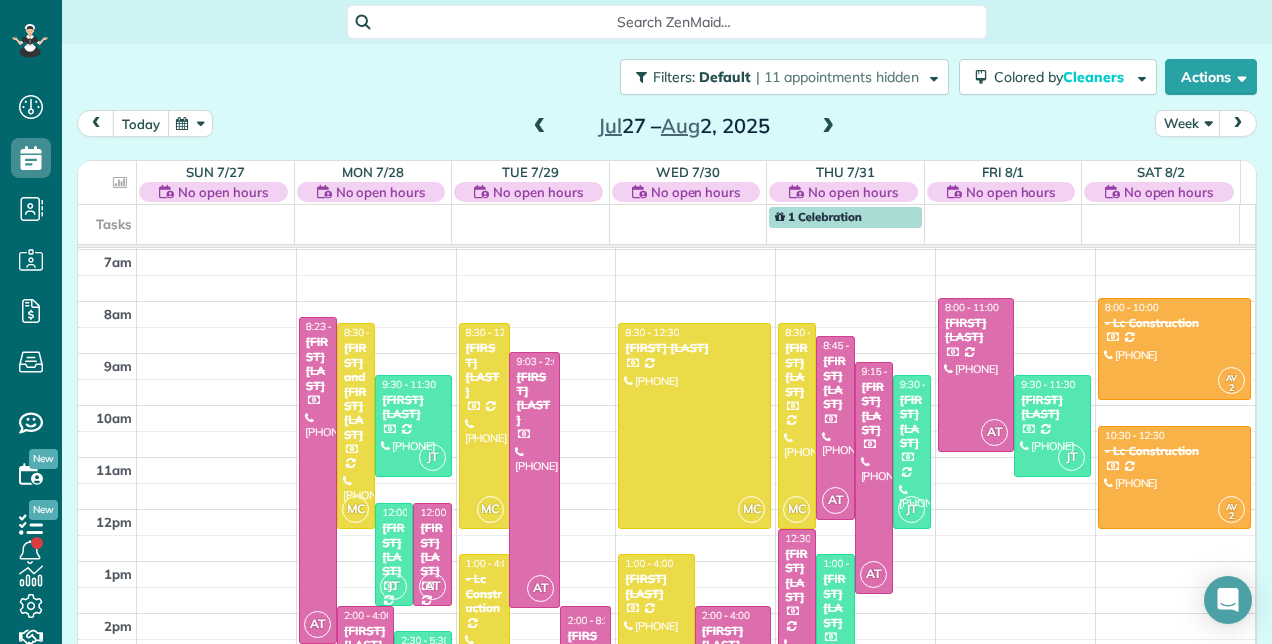 click on "today" at bounding box center (141, 123) 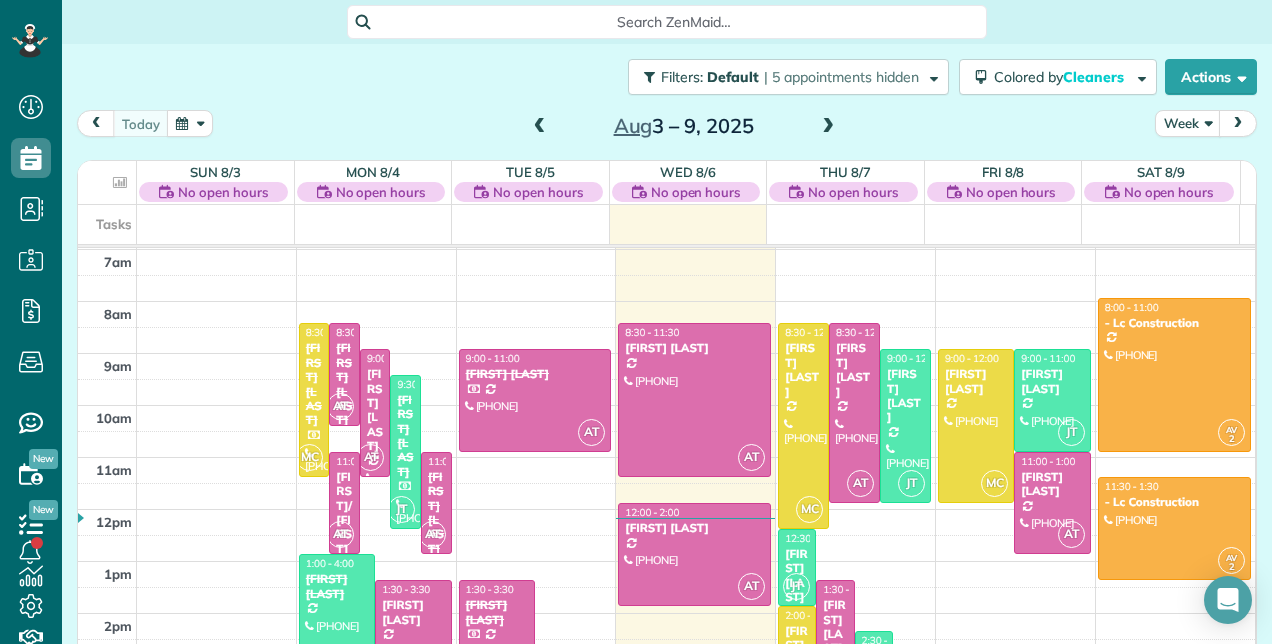 click at bounding box center (540, 127) 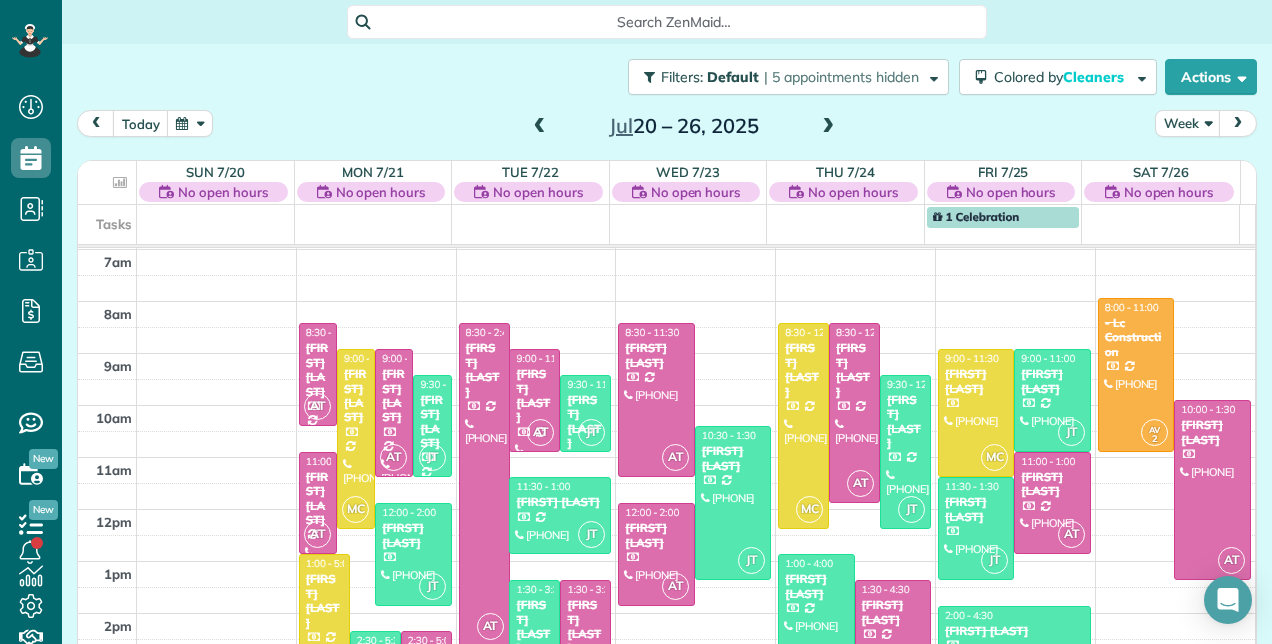 click at bounding box center (540, 127) 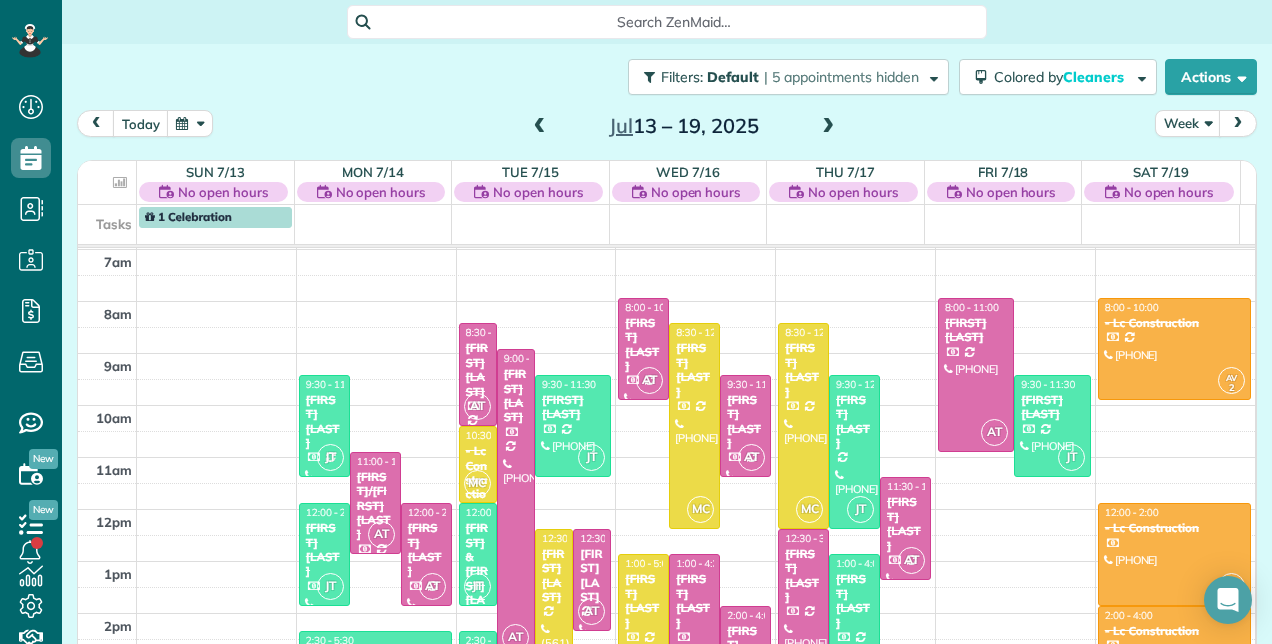 click at bounding box center (540, 127) 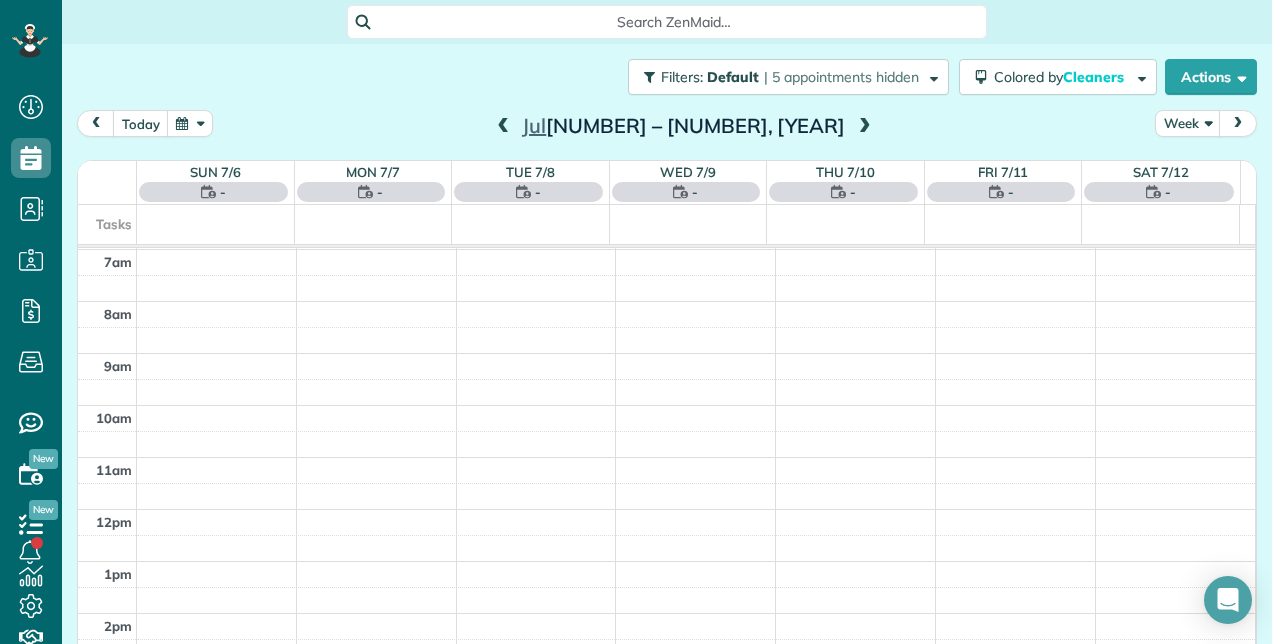 click at bounding box center (503, 127) 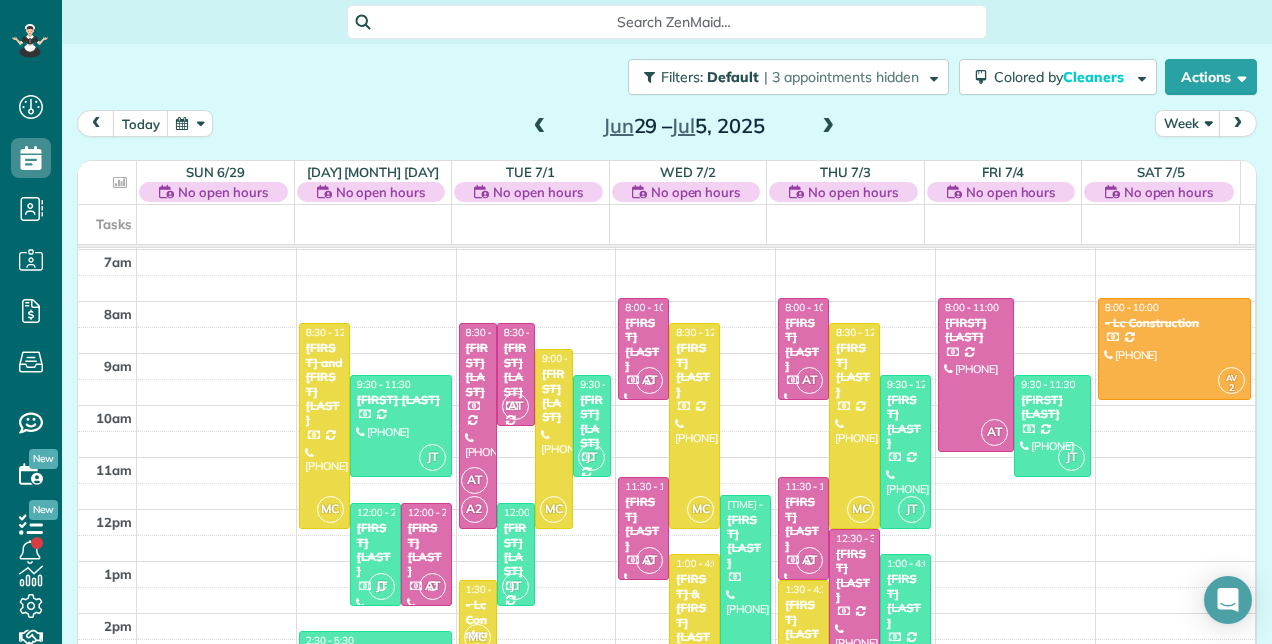 click at bounding box center [540, 127] 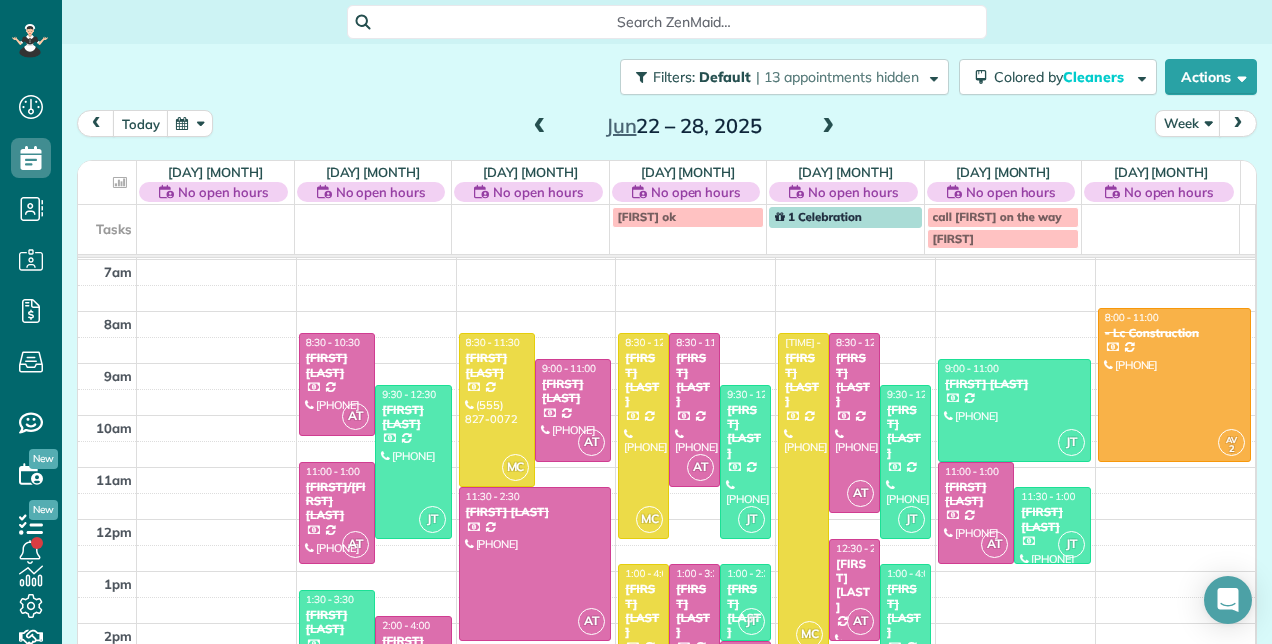 click at bounding box center [828, 127] 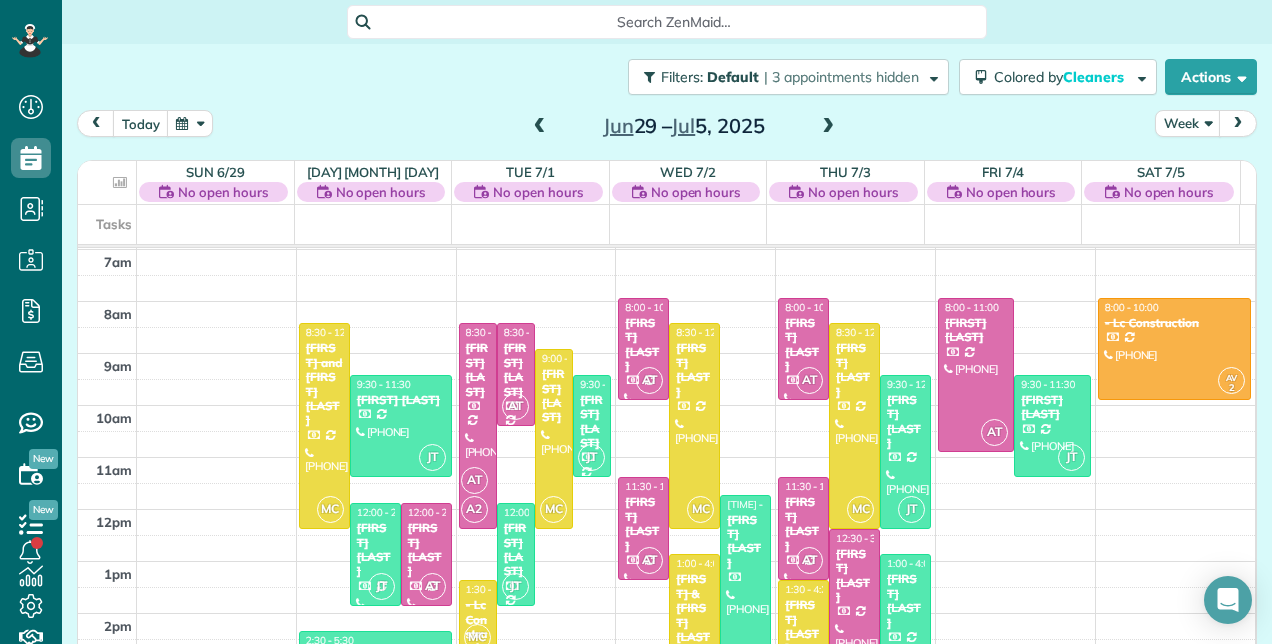 click at bounding box center [828, 127] 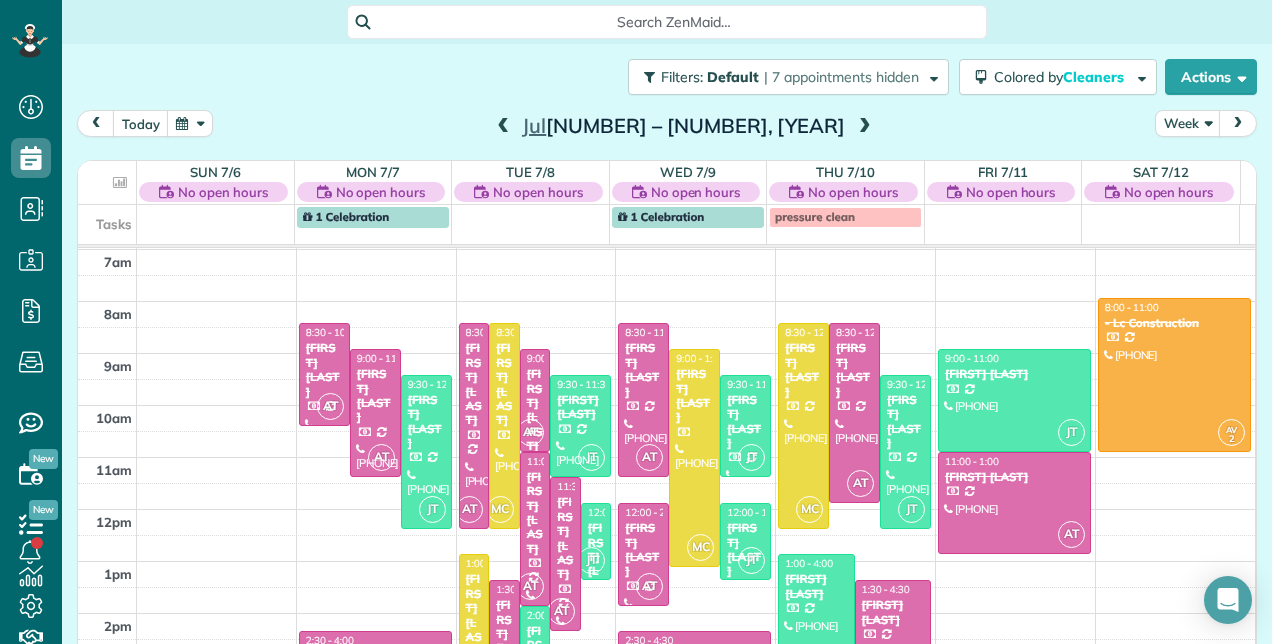 click at bounding box center [865, 127] 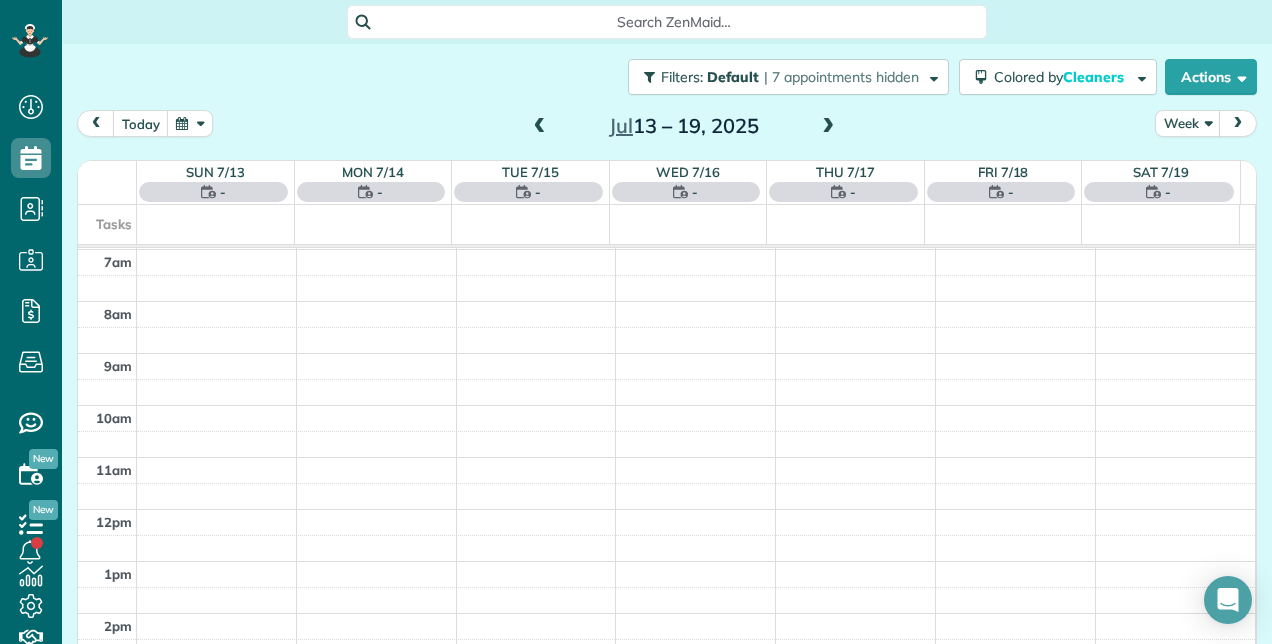 click at bounding box center [828, 127] 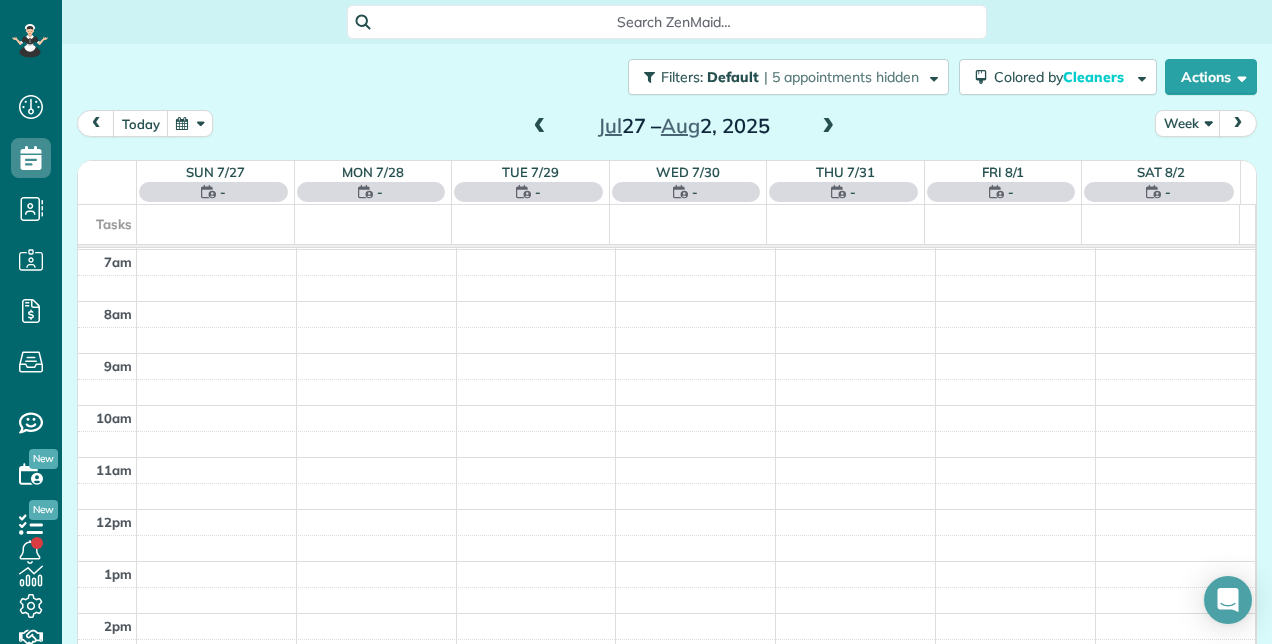 click at bounding box center [828, 127] 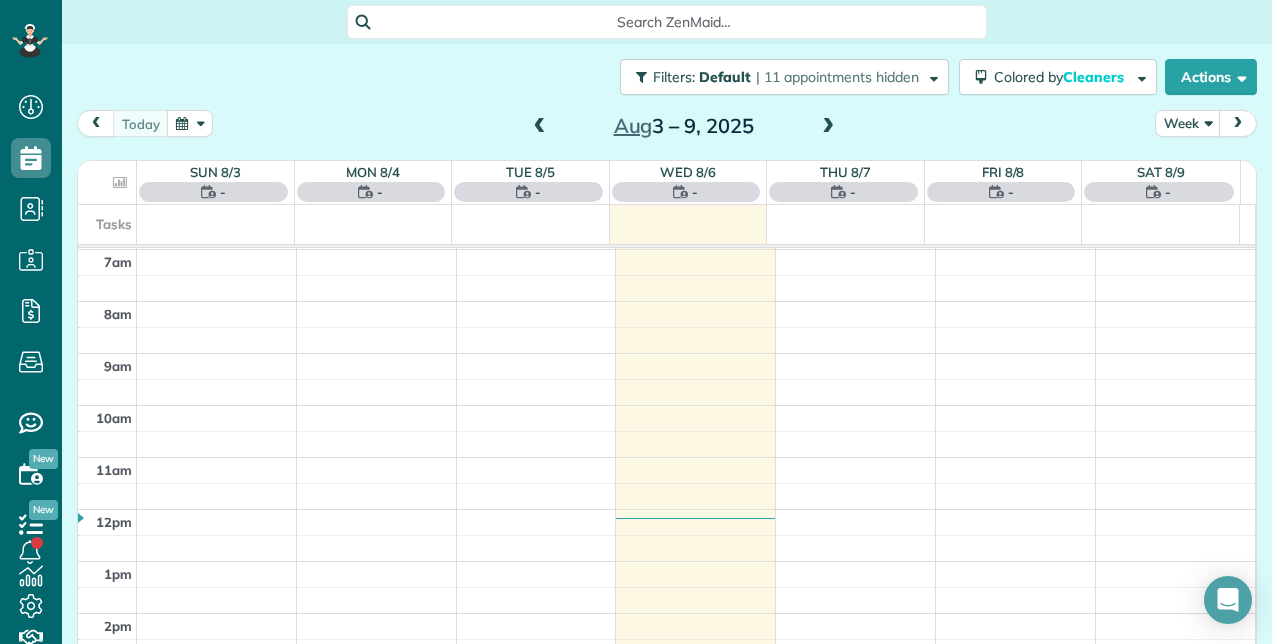 click at bounding box center (828, 127) 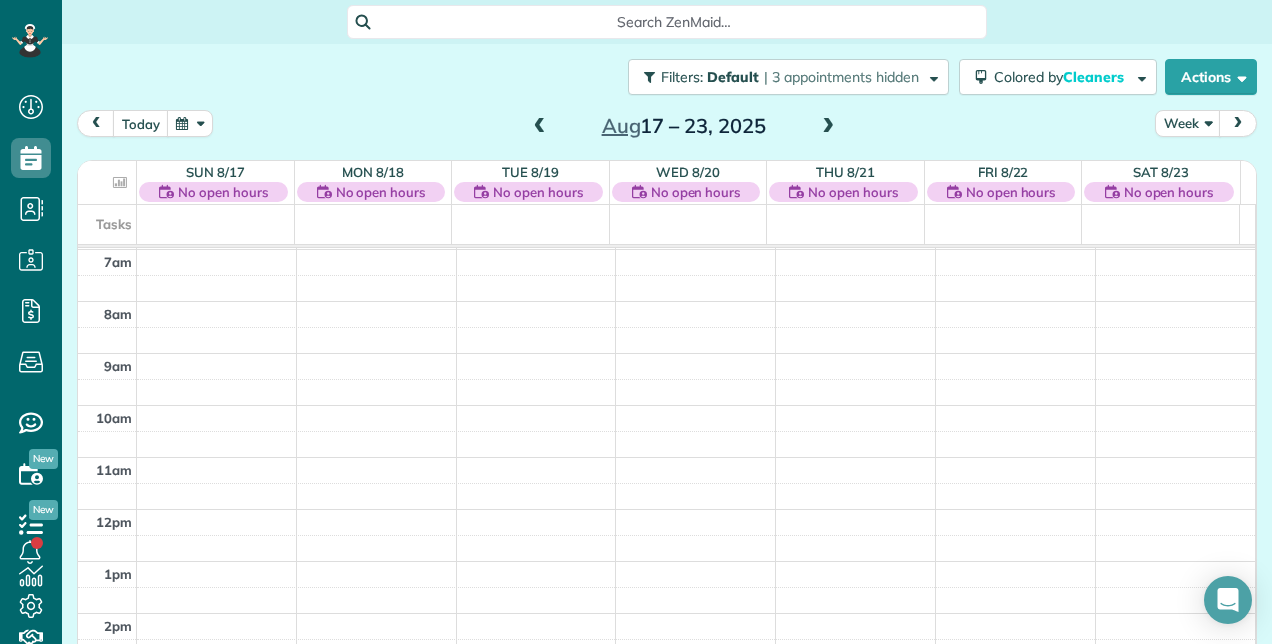 click at bounding box center (540, 127) 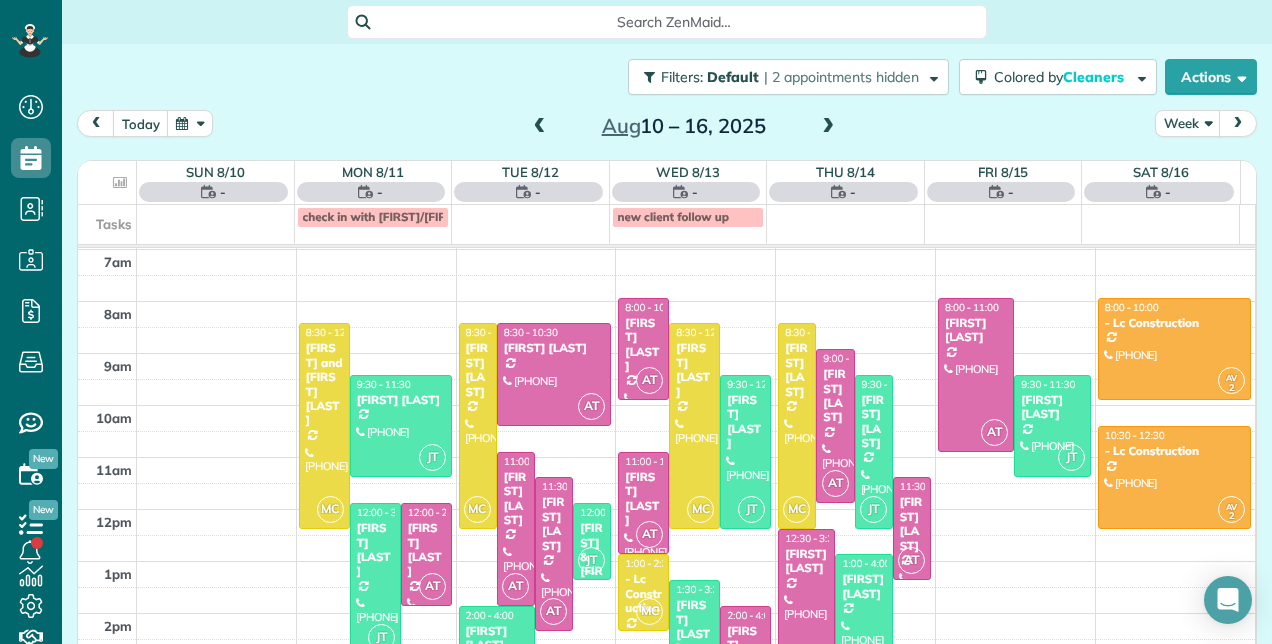 click at bounding box center [540, 127] 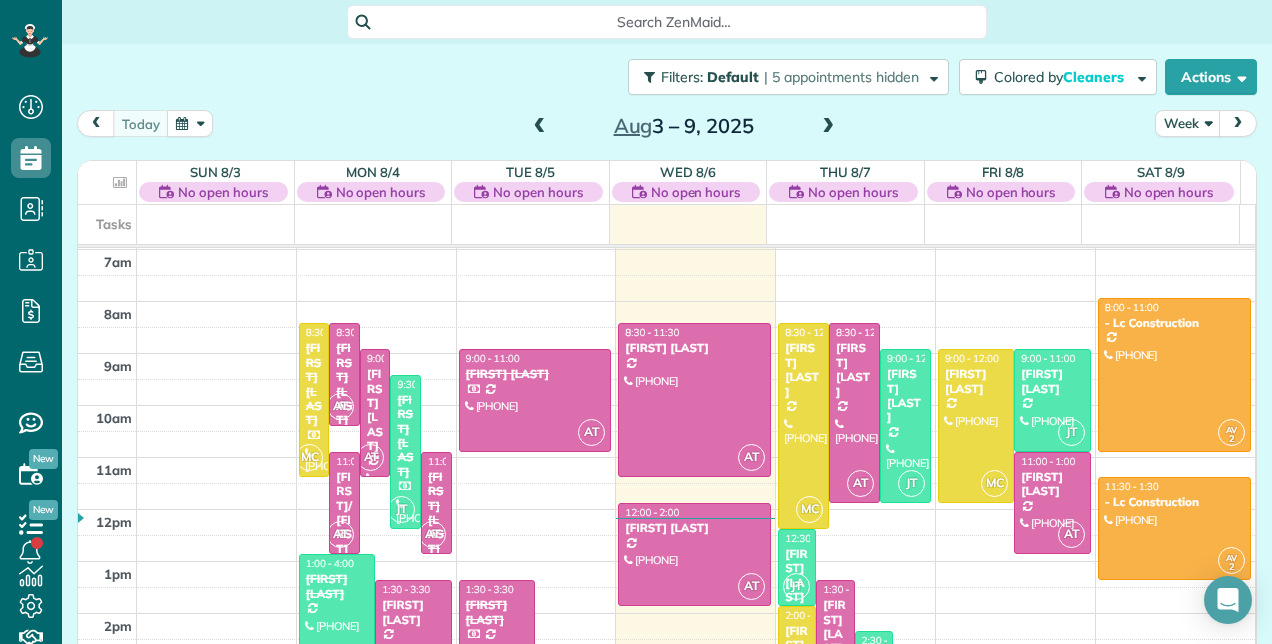 click at bounding box center [828, 127] 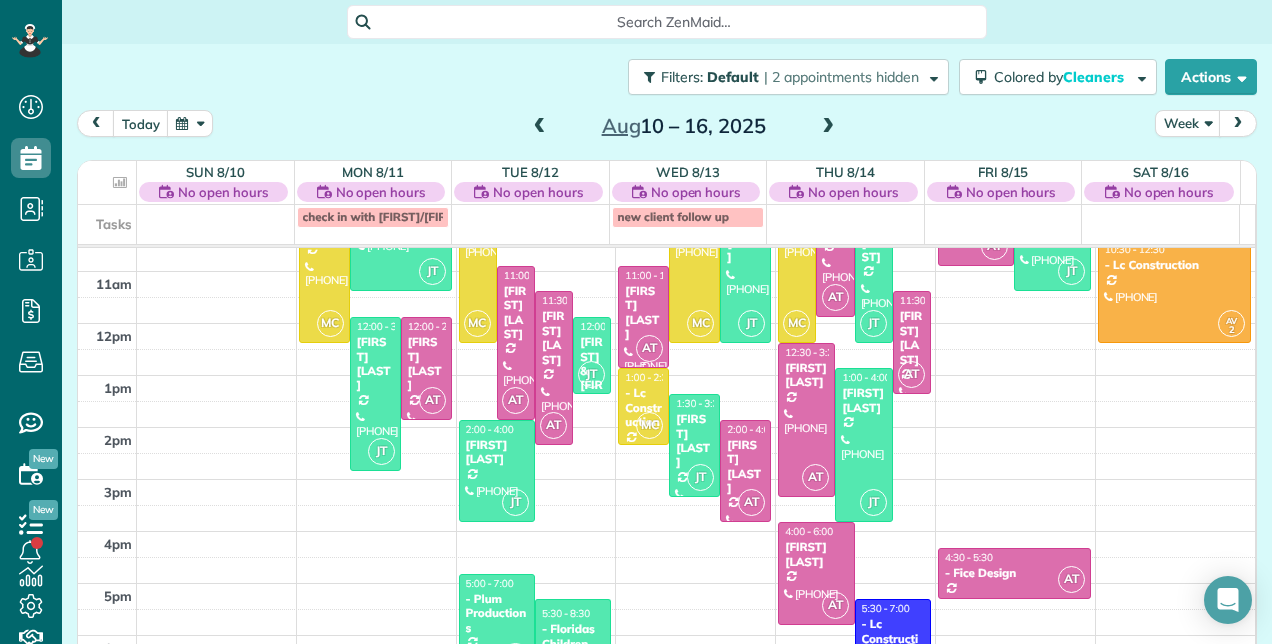 scroll, scrollTop: 448, scrollLeft: 0, axis: vertical 